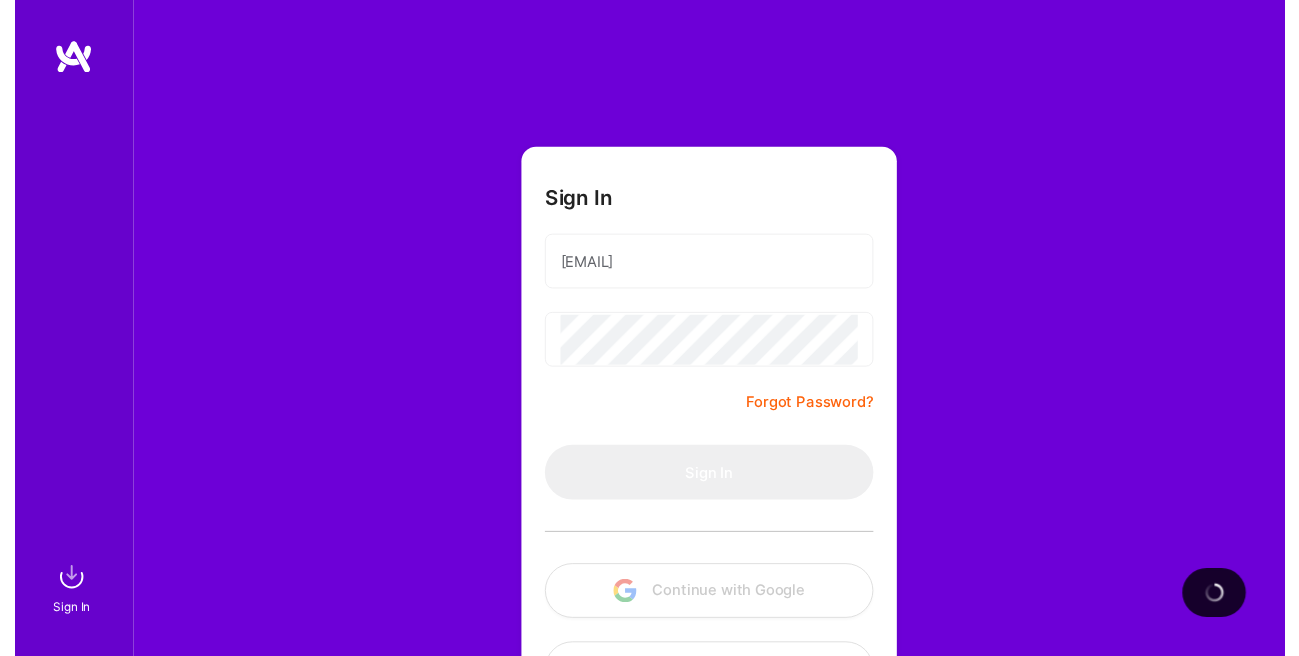 scroll, scrollTop: 0, scrollLeft: 0, axis: both 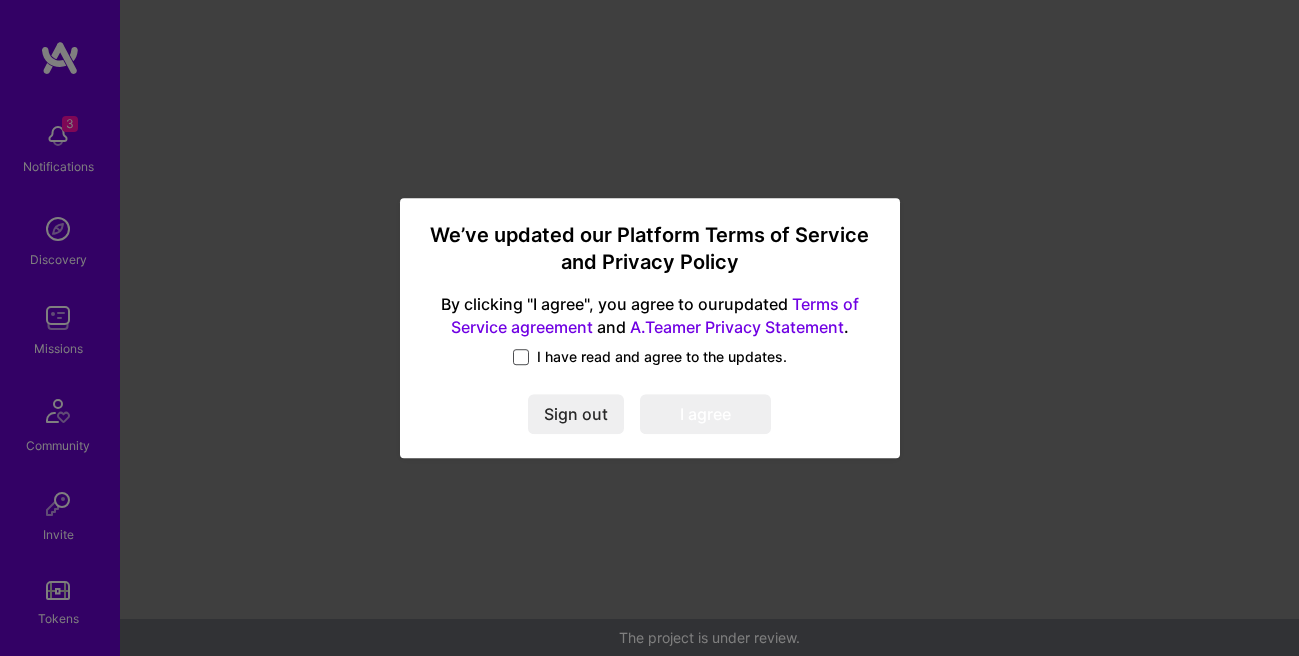 click at bounding box center [521, 357] 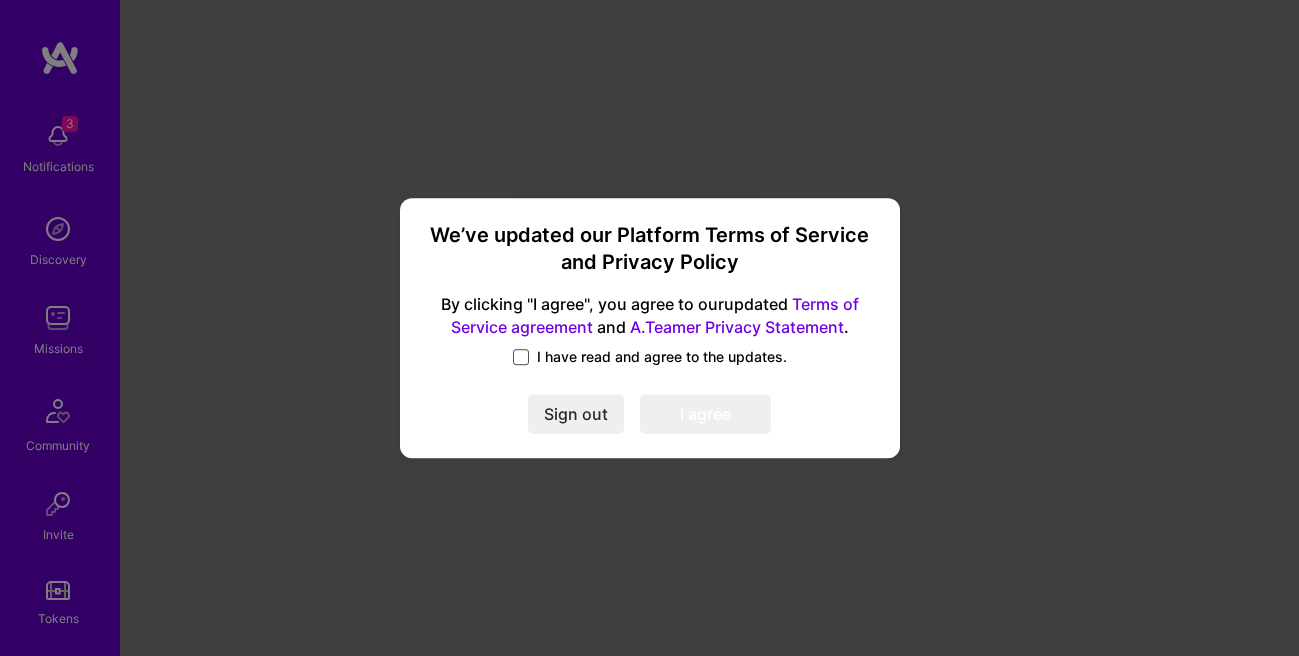 click at bounding box center [521, 357] 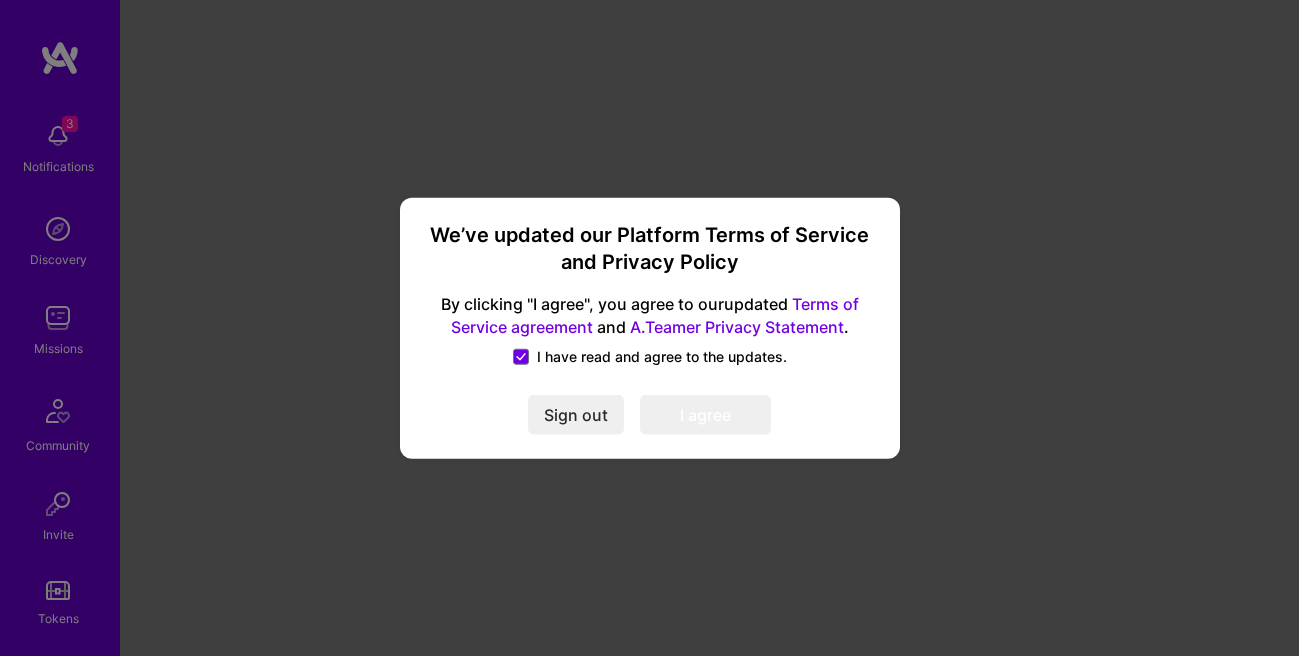 click on "We’ve updated our Platform Terms of Service and Privacy Policy By clicking "I agree", you agree to our  updated   Terms of Service agreement   and   A.Teamer Privacy Statement . I have read and agree to the updates. Sign out I agree" at bounding box center (650, 328) 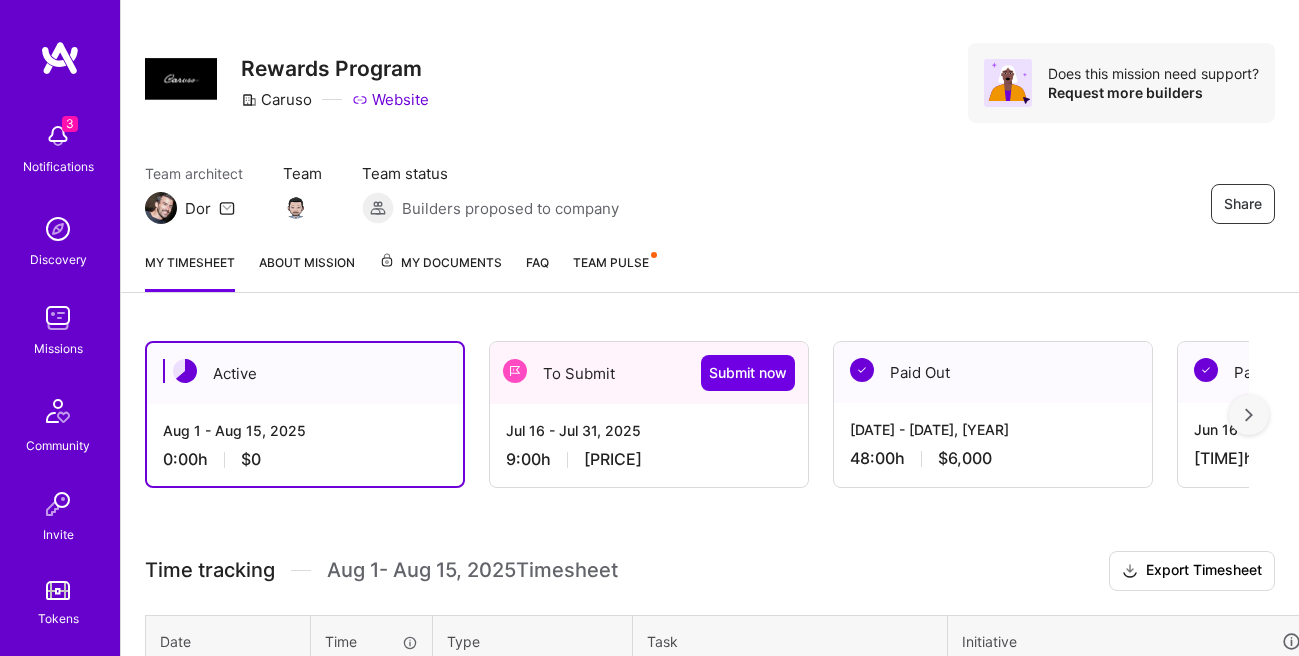 scroll, scrollTop: 0, scrollLeft: 0, axis: both 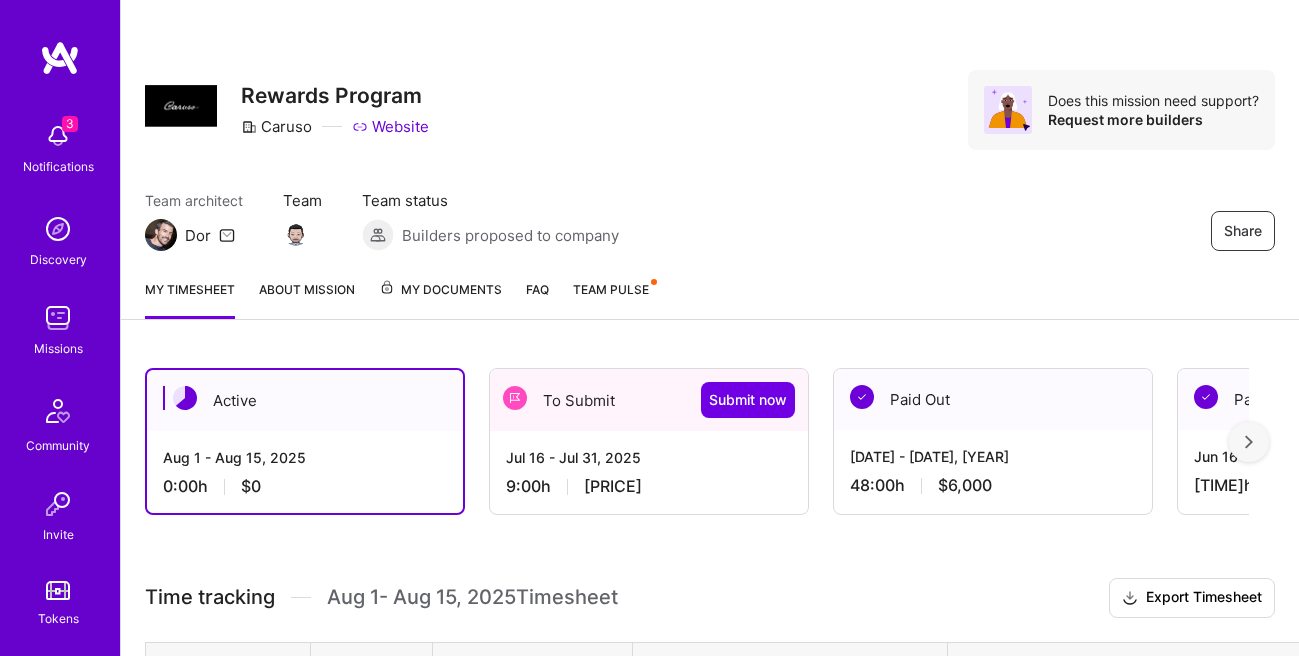 click on "[TIME] h    [PRICE]" at bounding box center (649, 486) 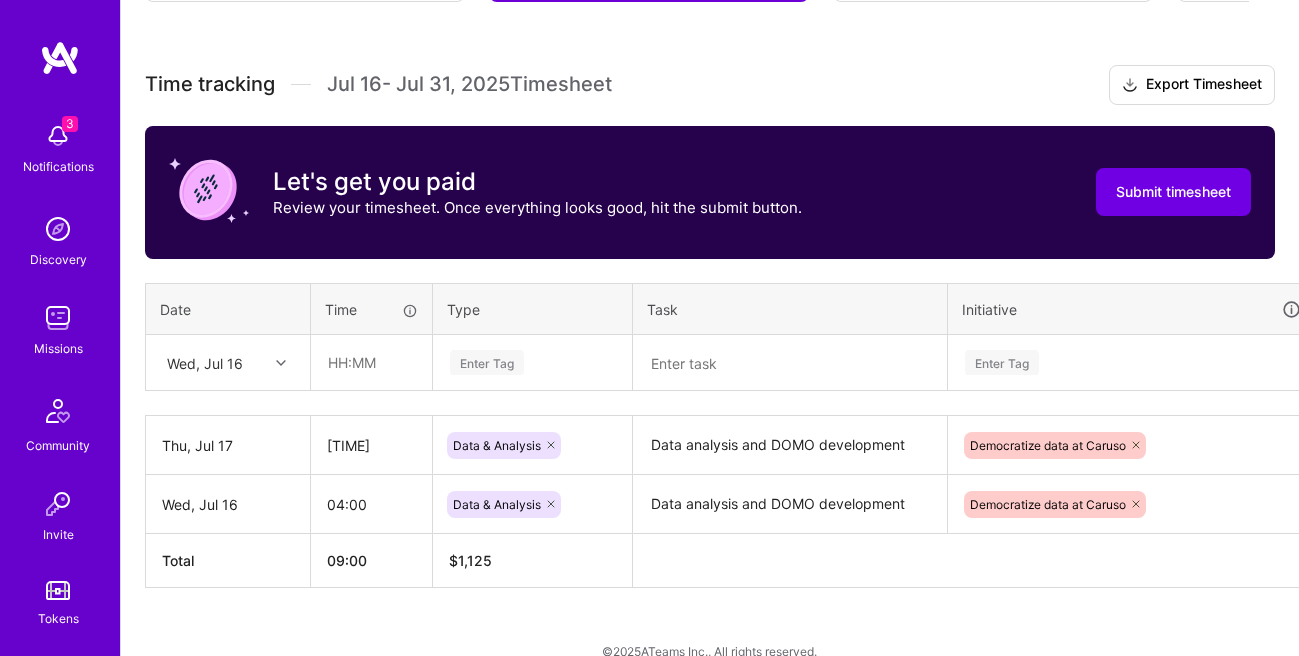 scroll, scrollTop: 506, scrollLeft: 0, axis: vertical 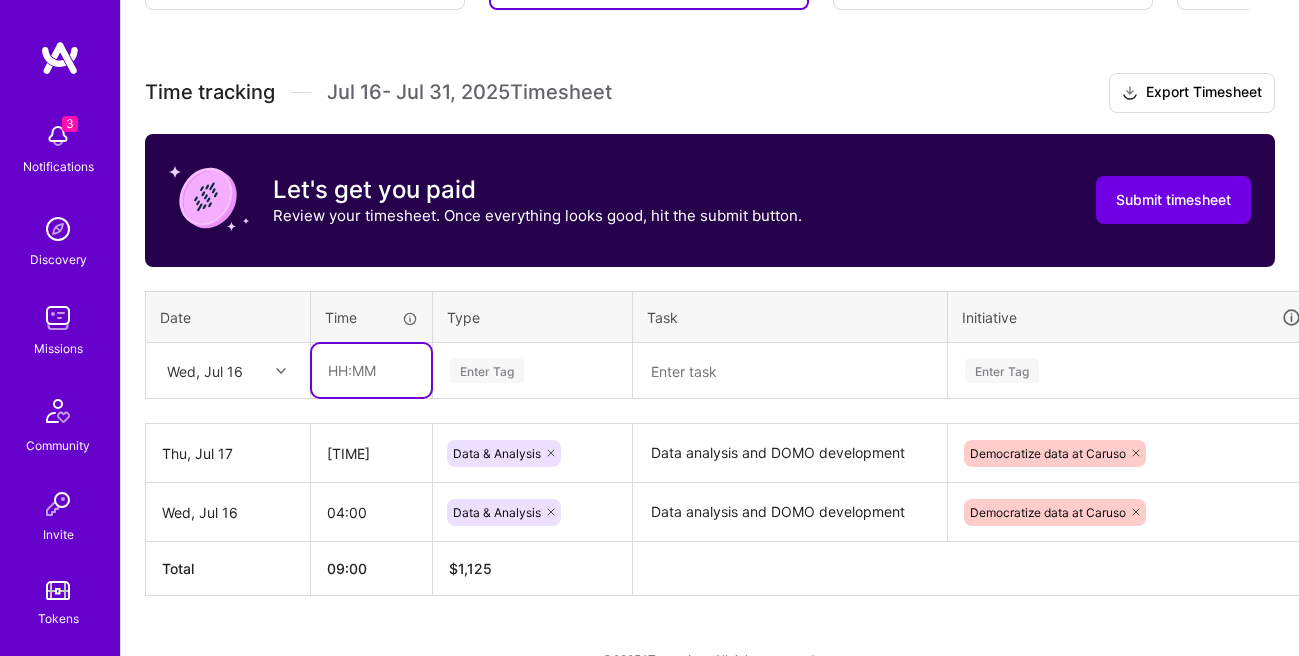 click at bounding box center (371, 370) 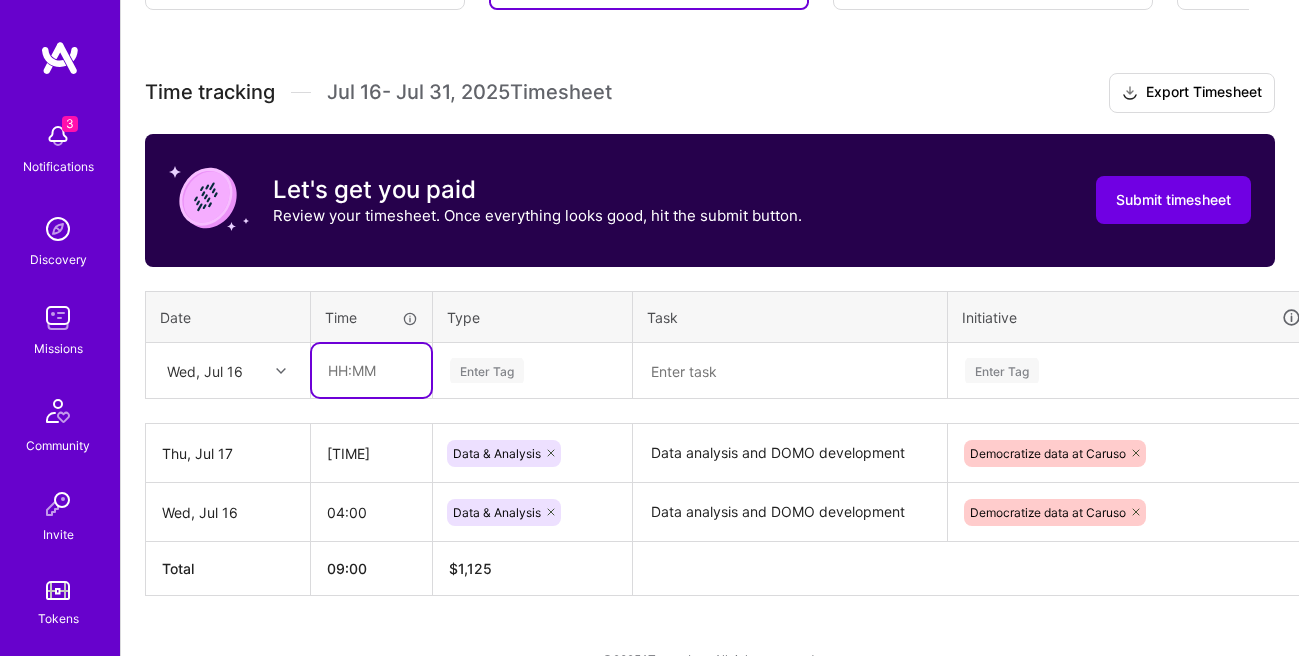 type on "[TIME]" 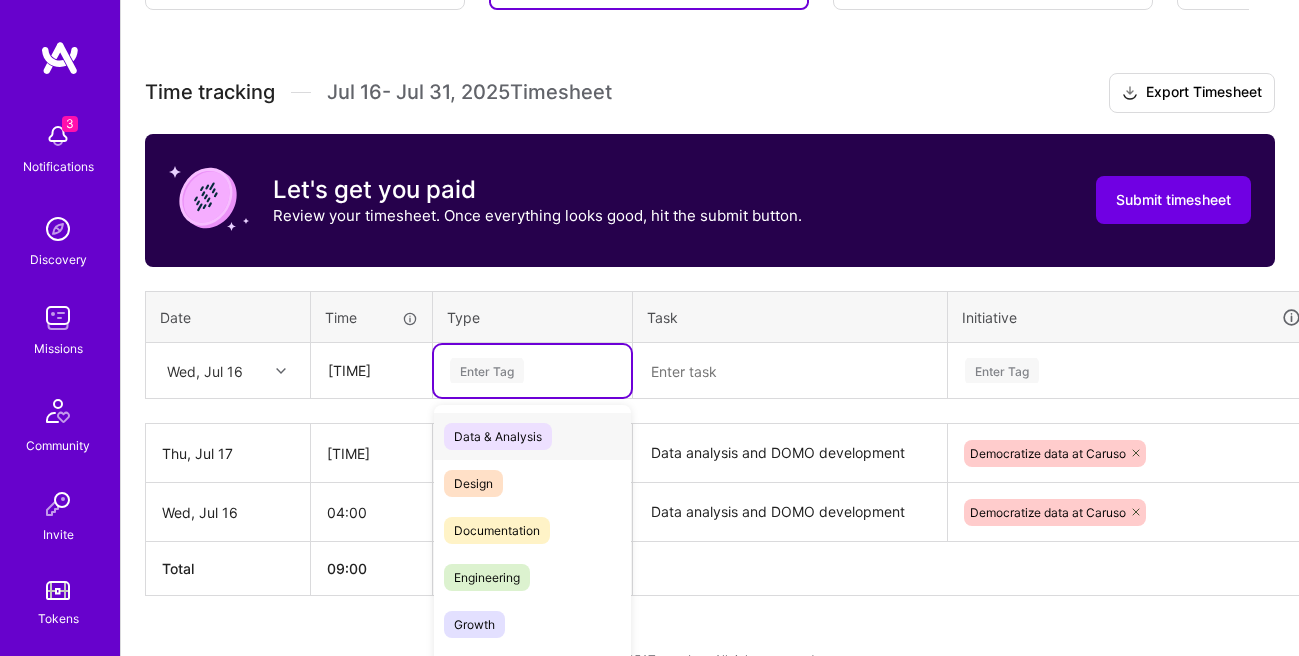 scroll, scrollTop: 543, scrollLeft: 0, axis: vertical 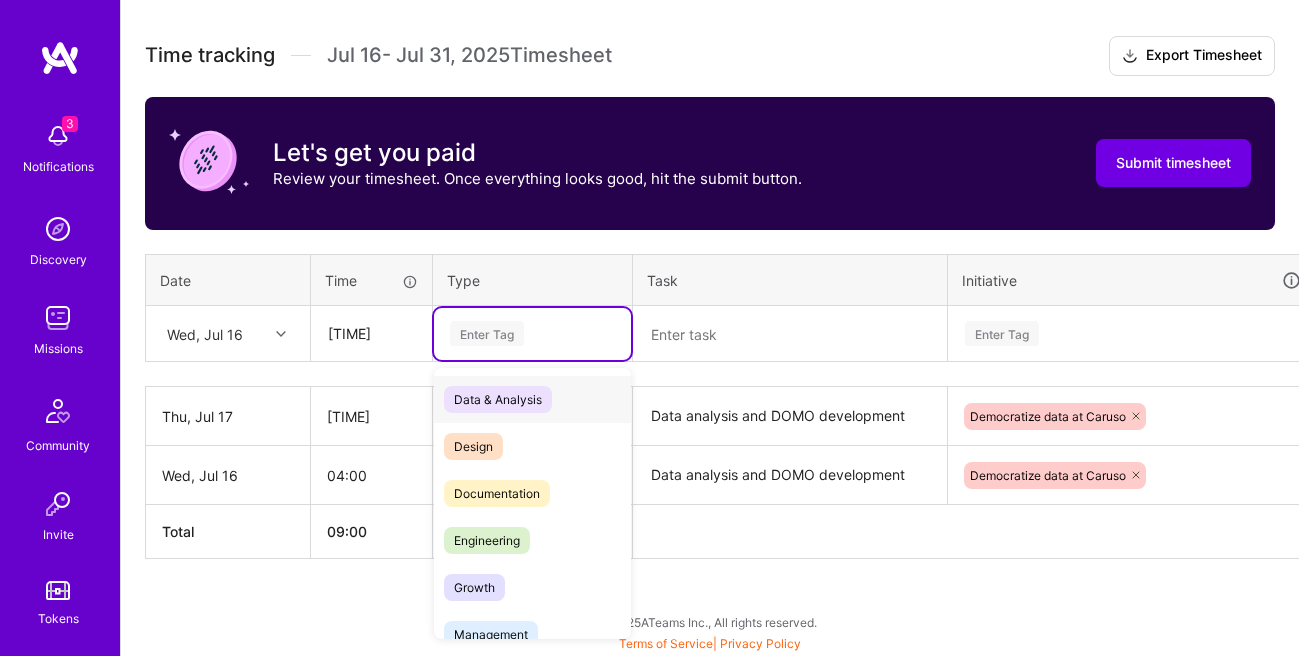 click on "Time tracking [DATE]  -   [DATE] ,   [YEAR] Timesheet Export Timesheet Let's get you paid Review your timesheet. Once everything looks good, hit the submit button. Submit timesheet Date Time Type Task Initiative  [DAY], [MONTH] [DAY_NUM] [TIME] option Data & Analysis focused, 0 of 2. 17 results available. Use Up and Down to choose options, press Enter to select the currently focused option, press Escape to exit the menu. Enter Tag Data & Analysis Design Documentation Engineering Growth Management Marketing Meetings Operational Planning Research Strategy Testing Other Out of office types Holiday Sick Day Time off Enter Tag [DAY], [MONTH] [DAY_NUM] [TIME] Data & Analysis
Data analysis and DOMO development  Democratize data at Caruso
Delete row [DAY], [MONTH] [DAY_NUM] [TIME] Data & Analysis
Data analysis and DOMO development  Democratize data at Caruso
Delete row Total [TIME] [PRICE]" at bounding box center (710, 297) 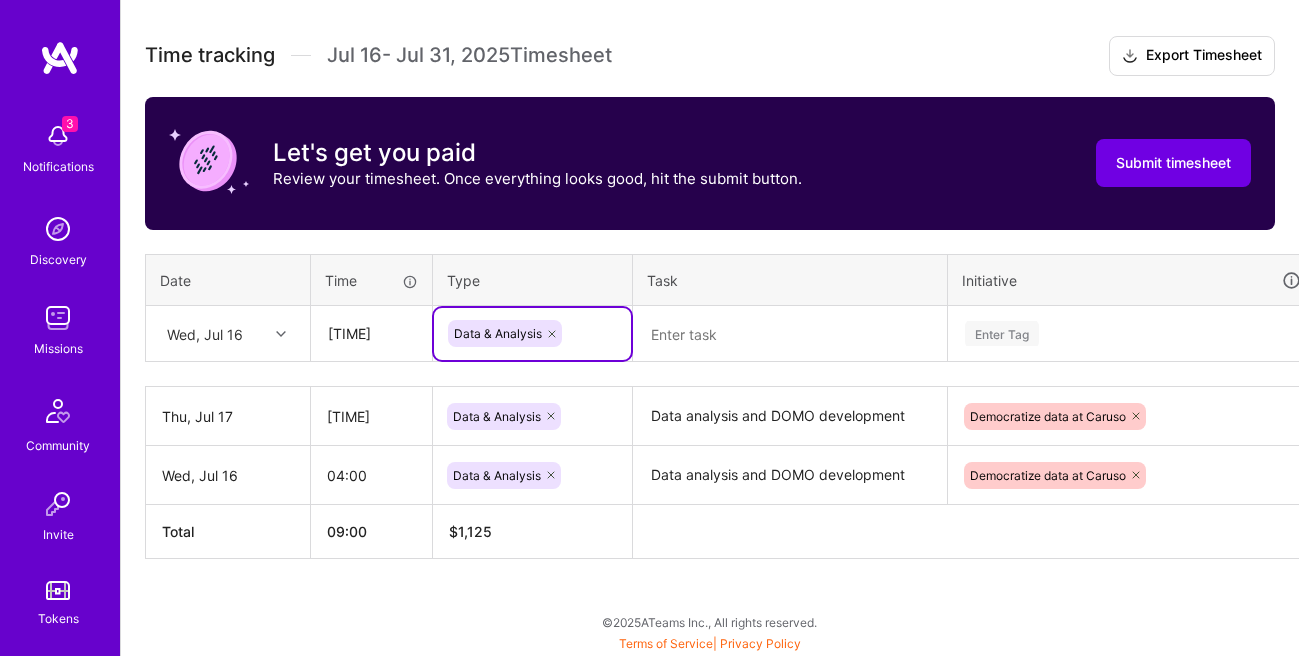 click on "Data analysis and DOMO development" at bounding box center (790, 416) 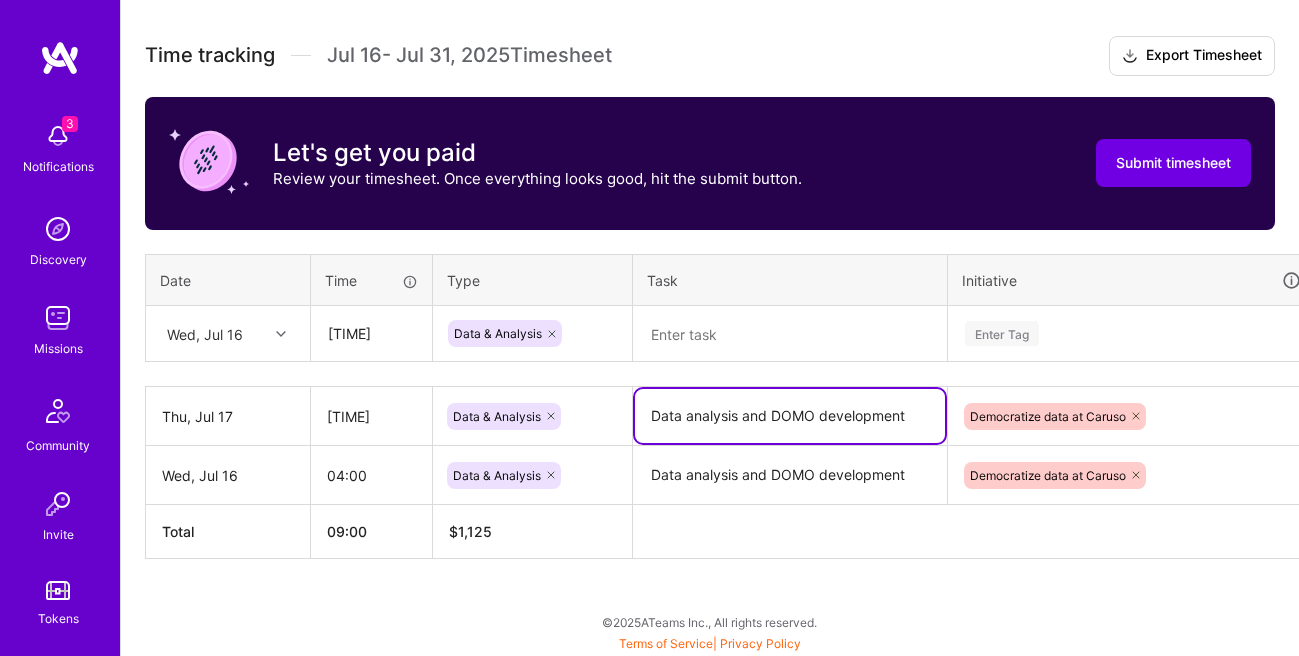 click on "Data analysis and DOMO development" at bounding box center [790, 416] 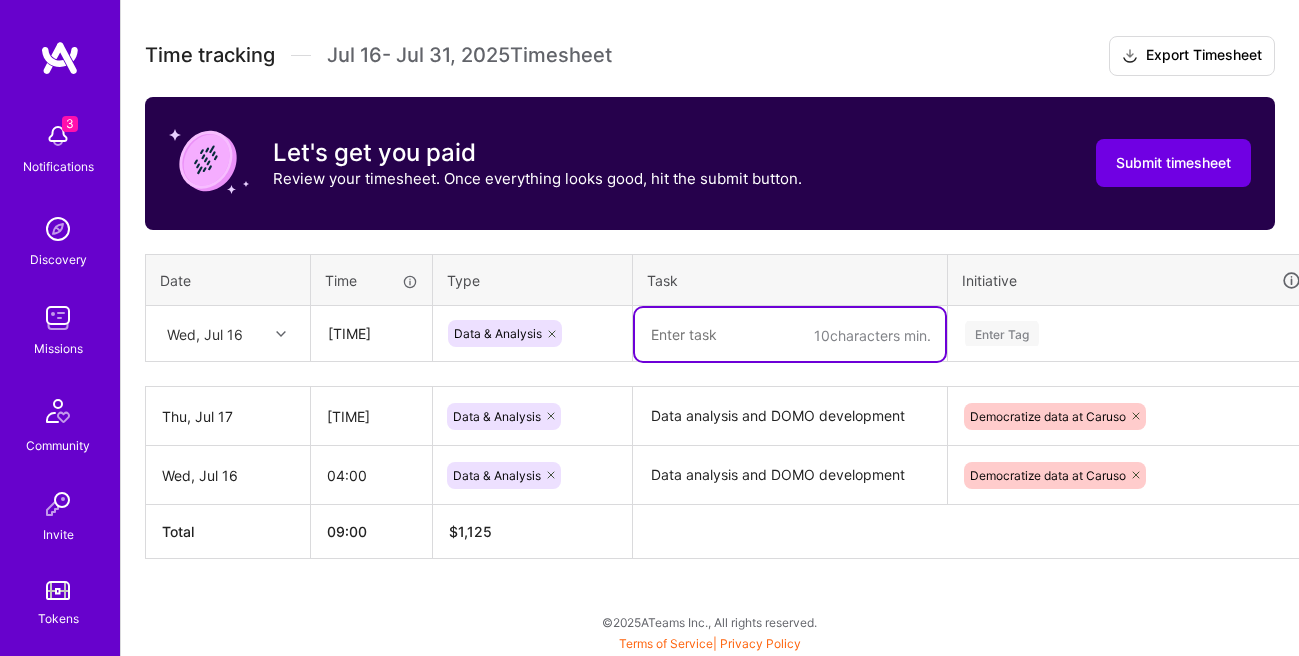 paste on "Data analysis and DOMO development" 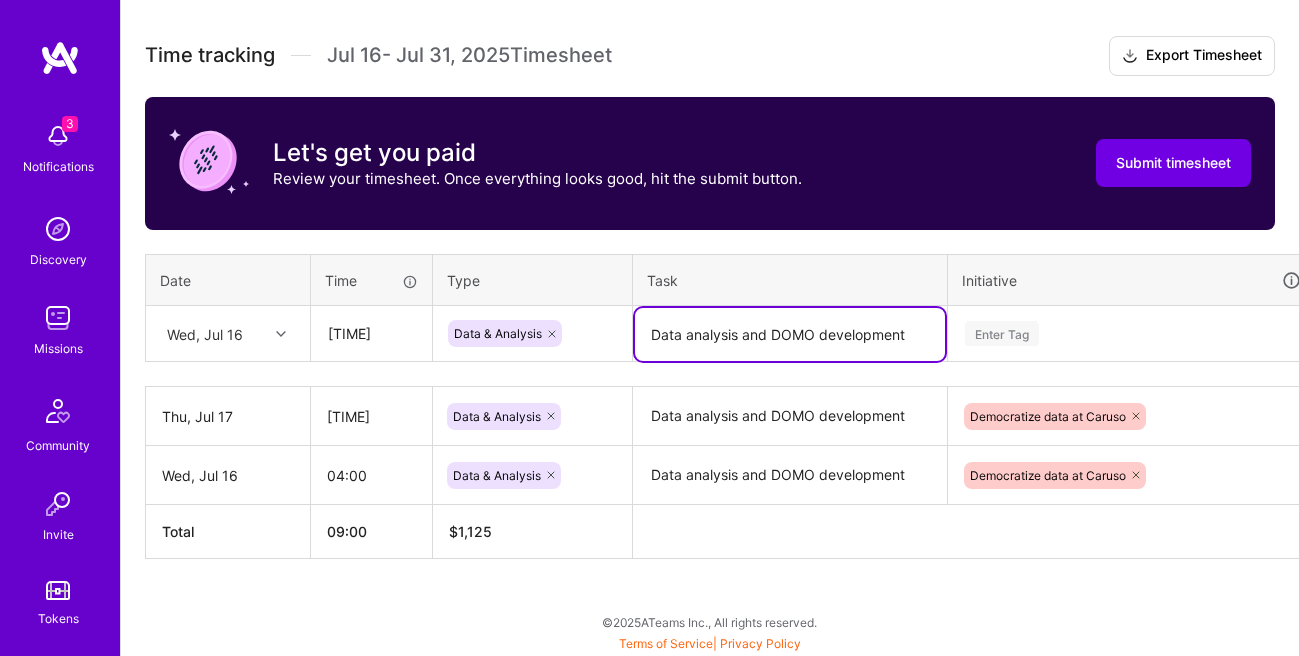 type on "Data analysis and DOMO development" 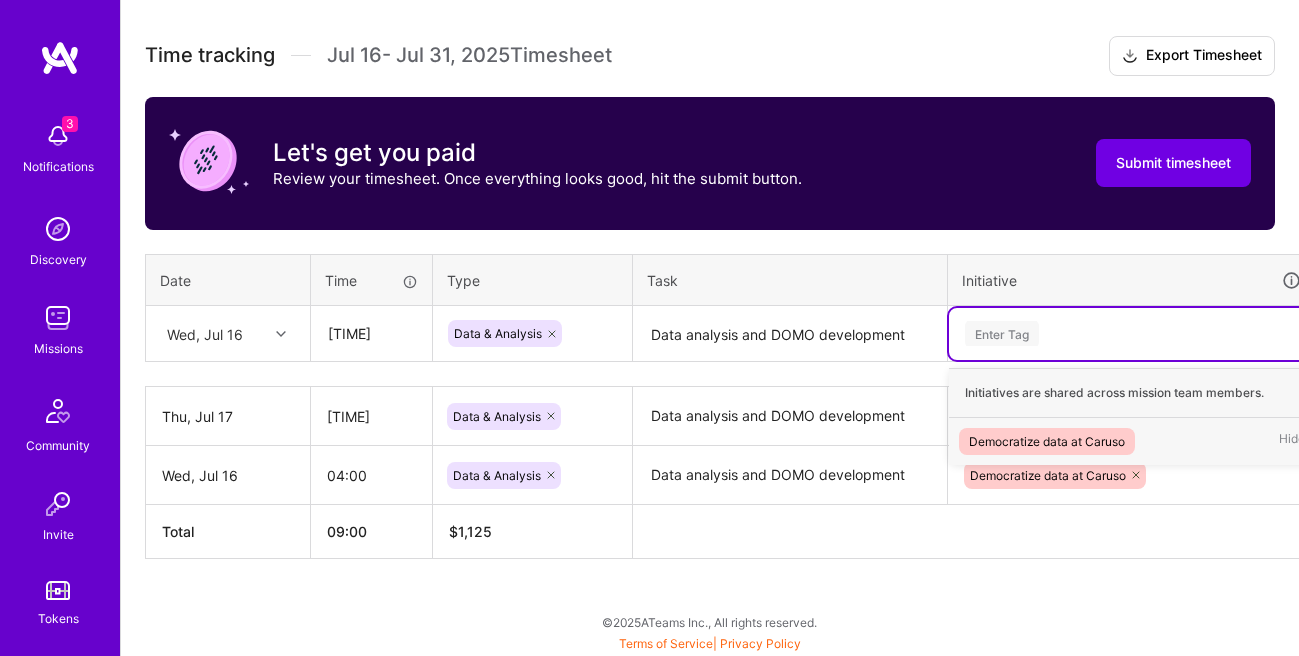 click on "Democratize data at Caruso" at bounding box center [1047, 441] 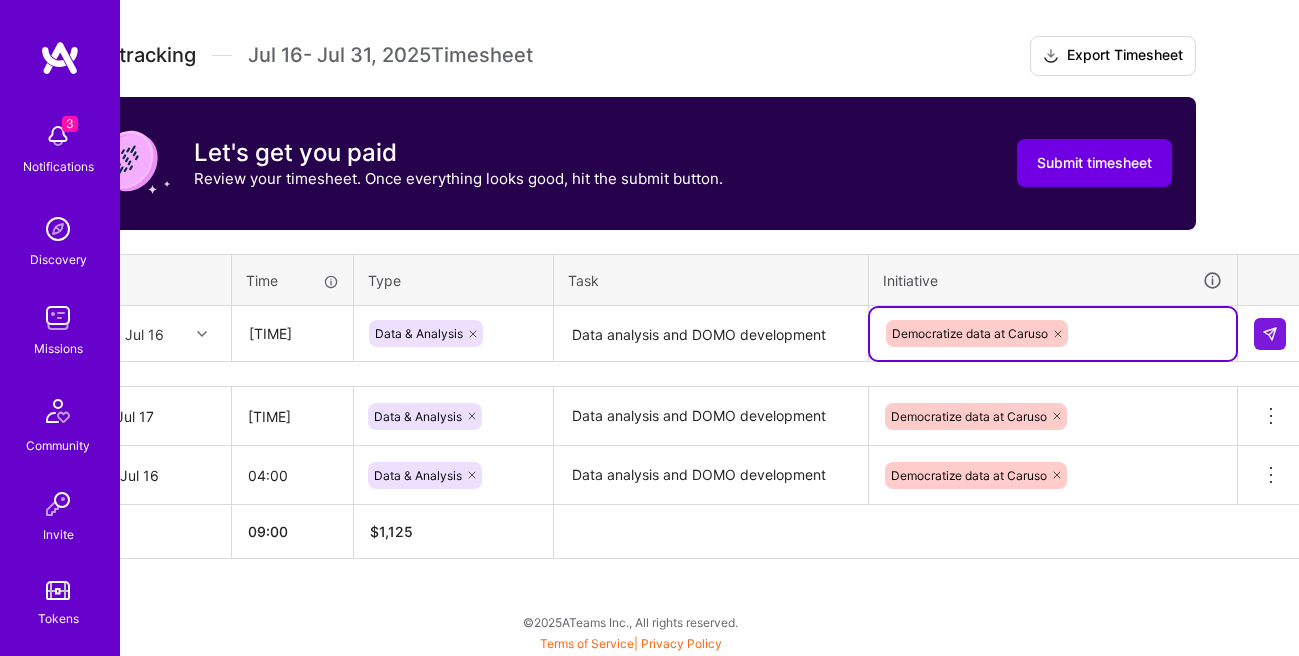 scroll, scrollTop: 543, scrollLeft: 85, axis: both 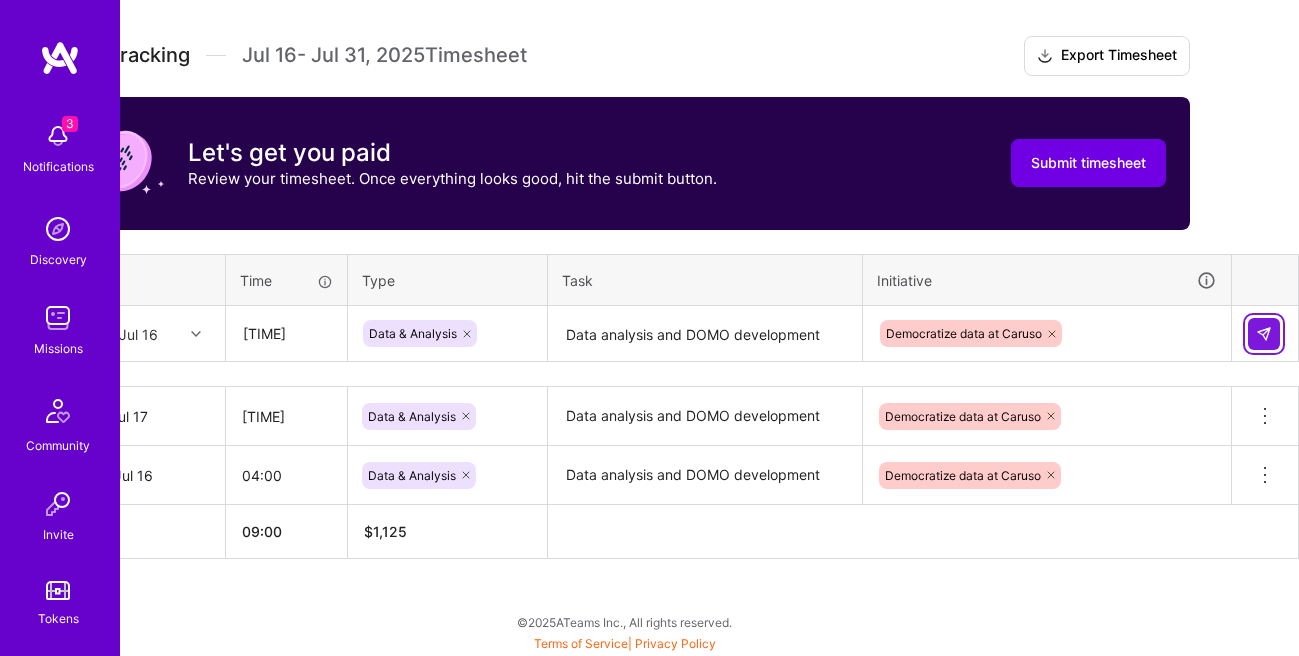 click at bounding box center [1264, 334] 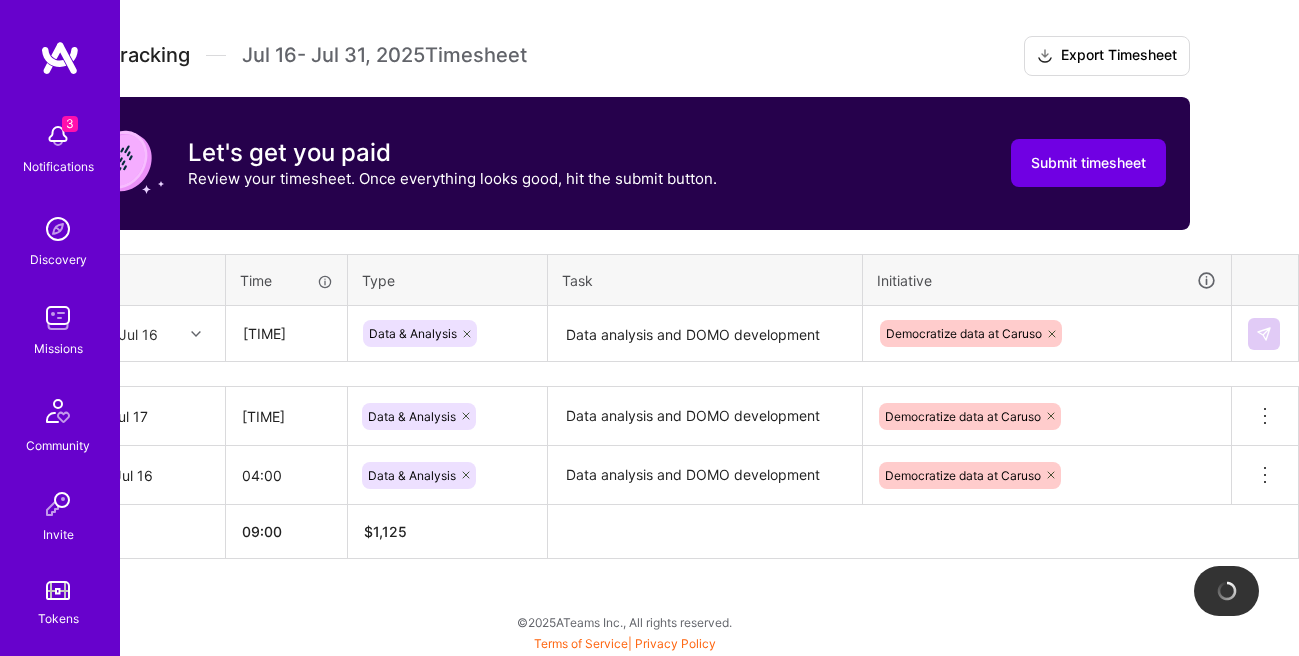 type 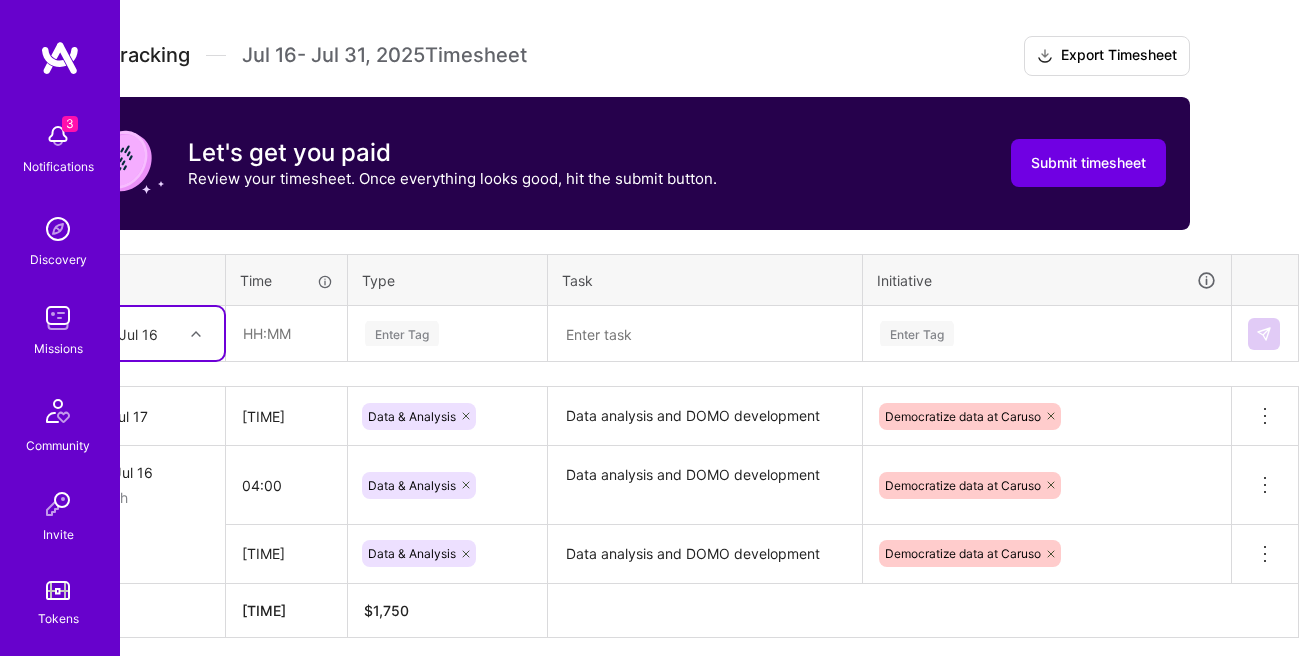 scroll, scrollTop: 543, scrollLeft: 0, axis: vertical 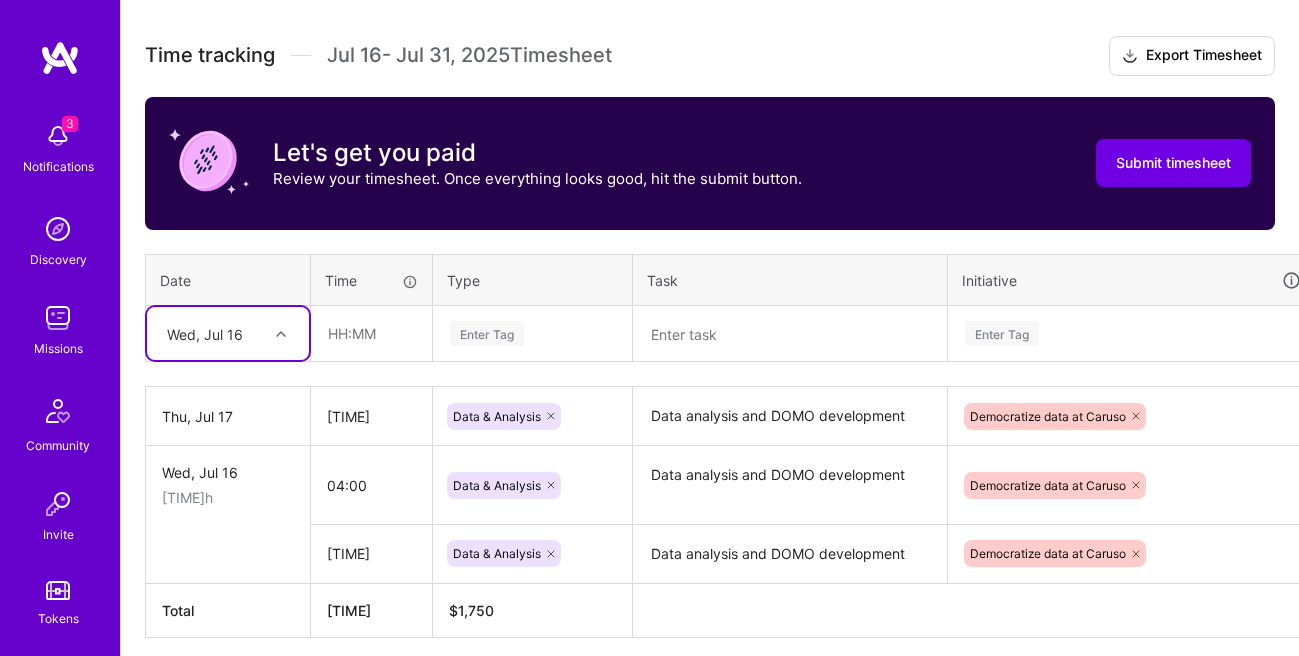 click on "[TIME]h" at bounding box center [228, 497] 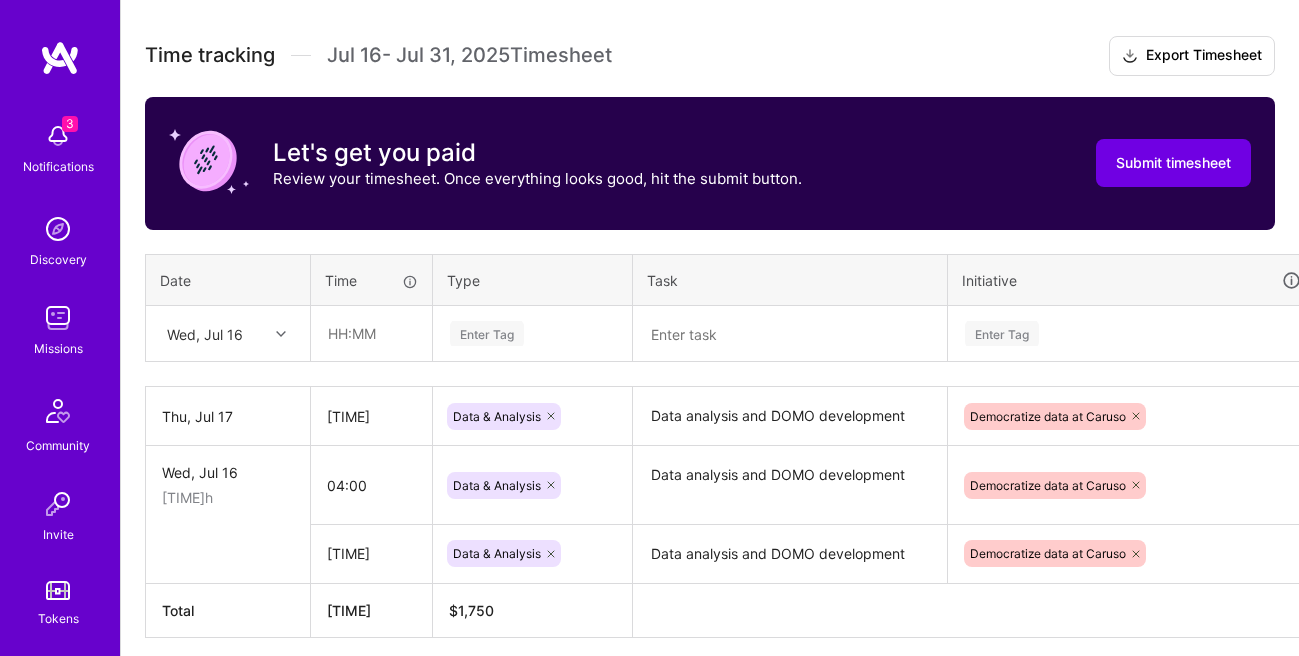 scroll, scrollTop: 543, scrollLeft: 85, axis: both 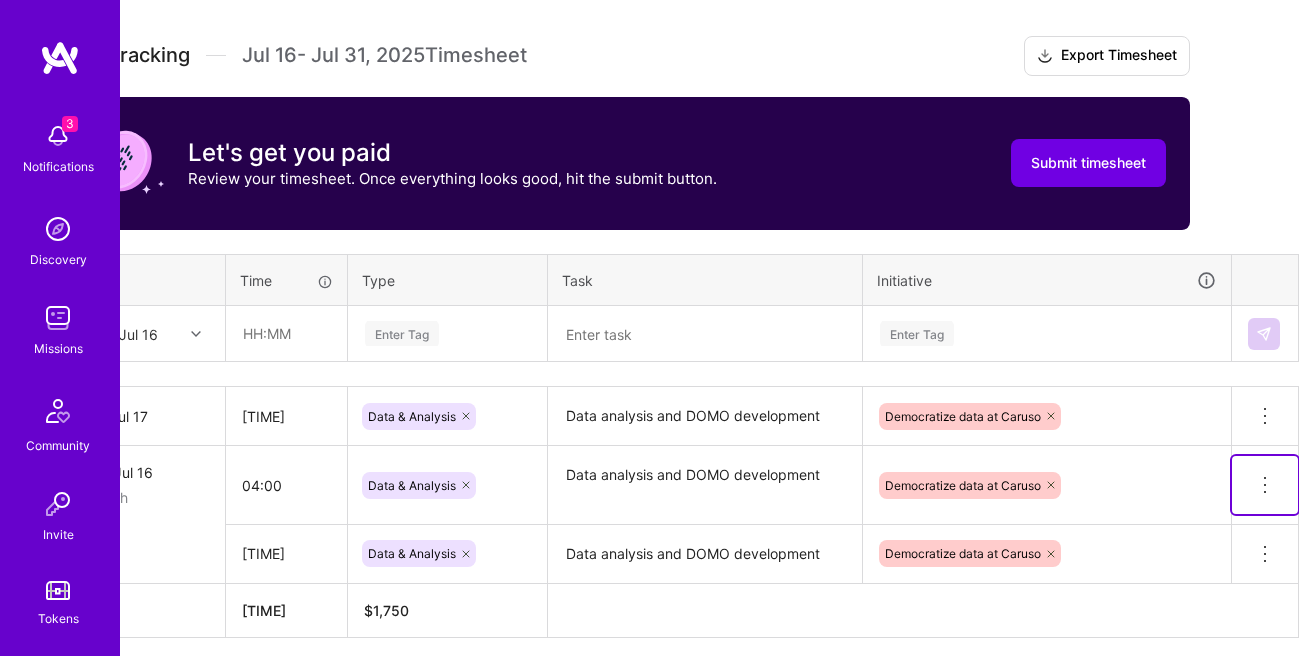click 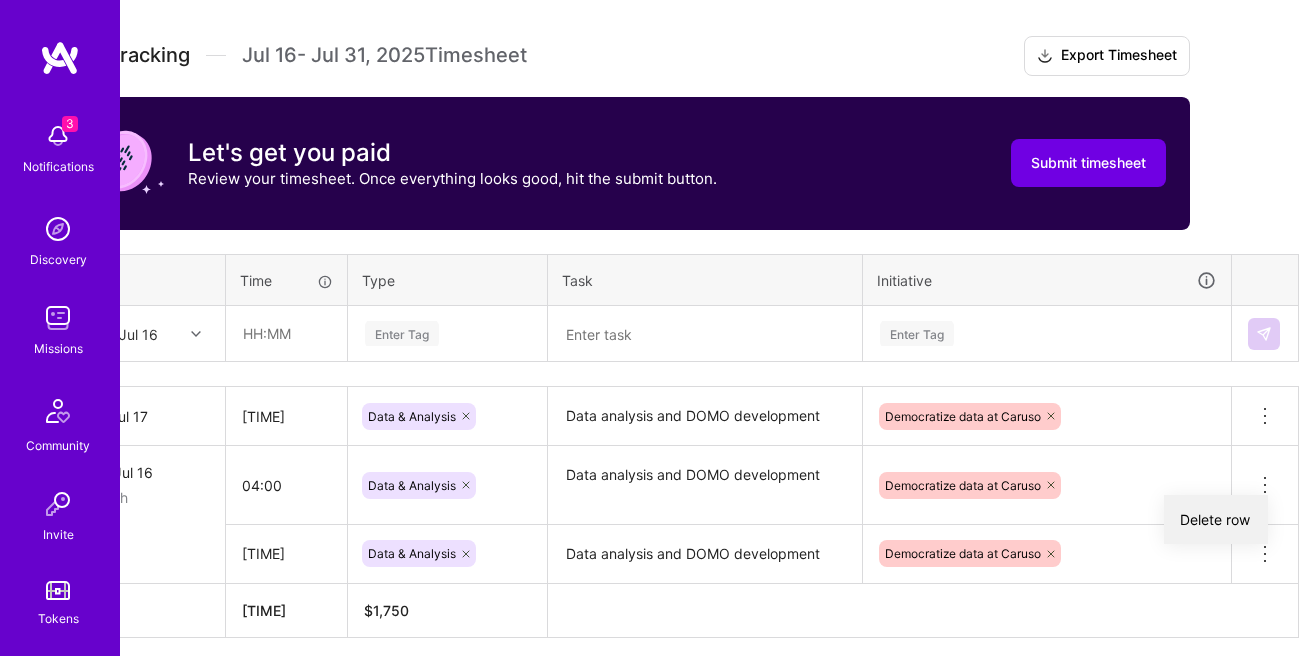 click on "Delete row" at bounding box center [1216, 519] 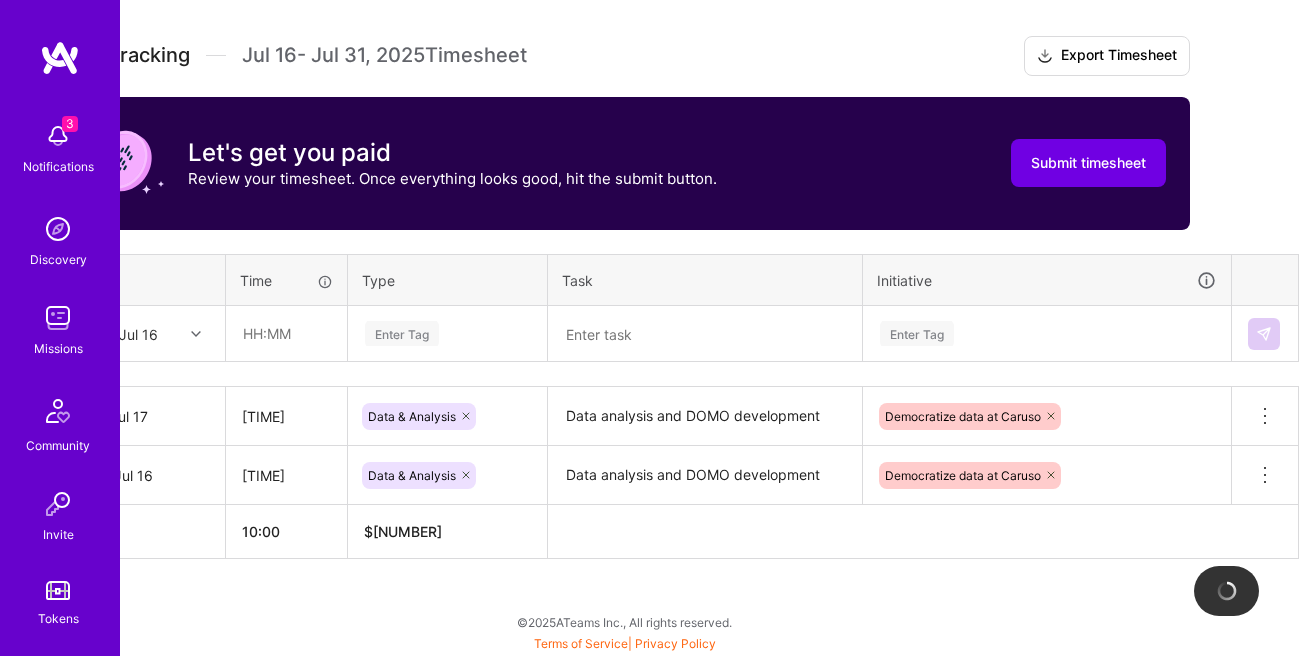 scroll, scrollTop: 543, scrollLeft: 0, axis: vertical 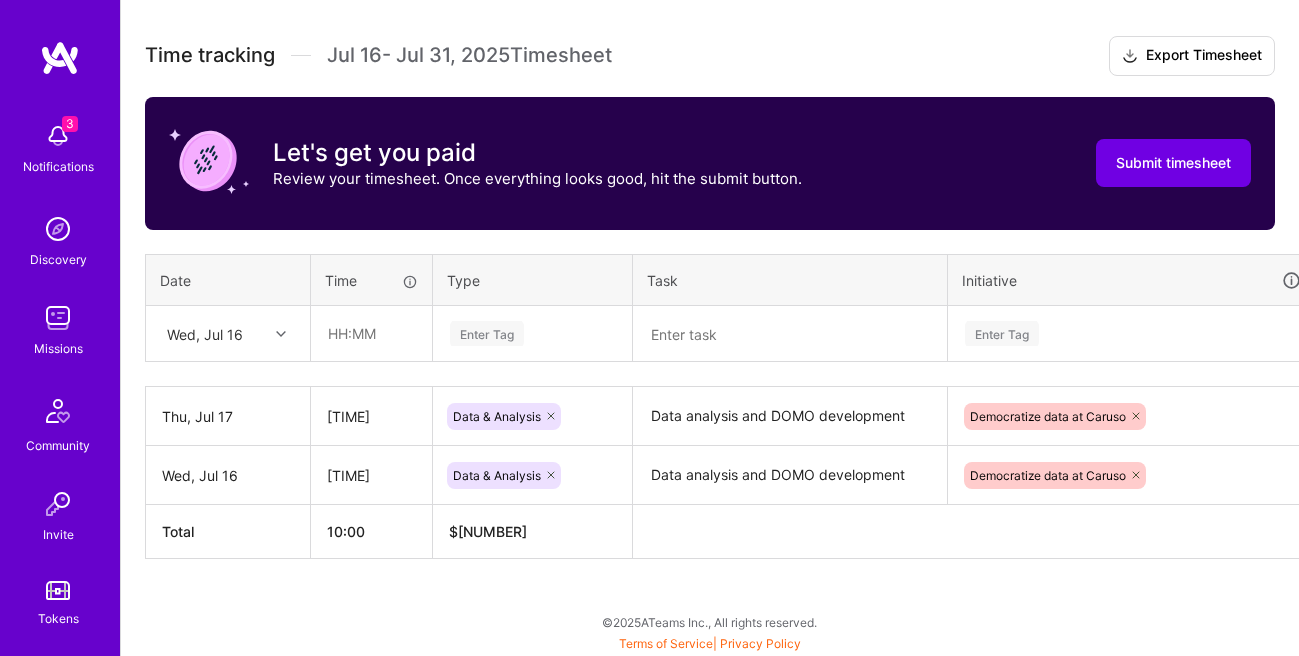 click on "Wed, Jul 16" at bounding box center [205, 333] 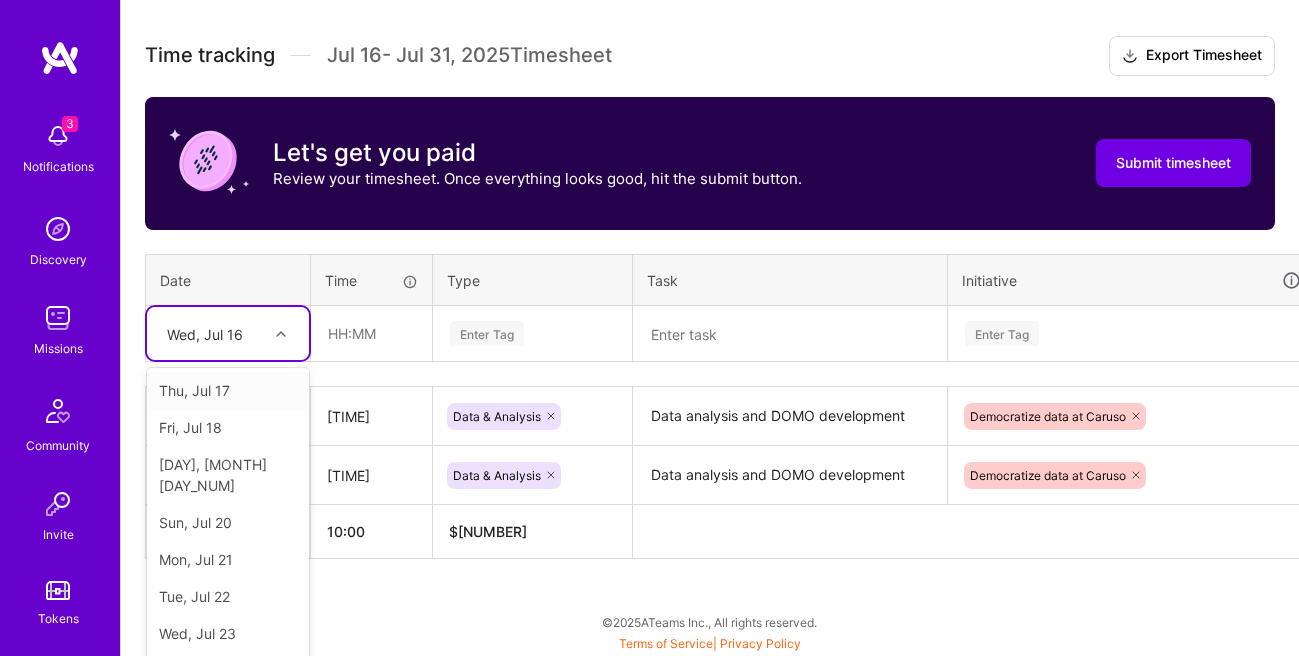 click on "Thu, Jul 17" at bounding box center (228, 390) 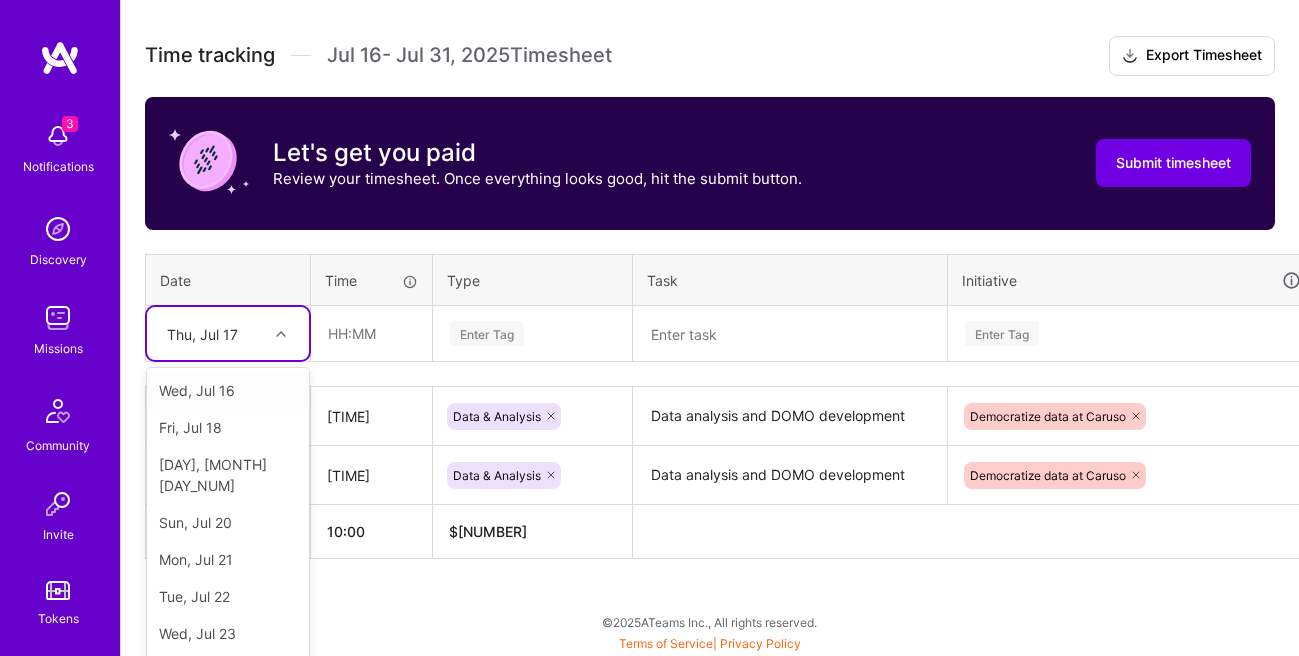 click on "Thu, Jul 17" at bounding box center [202, 333] 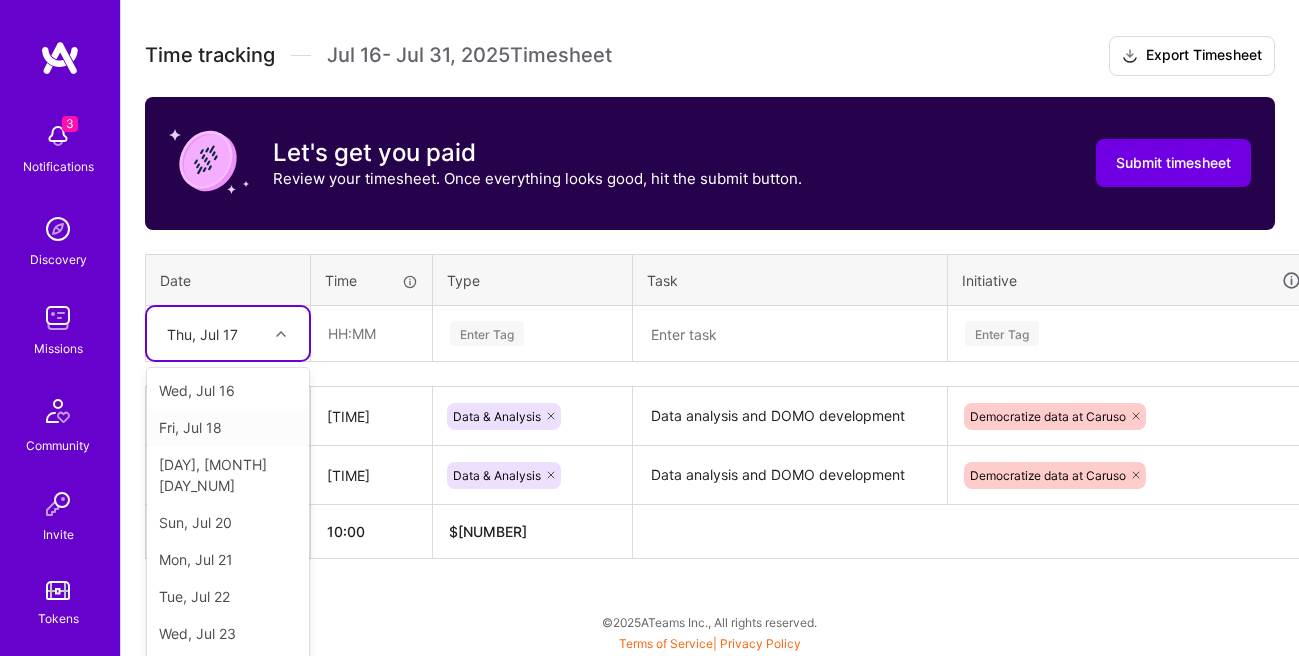click on "Fri, Jul 18" at bounding box center (228, 427) 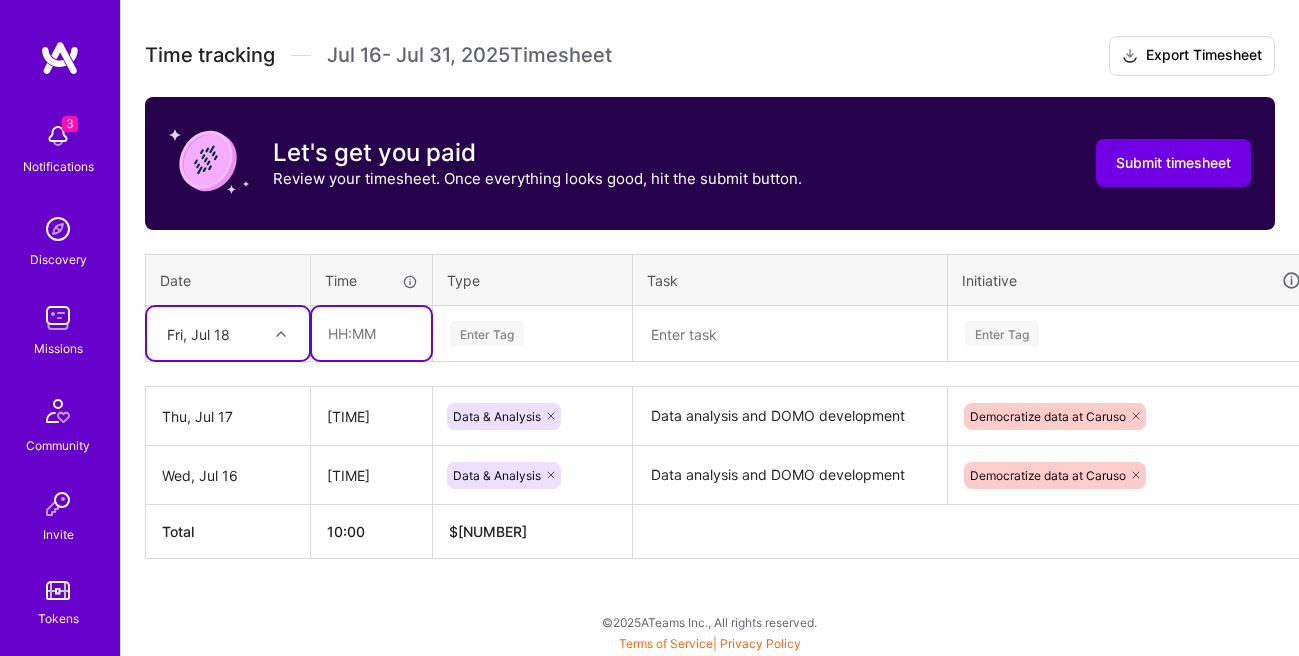 click at bounding box center (371, 333) 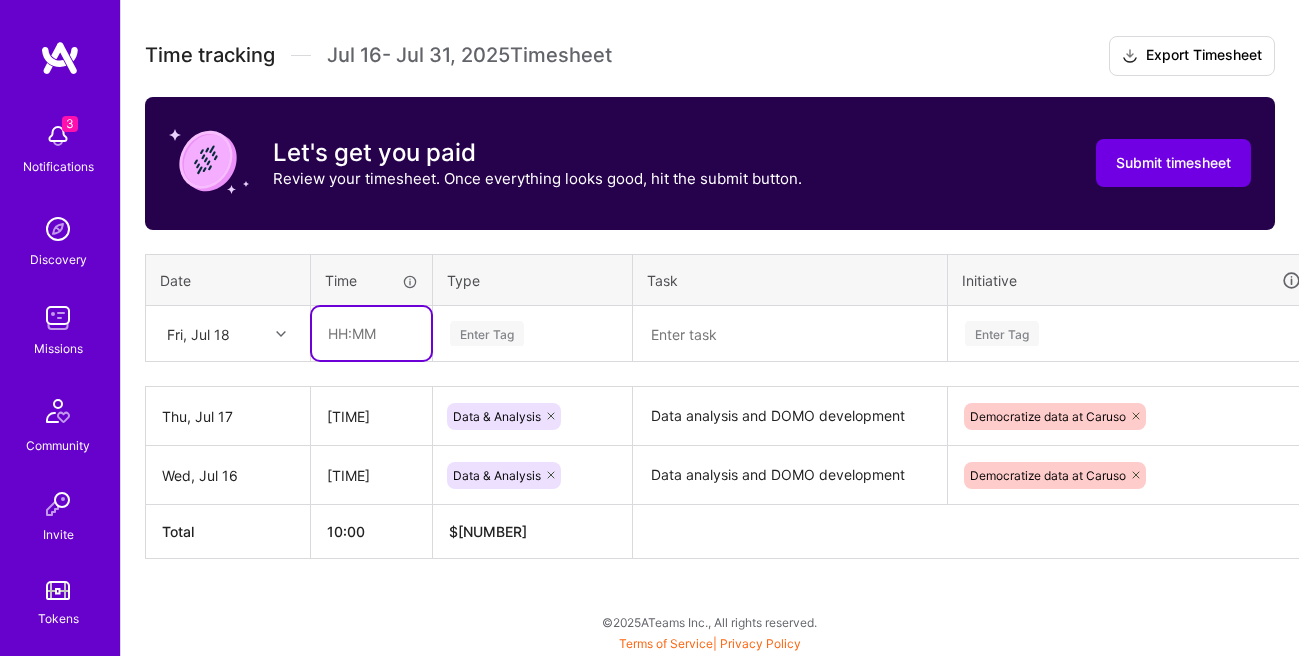 type on "[TIME]" 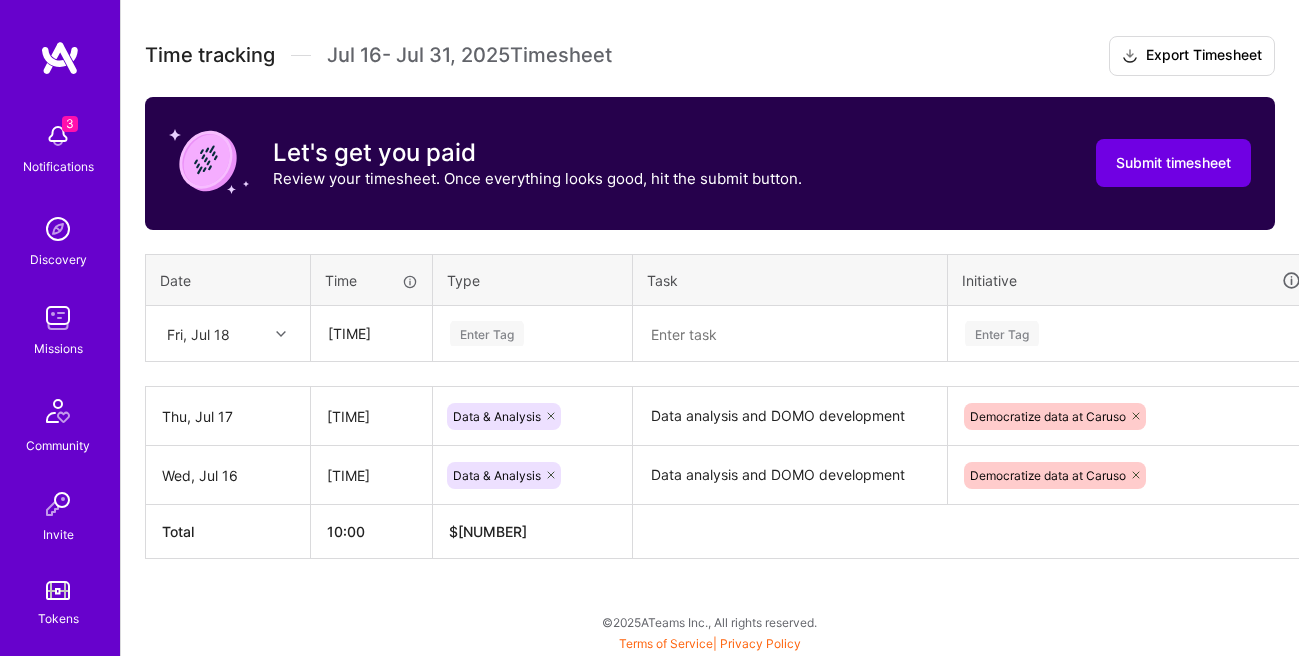 click on "Enter Tag" at bounding box center (532, 334) 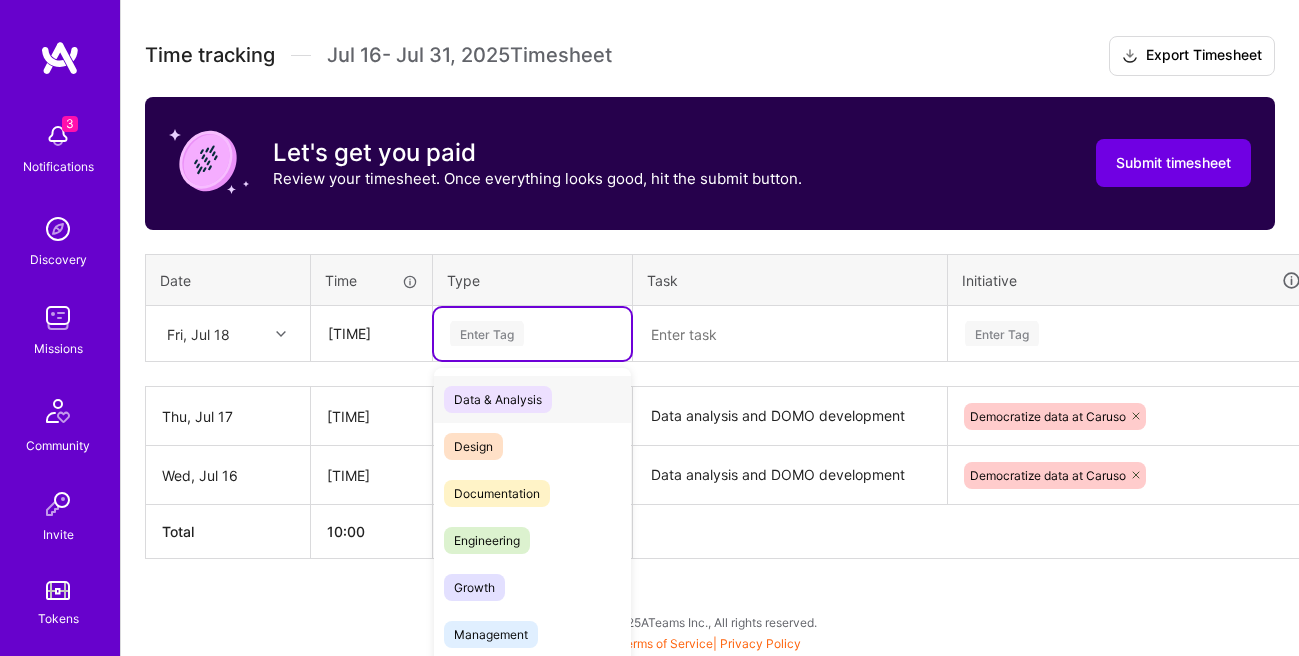 click on "Data & Analysis" at bounding box center (498, 399) 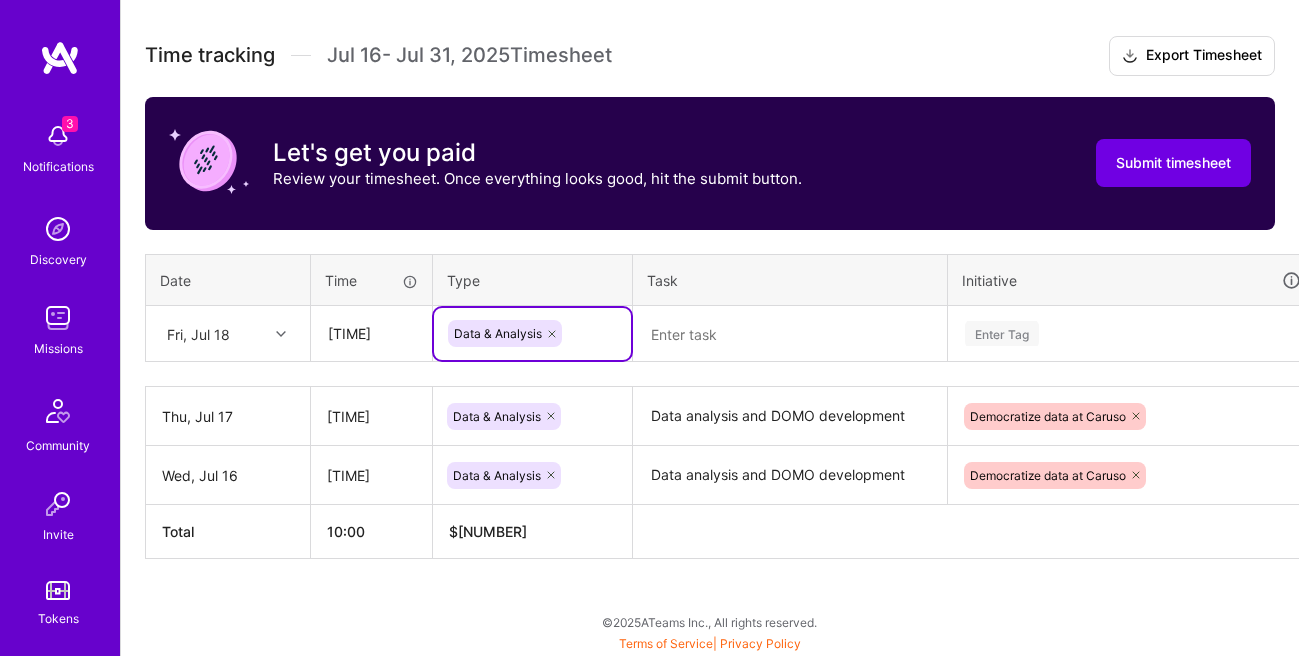 click at bounding box center [790, 334] 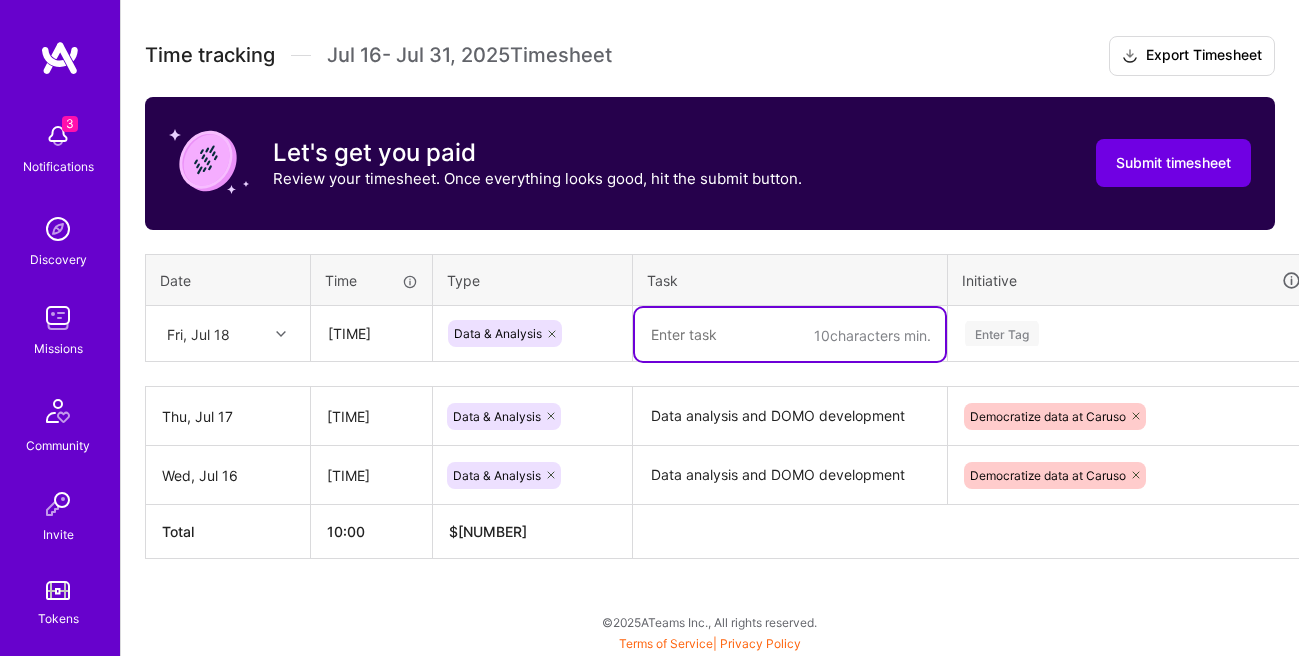 paste on "Data analysis and DOMO development" 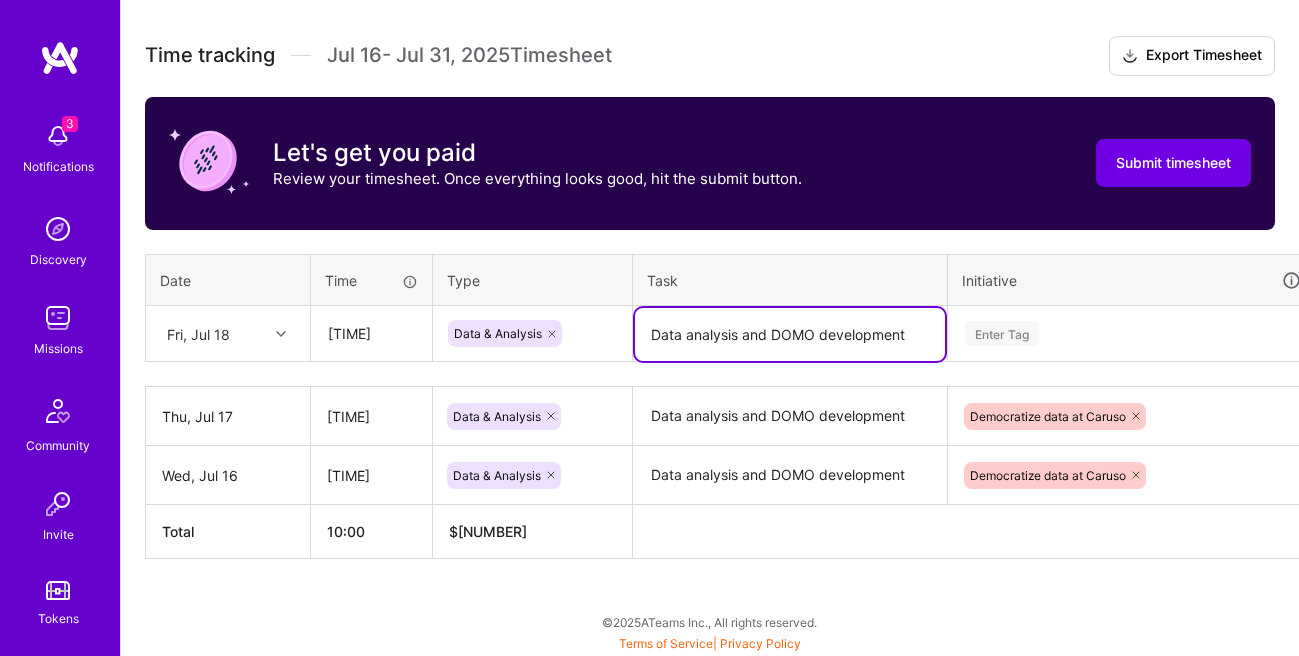 type on "Data analysis and DOMO development" 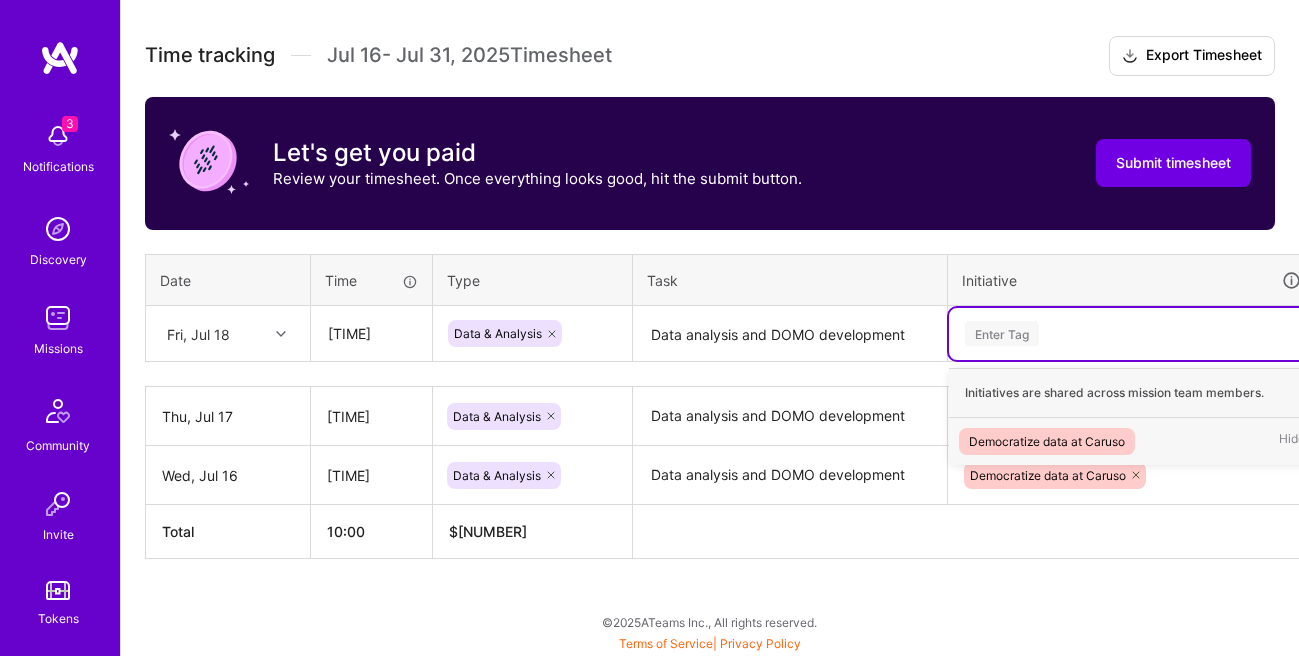 click on "Enter Tag" at bounding box center [1002, 333] 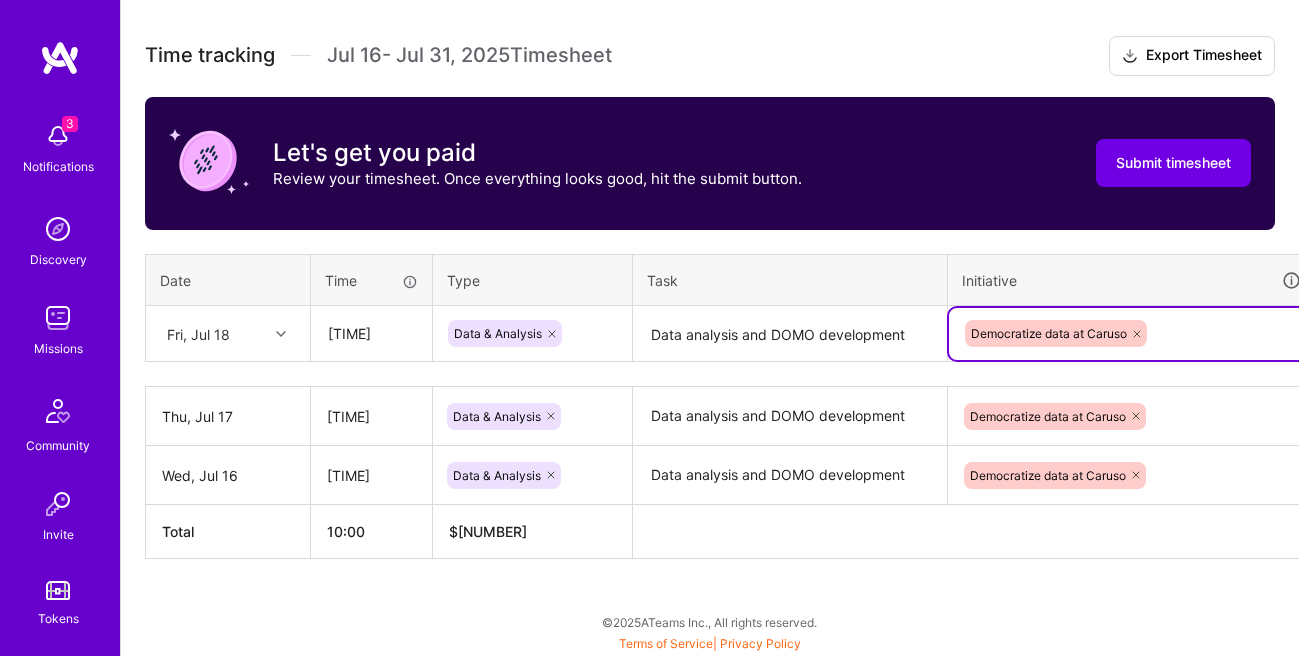 scroll, scrollTop: 543, scrollLeft: 85, axis: both 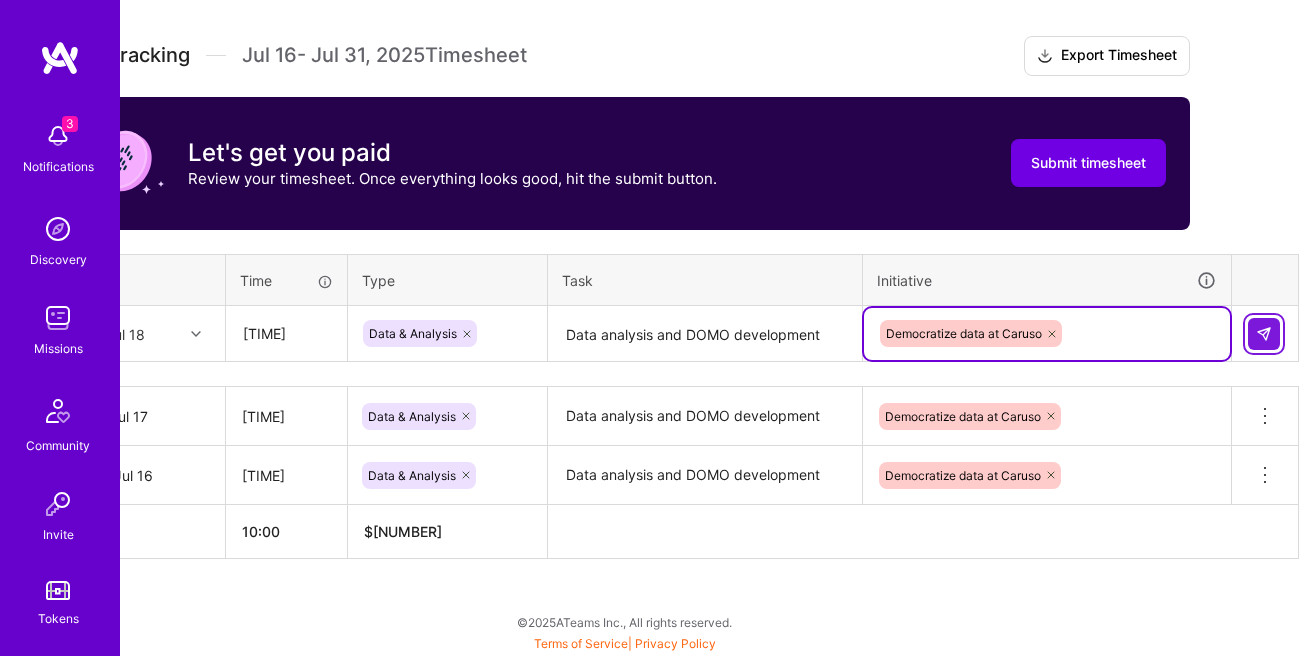 click at bounding box center [1264, 334] 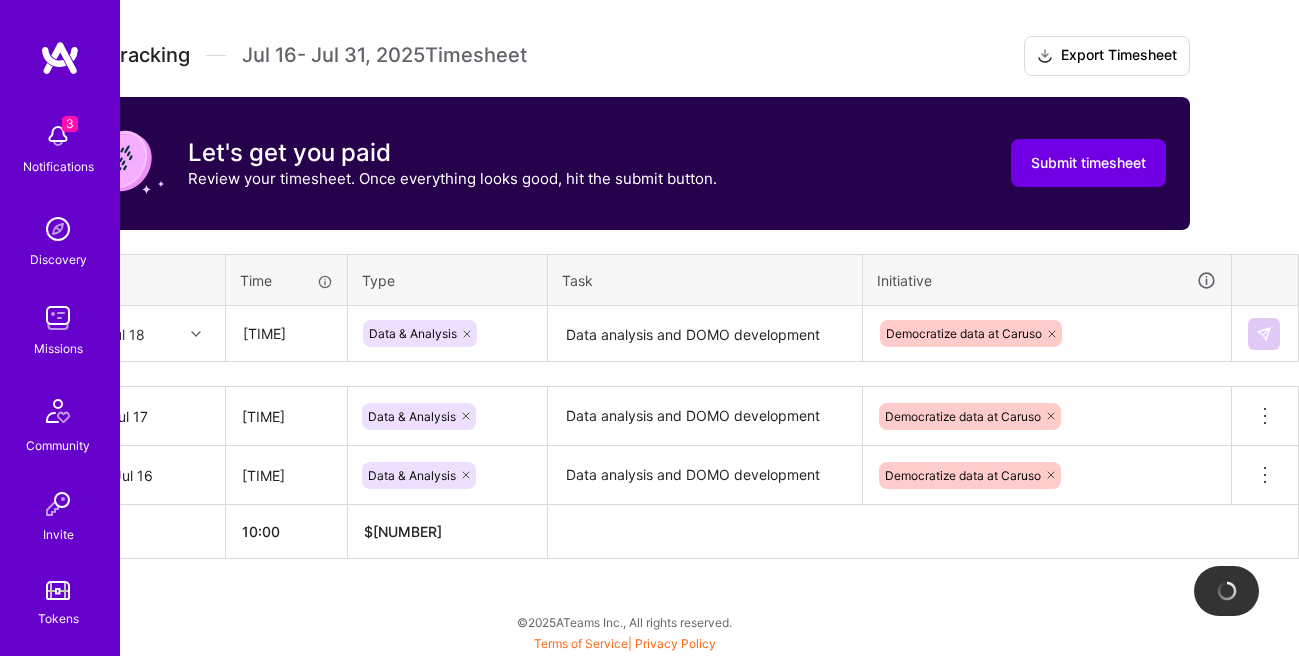 type 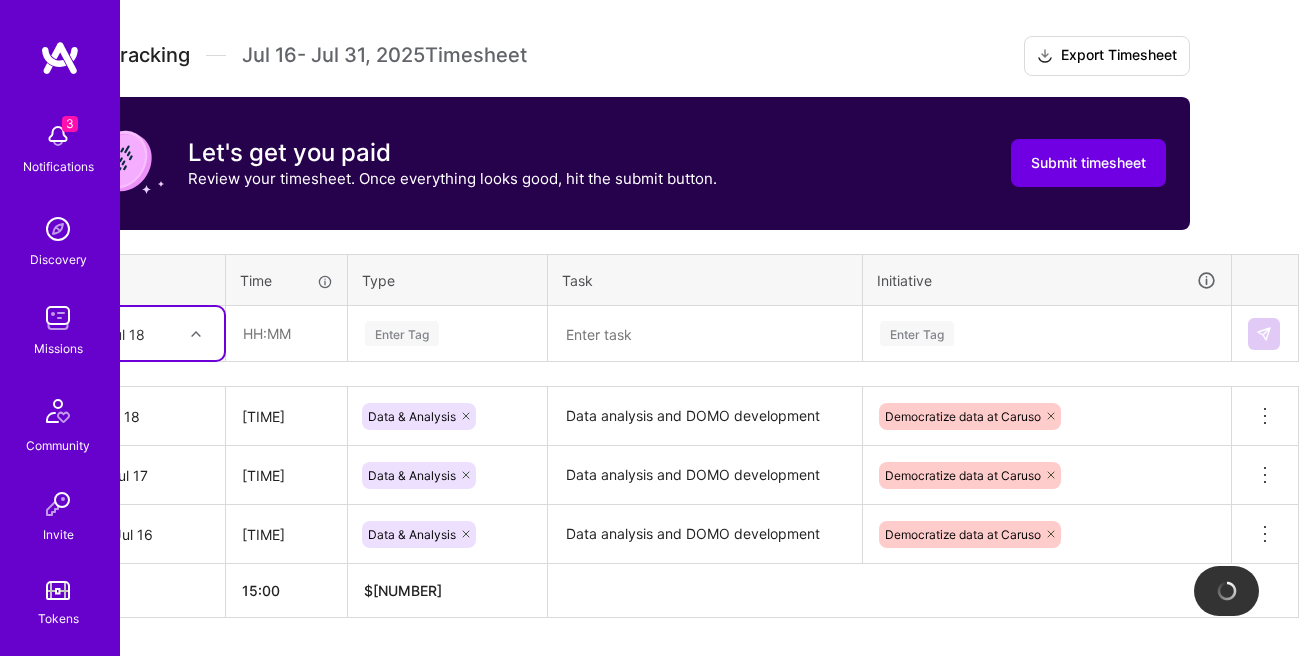 scroll, scrollTop: 543, scrollLeft: 0, axis: vertical 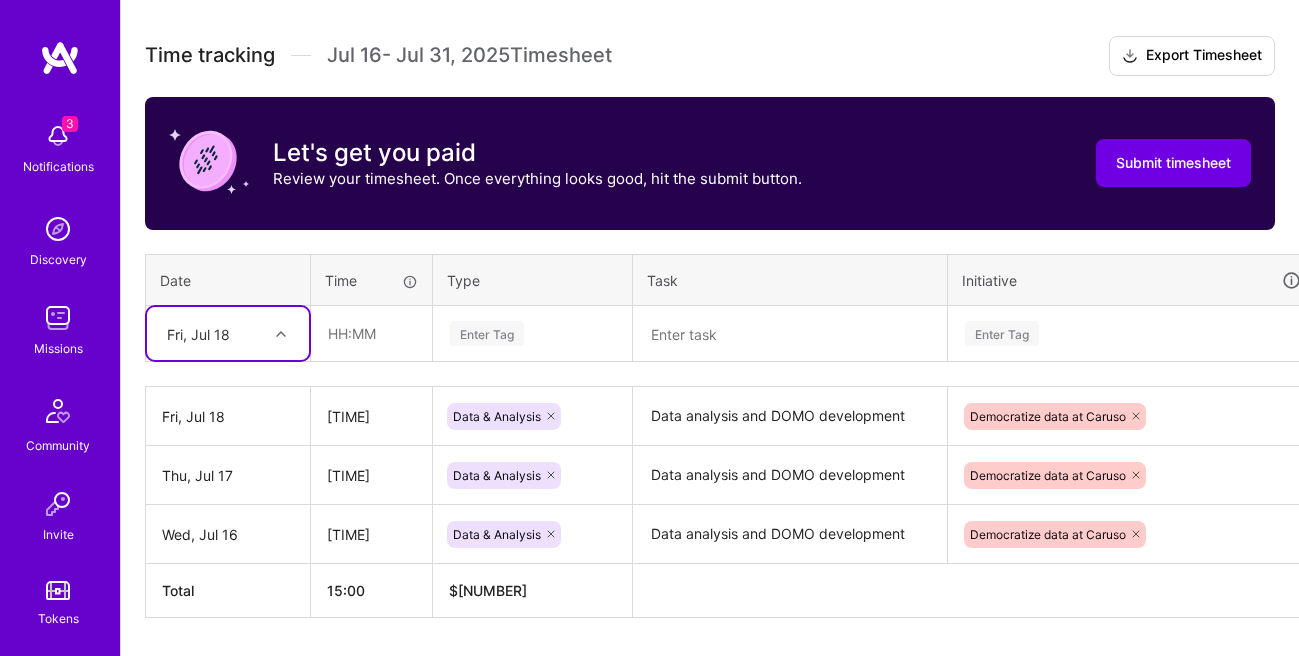 click on "Fri, Jul 18" at bounding box center (212, 333) 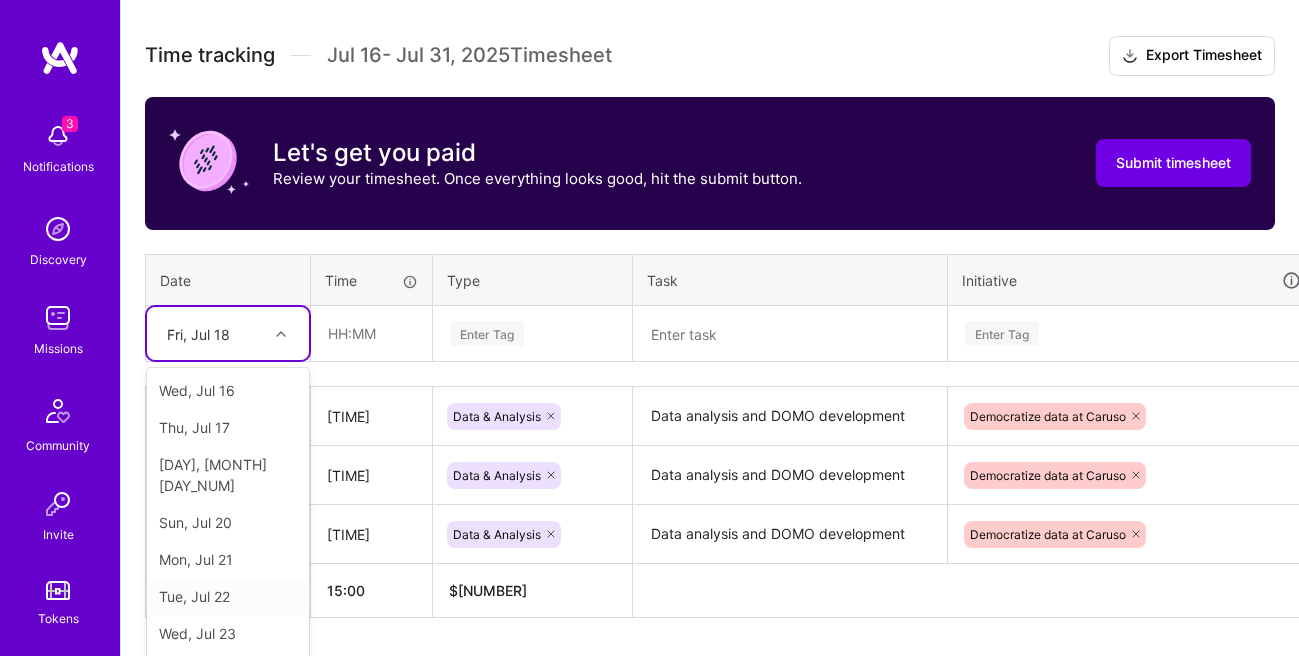 scroll, scrollTop: 31, scrollLeft: 0, axis: vertical 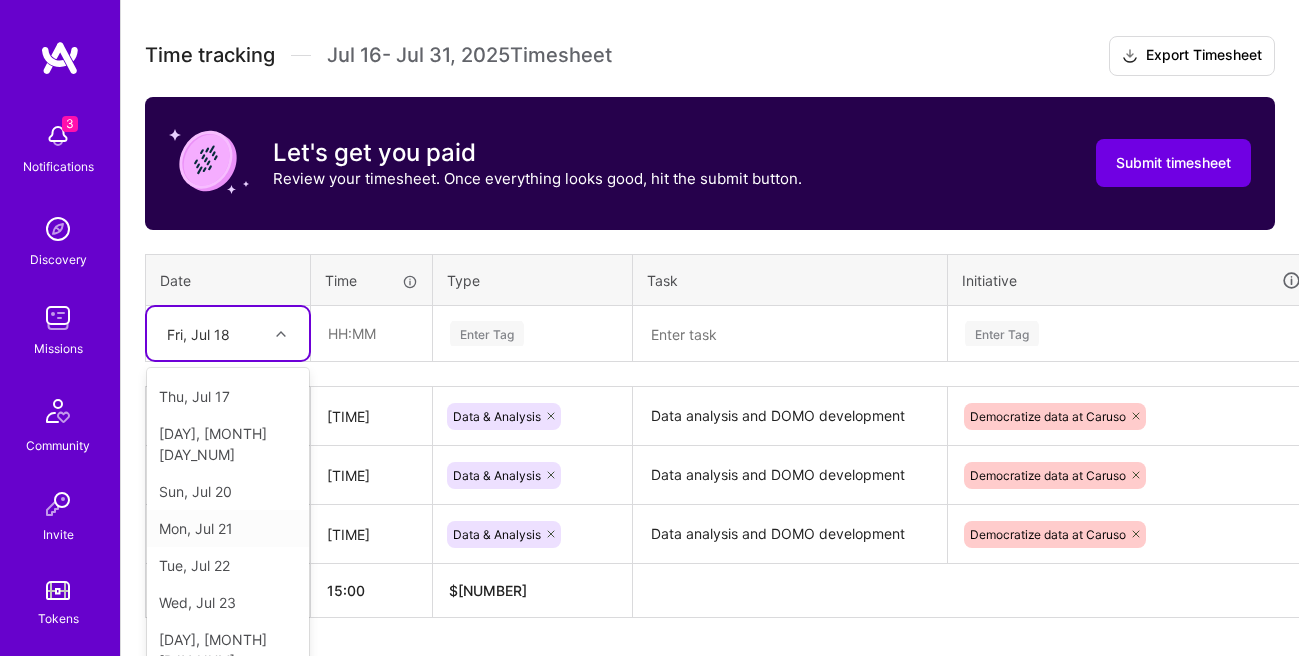 click on "Mon, Jul 21" at bounding box center (228, 528) 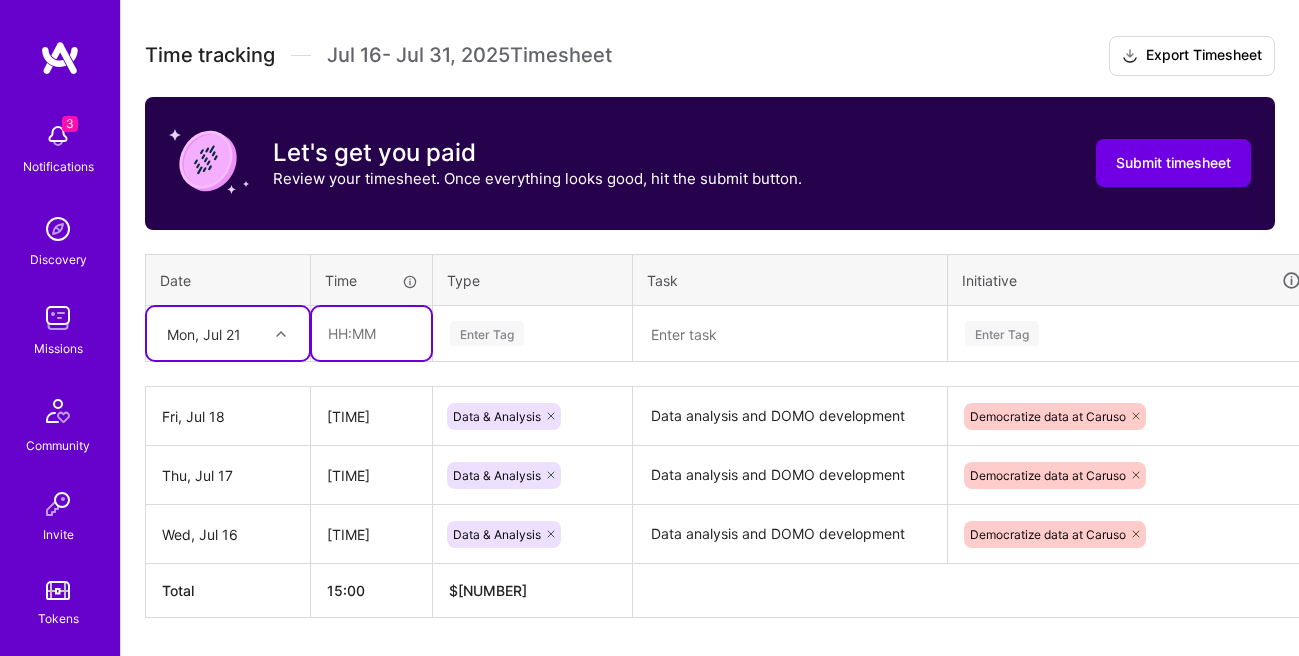 click at bounding box center [371, 333] 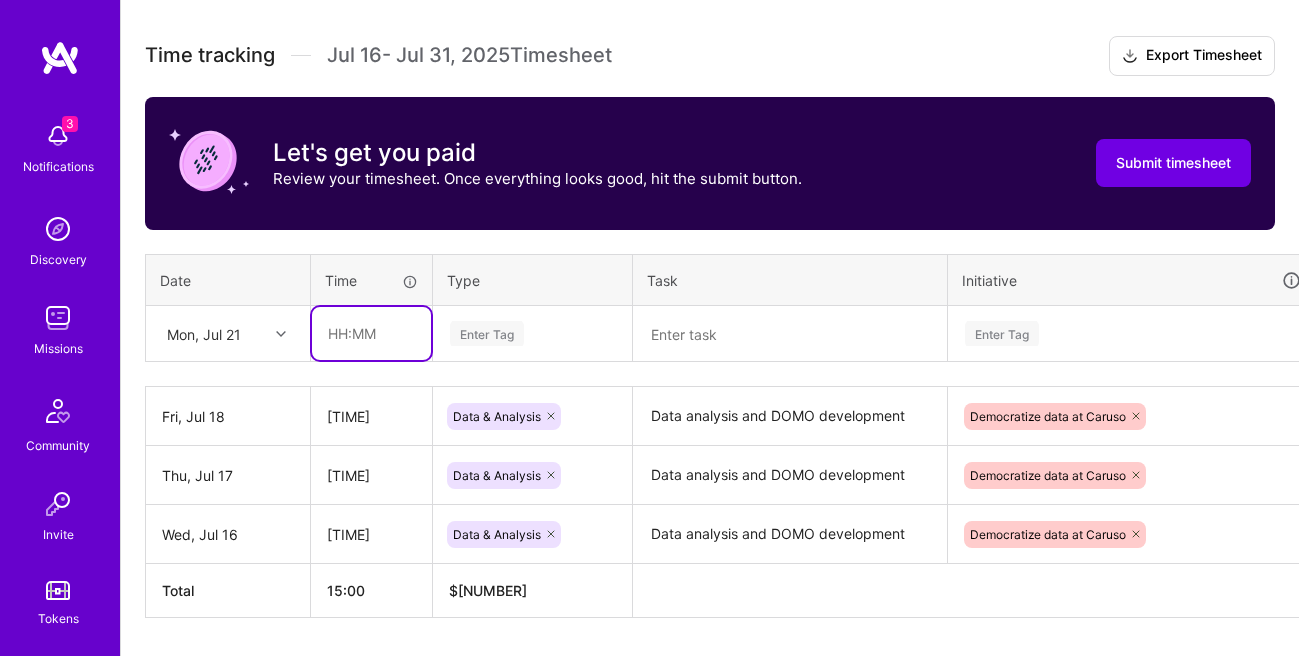 type on "[TIME]" 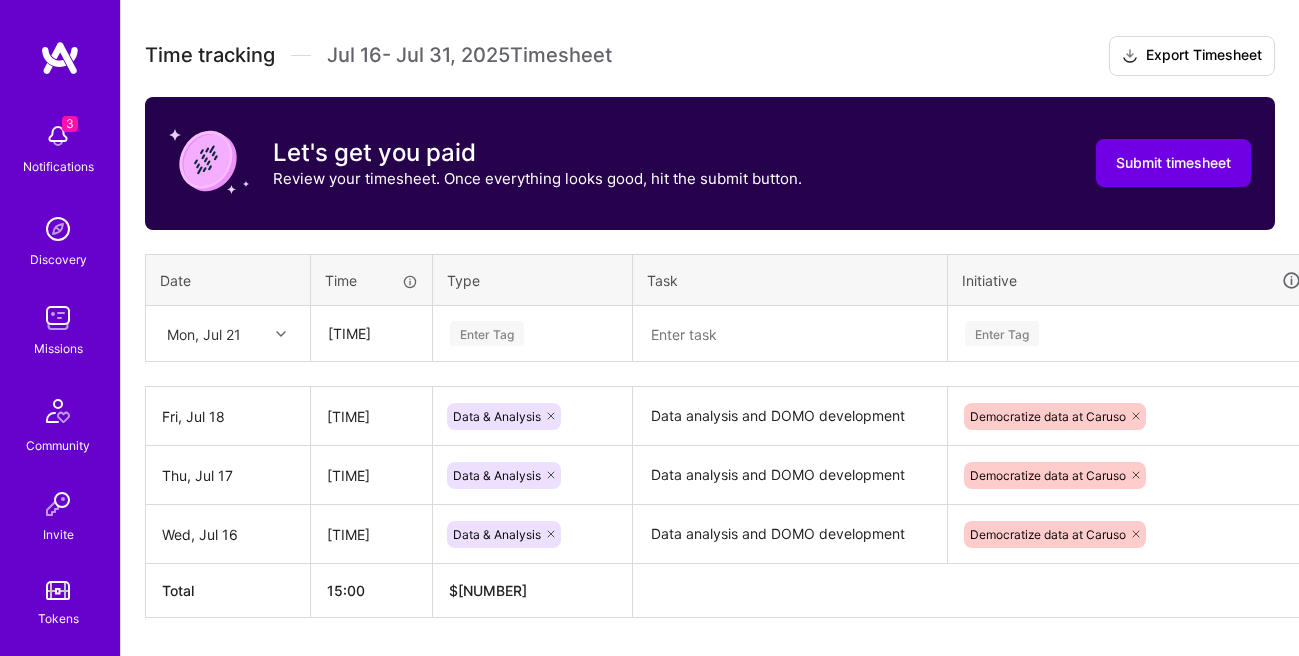 click on "Enter Tag" at bounding box center (487, 333) 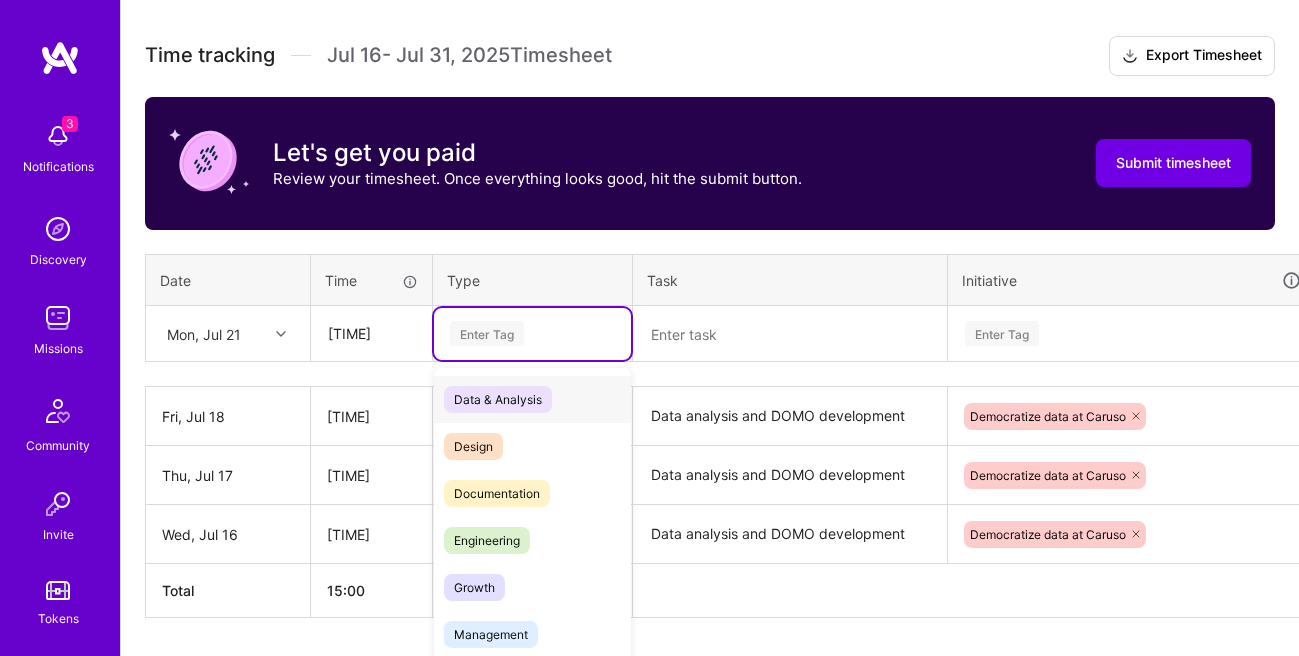 click on "Data & Analysis" at bounding box center (498, 399) 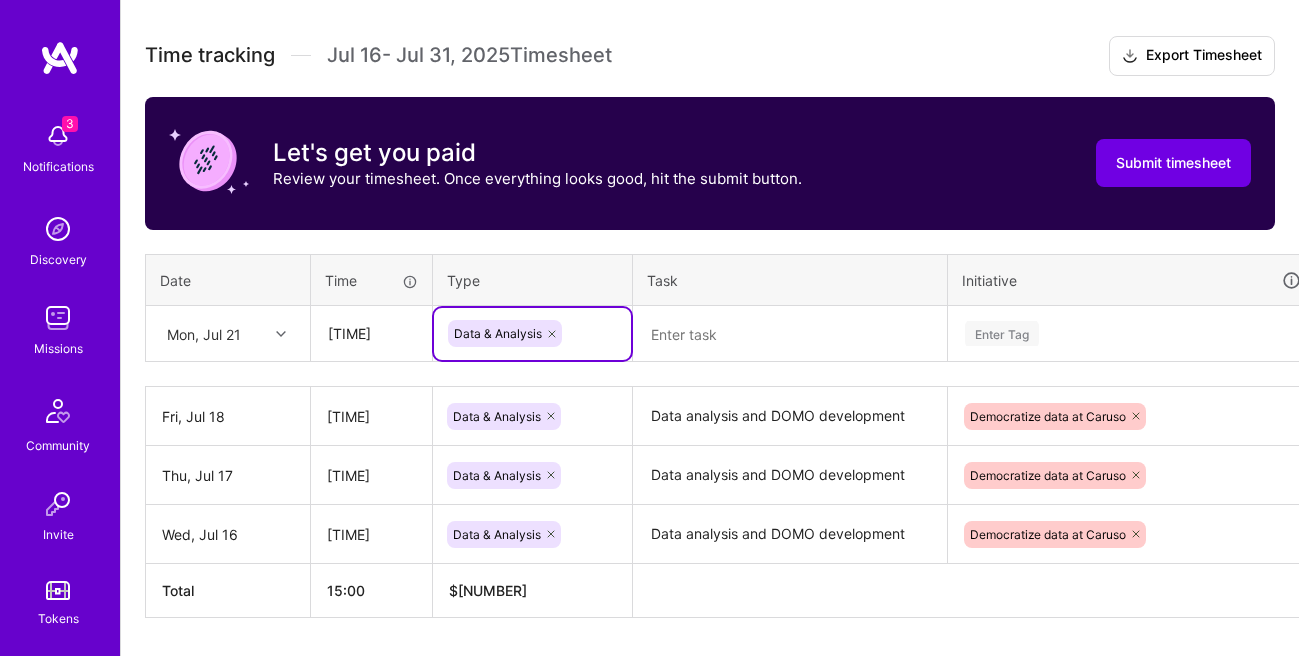 click at bounding box center [790, 334] 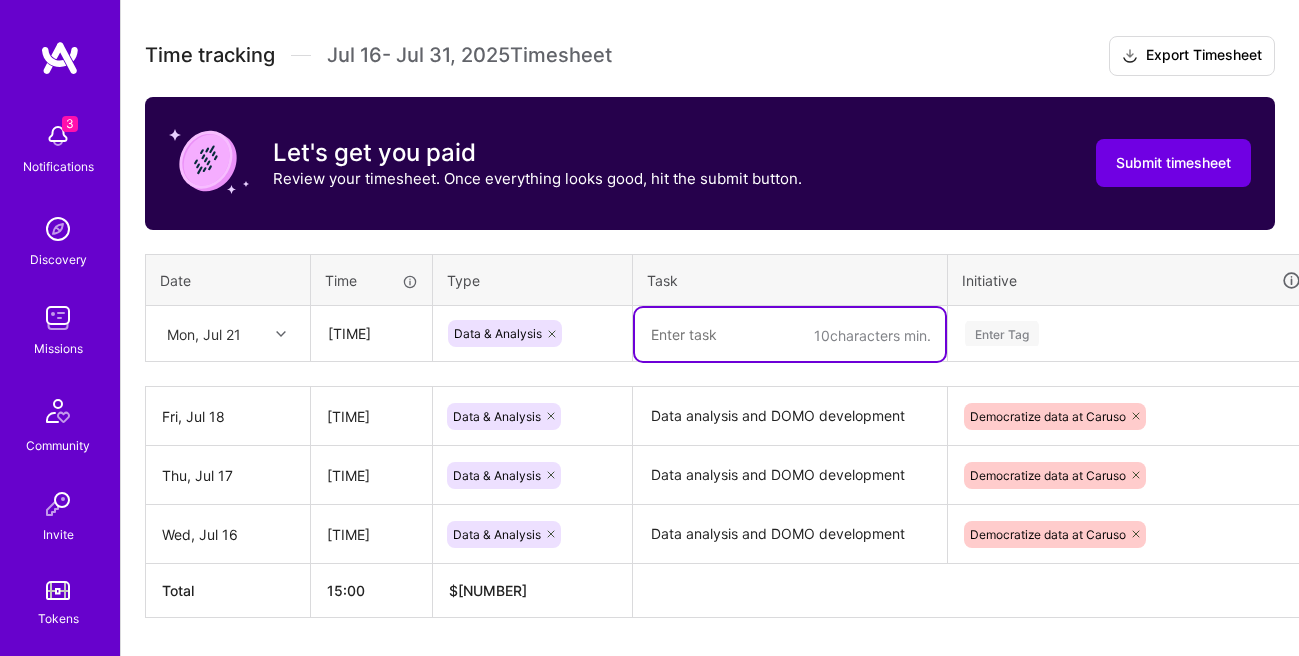 paste on "Data analysis and DOMO development" 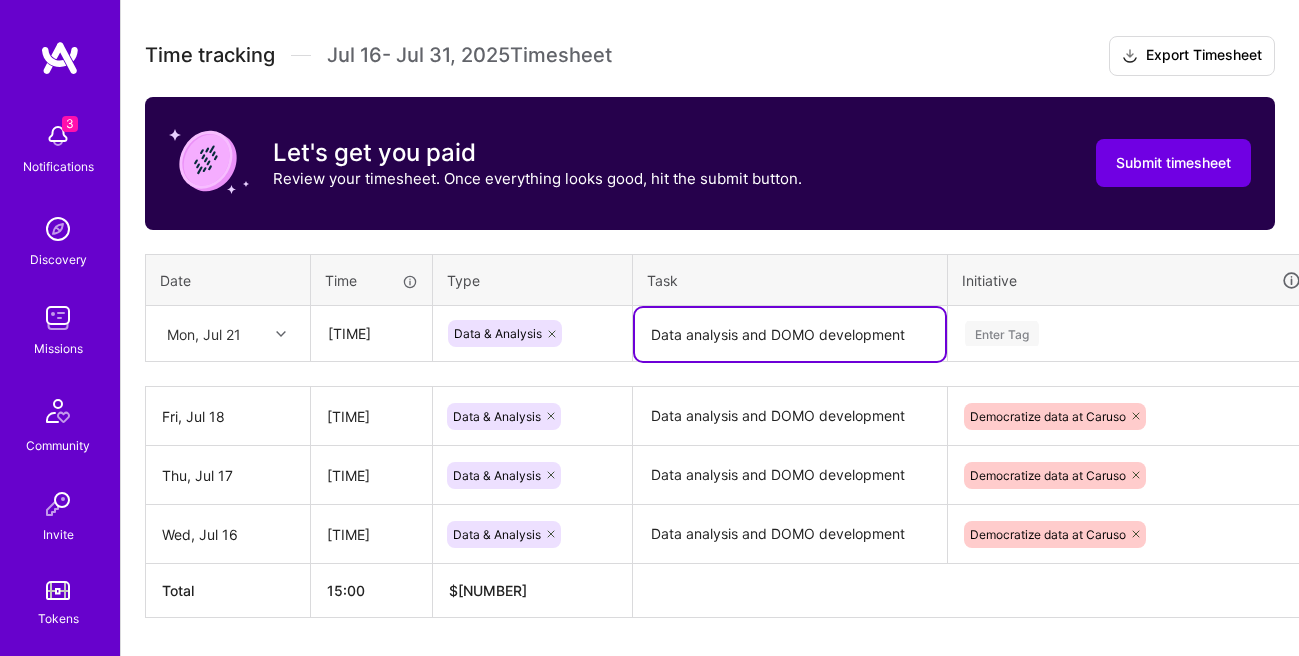 type on "Data analysis and DOMO development" 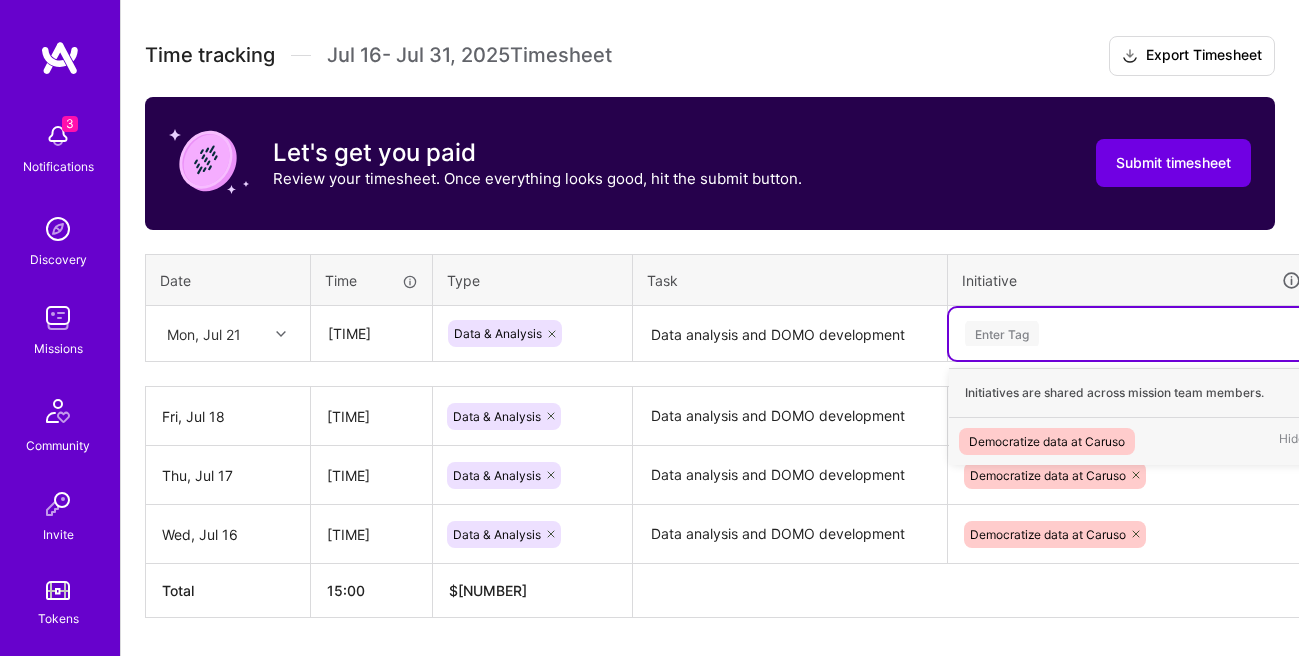 click on "Democratize data at Caruso" at bounding box center [1047, 441] 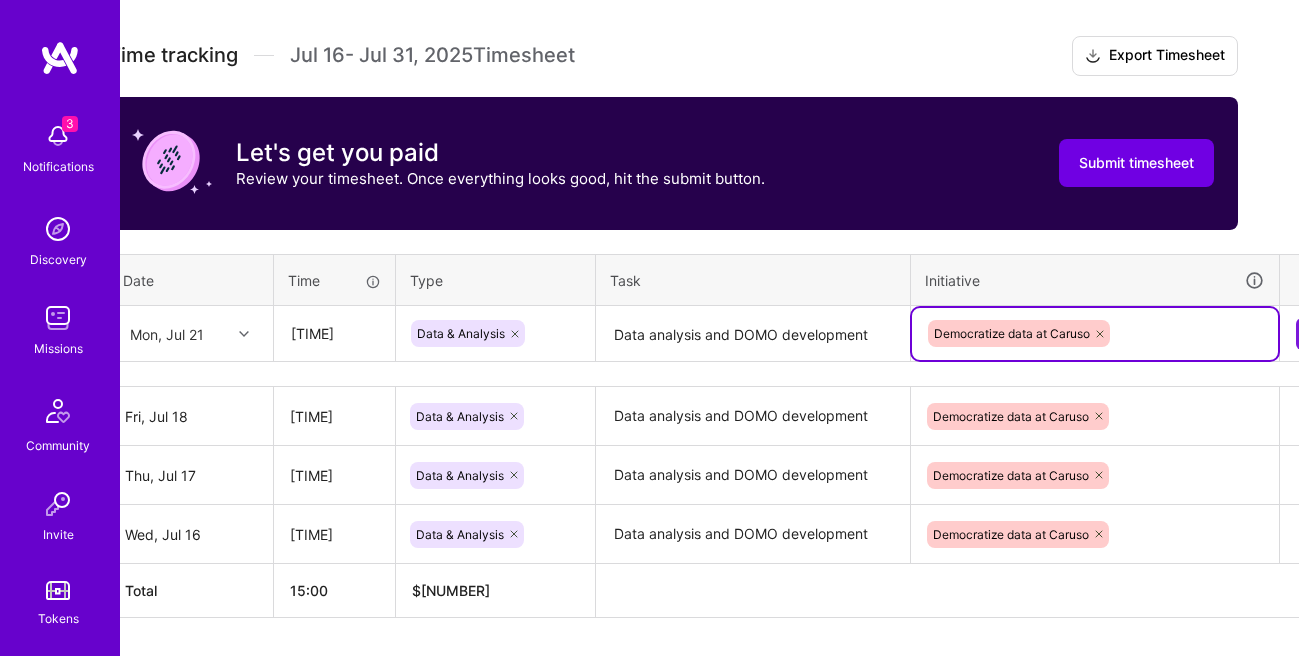 scroll, scrollTop: 543, scrollLeft: 85, axis: both 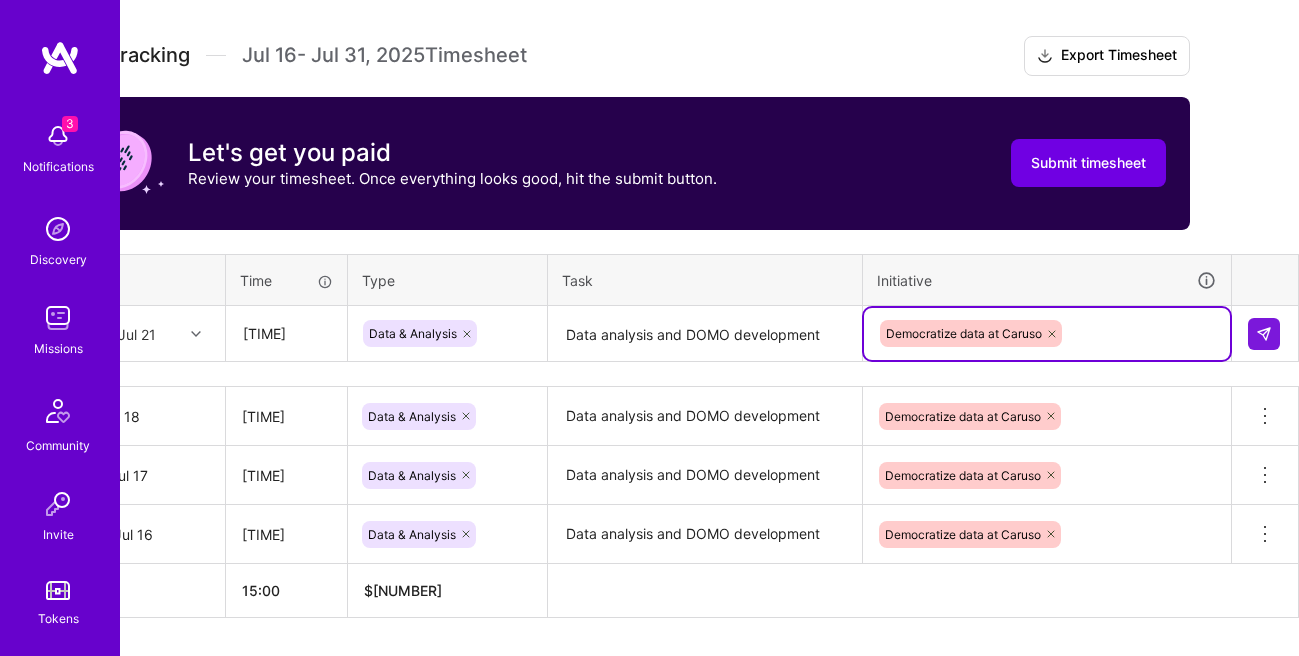 click at bounding box center [1265, 334] 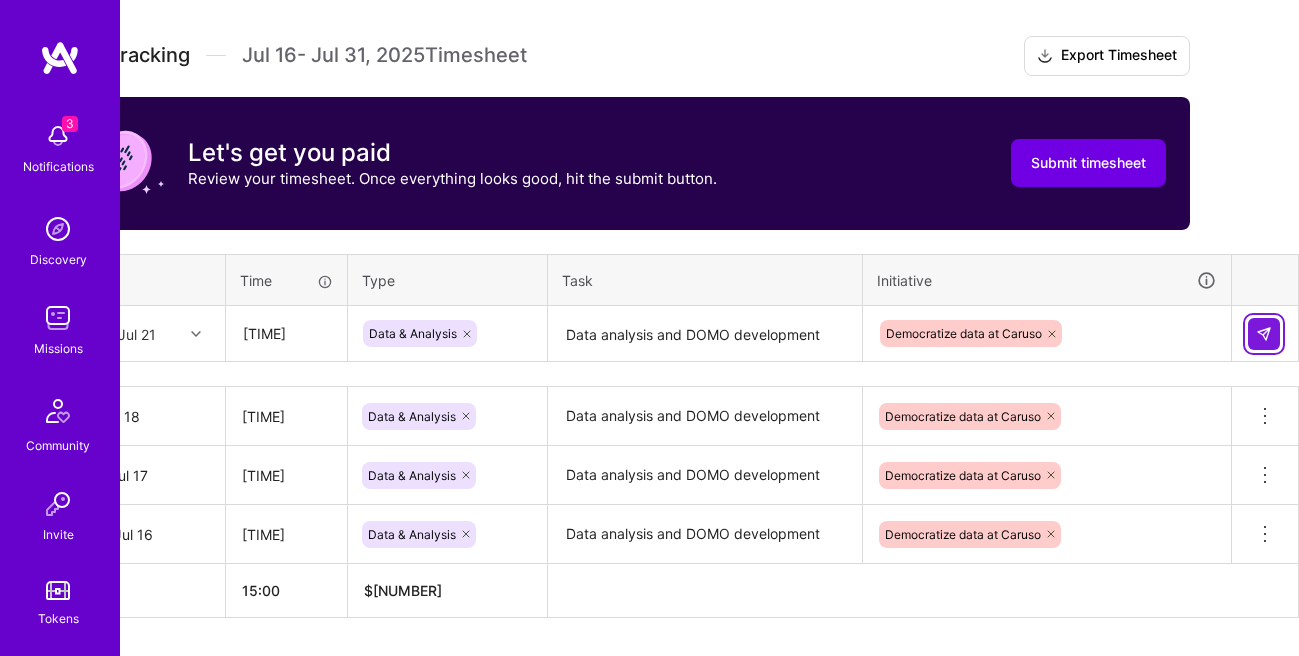 click at bounding box center (1264, 334) 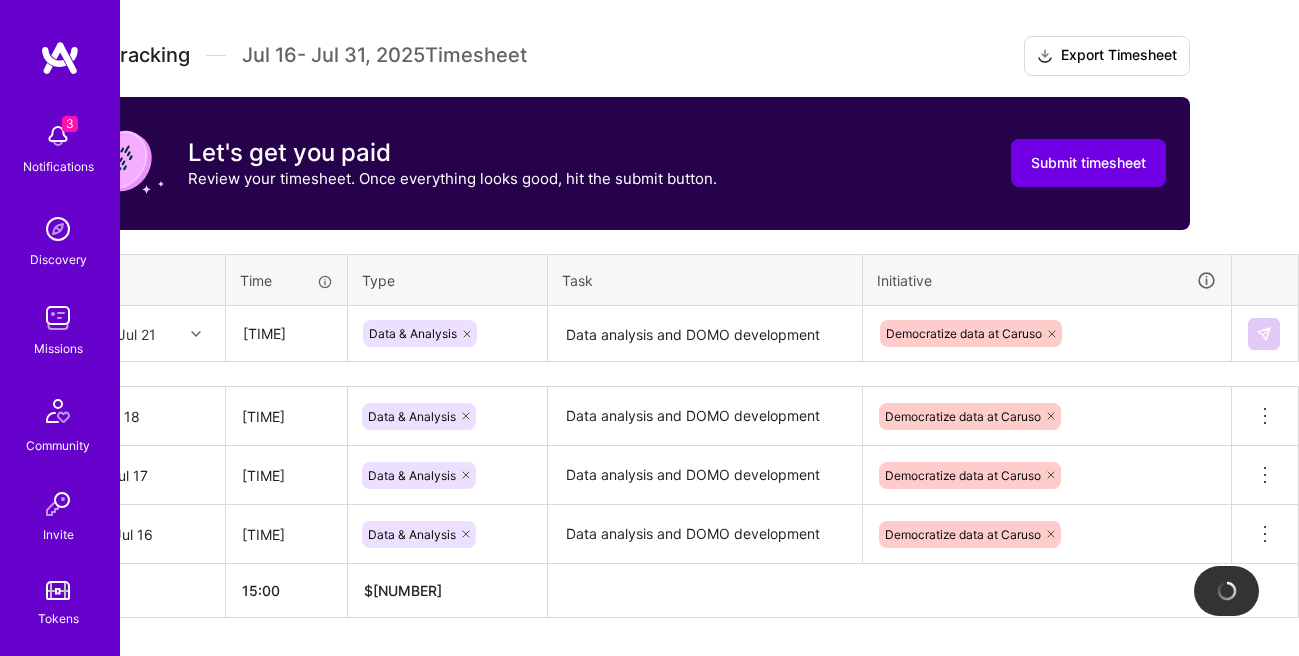 type 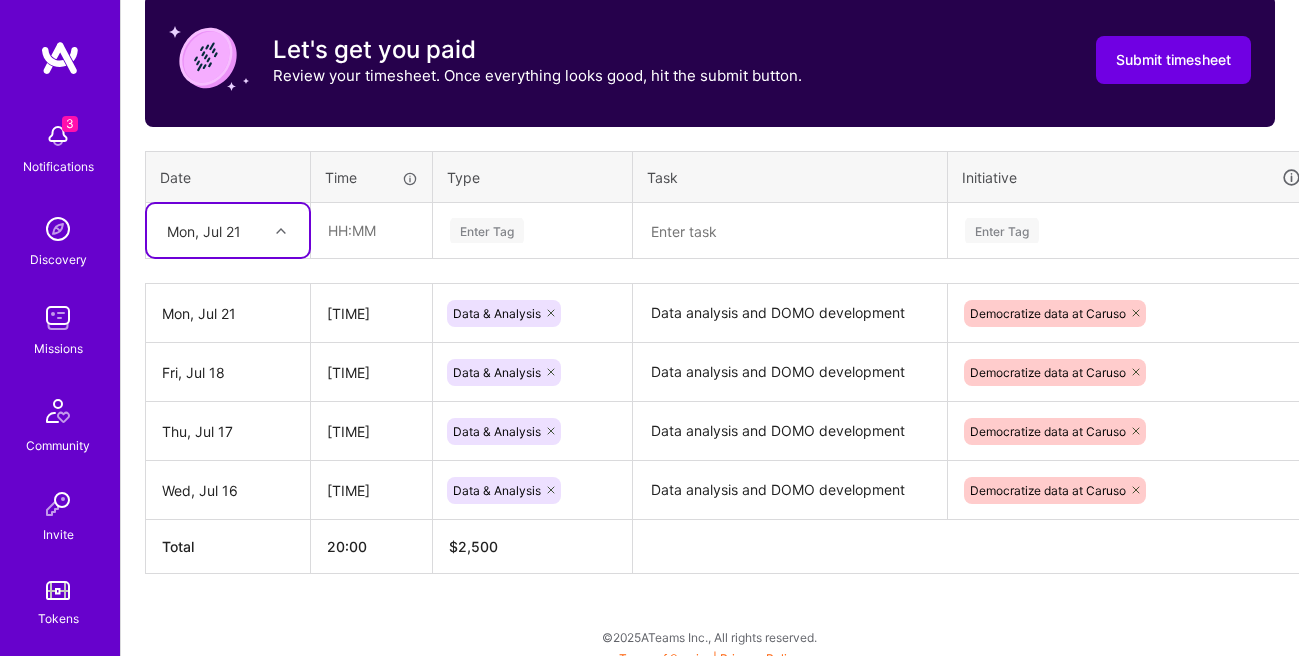 scroll, scrollTop: 653, scrollLeft: 0, axis: vertical 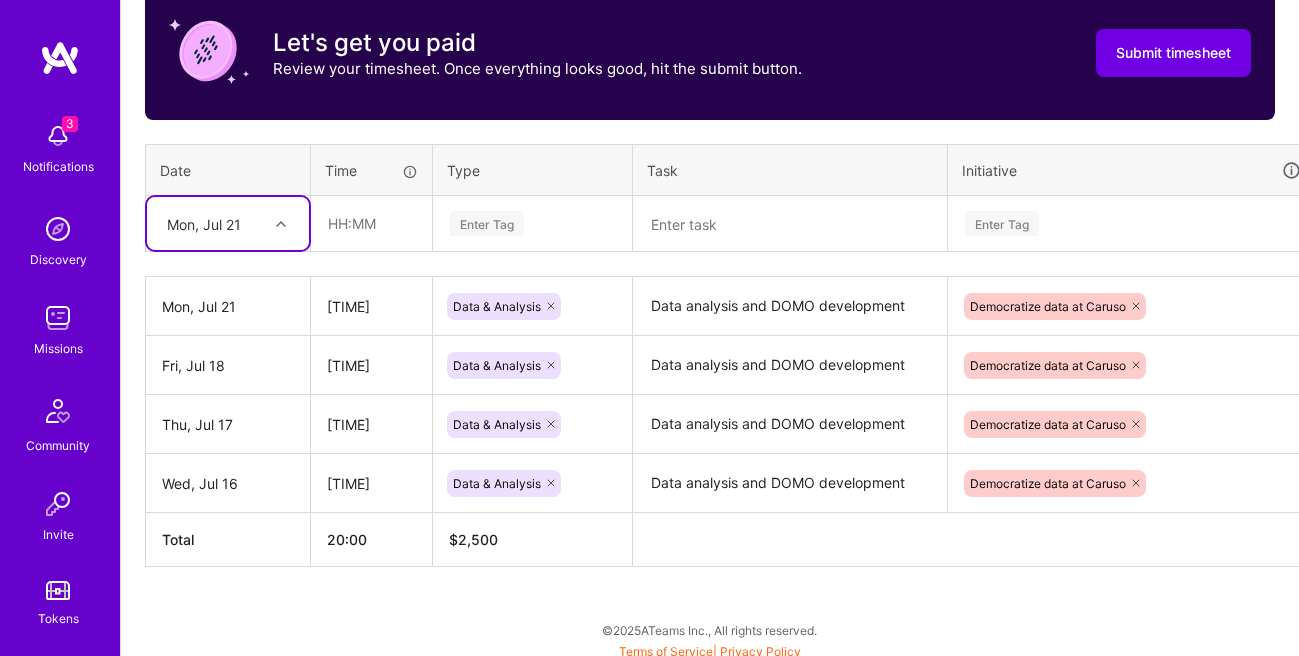 click on "Mon, Jul 21" at bounding box center (204, 223) 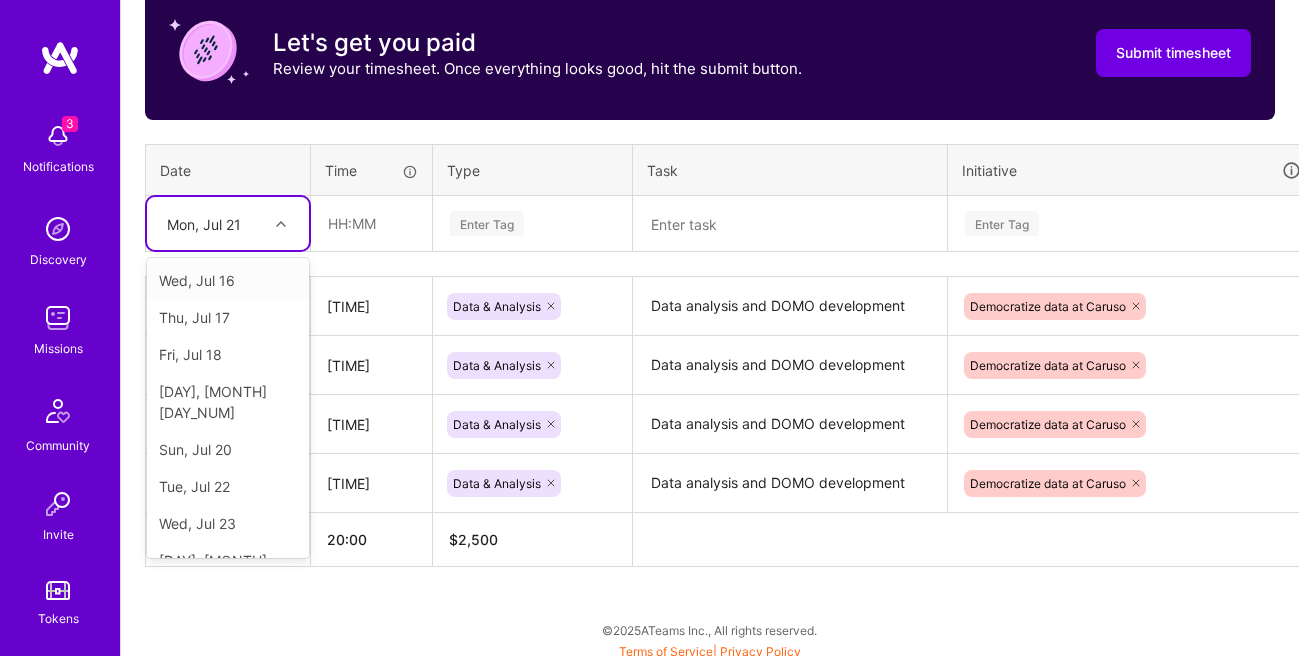 click on "Time tracking [DATE]  -   [DATE] ,   [YEAR] Timesheet Export Timesheet Let's get you paid Review your timesheet. Once everything looks good, hit the submit button. Submit timesheet Date Time Type Task Initiative  option [DAY], [MONTH] [DAY_NUM], selected. option [DAY], [MONTH] [DAY_NUM] focused, 1 of 16. 15 results available. Use Up and Down to choose options, press Enter to select the currently focused option, press Escape to exit the menu, press Tab to select the option and exit the menu. [DAY], [MONTH] [DAY_NUM] [DAY], [MONTH] [DAY_NUM] [DAY], [MONTH] [DAY_NUM] [DAY], [MONTH] [DAY_NUM] [DAY], [MONTH] [DAY_NUM] [DAY], [MONTH] [DAY_NUM] [DAY], [MONTH] [DAY_NUM] [DAY], [MONTH] [DAY_NUM] [DAY], [MONTH] [DAY_NUM] [DAY], [MONTH] [DAY_NUM] [DAY], [MONTH] [DAY_NUM] [DAY], [MONTH] [DAY_NUM] [DAY], [MONTH] [DAY_NUM] [DAY], [MONTH] [DAY_NUM] Enter Tag Enter Tag [DAY], [MONTH] [DAY_NUM] [TIME] Data & Analysis
Data analysis and DOMO development  Democratize data at Caruso
Delete row [DAY], [MONTH] [DAY_NUM] [TIME] Data & Analysis
Data analysis and DOMO development  Democratize data at Caruso
Delete row [DAY], [MONTH] [DAY_NUM] [TIME] Data & Analysis" at bounding box center (710, 246) 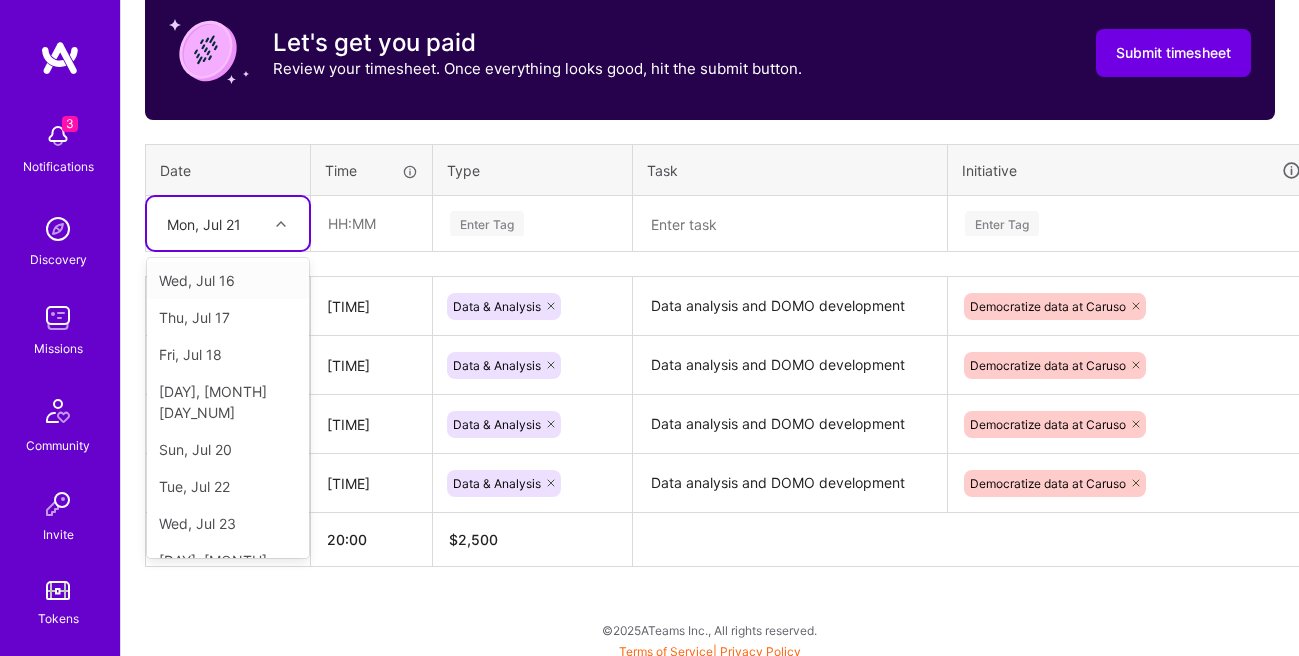 click on "Mon, Jul 21" at bounding box center (204, 223) 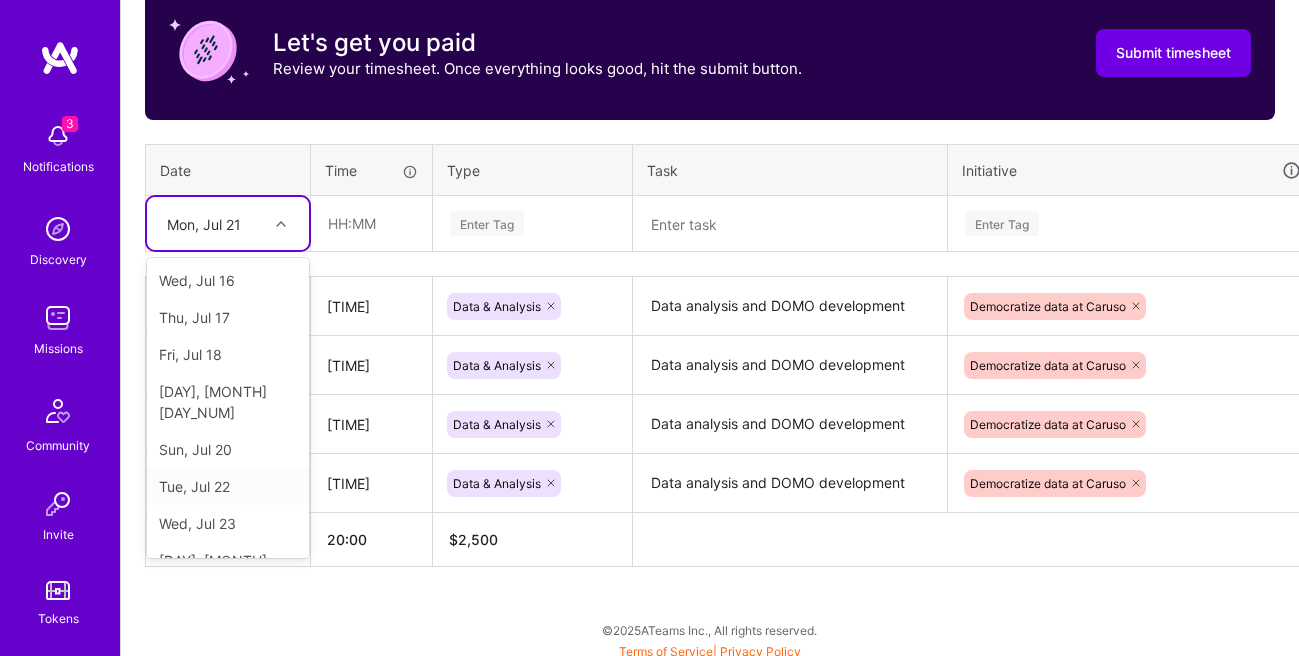 click on "Tue, Jul 22" at bounding box center (228, 486) 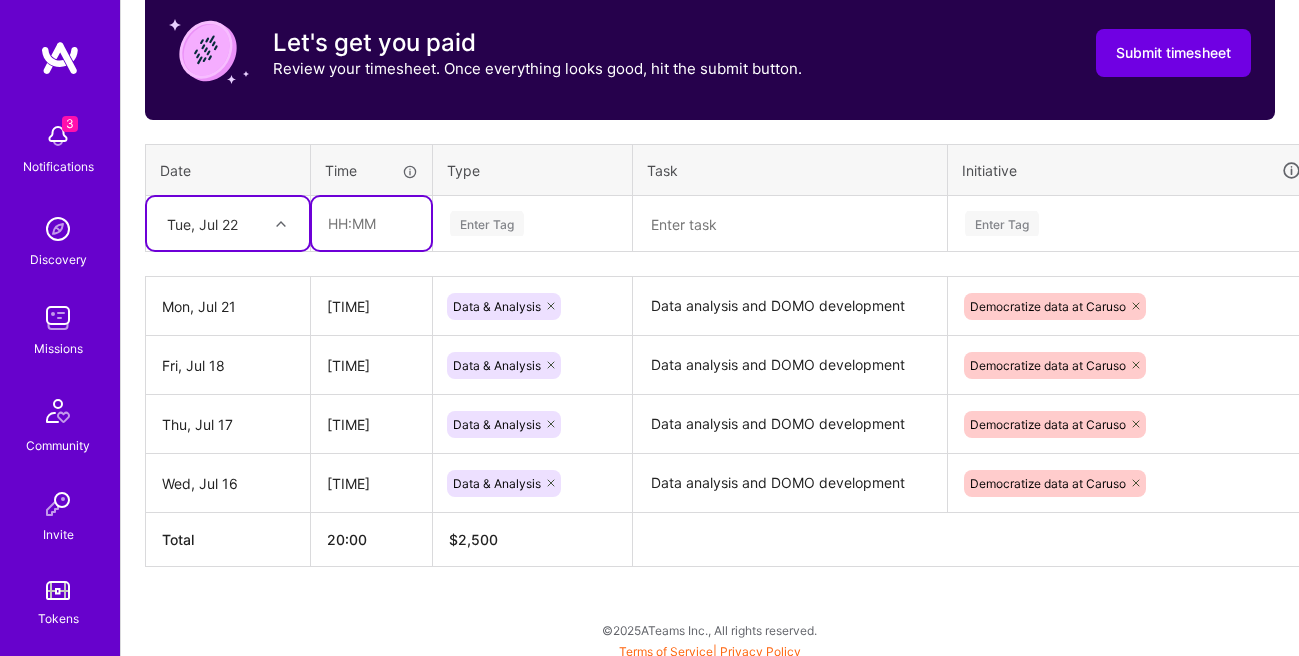 click at bounding box center [371, 223] 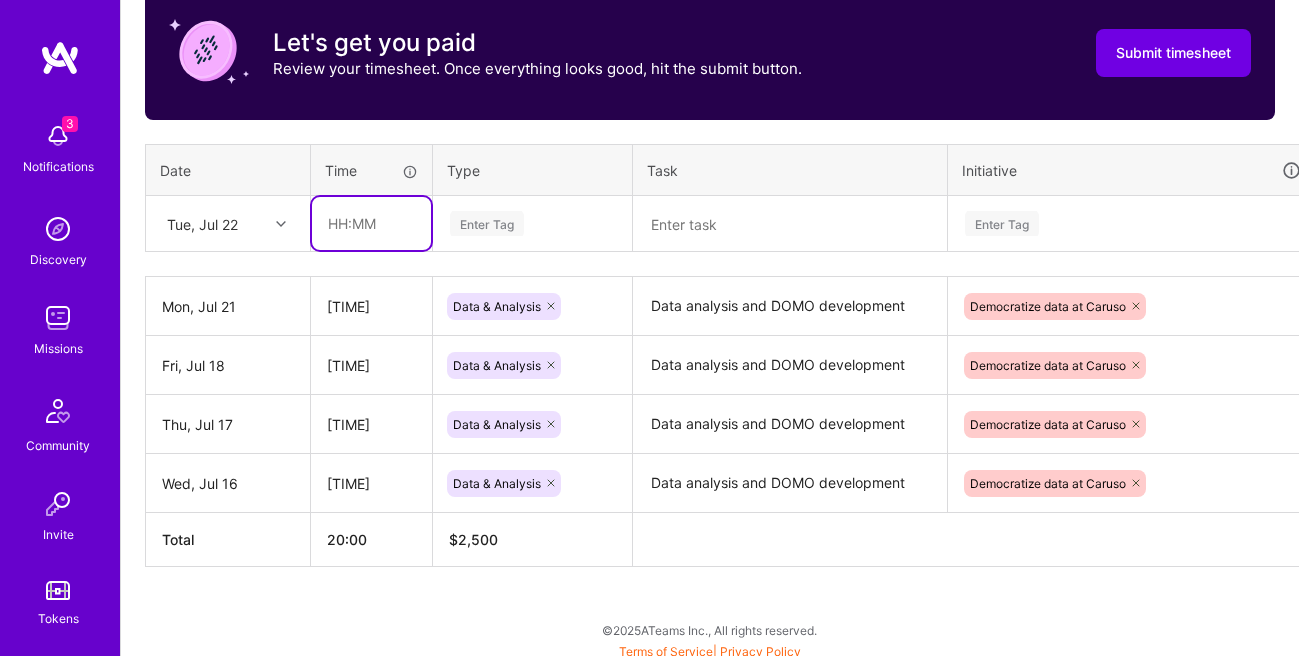 type on "[TIME]" 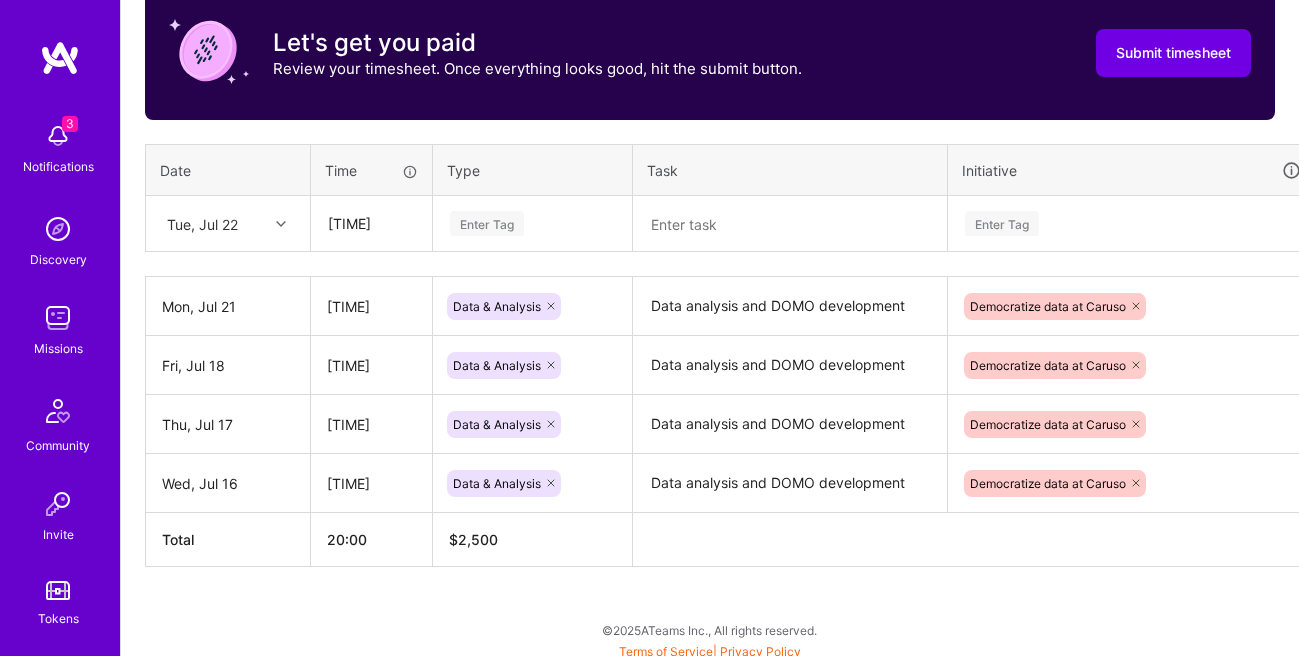 click on "Enter Tag" at bounding box center [487, 223] 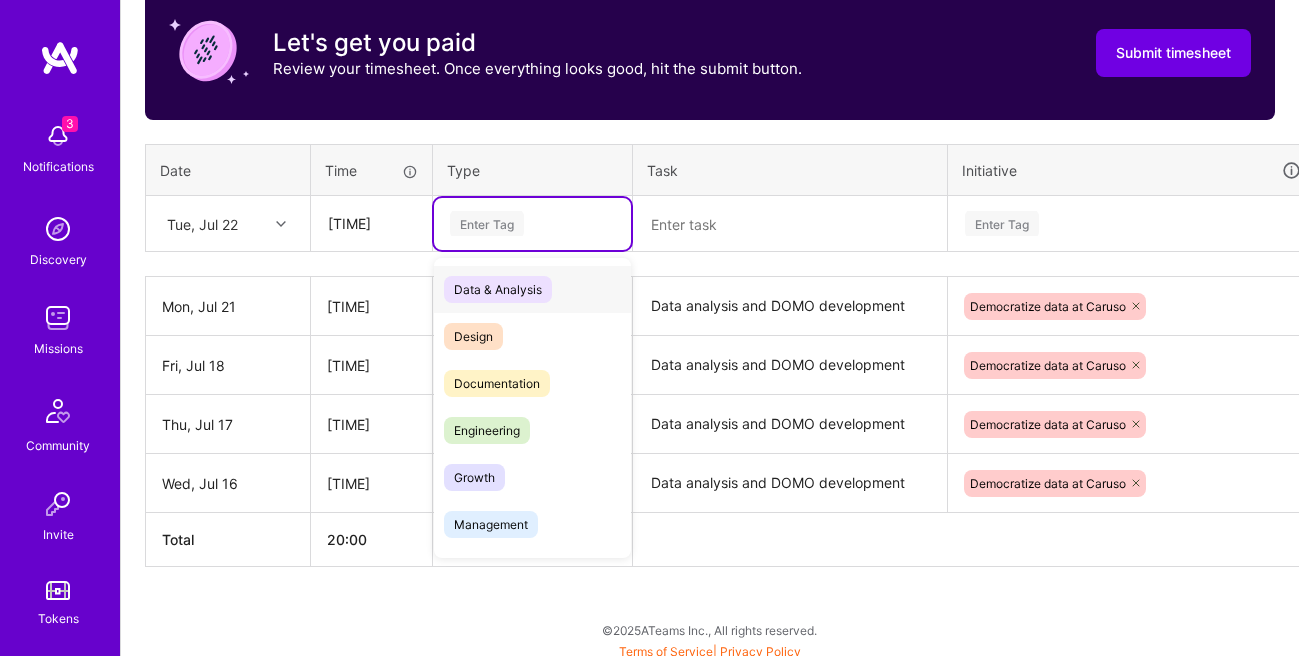 click on "Data & Analysis" at bounding box center [498, 289] 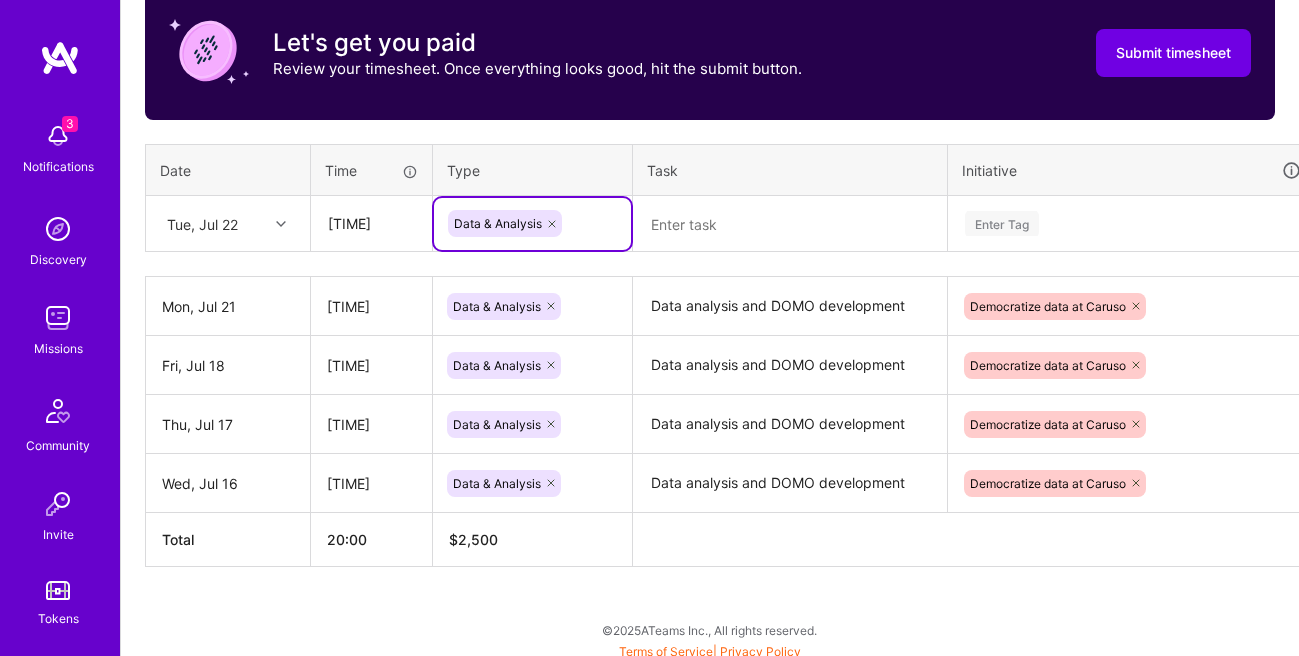 click at bounding box center [790, 224] 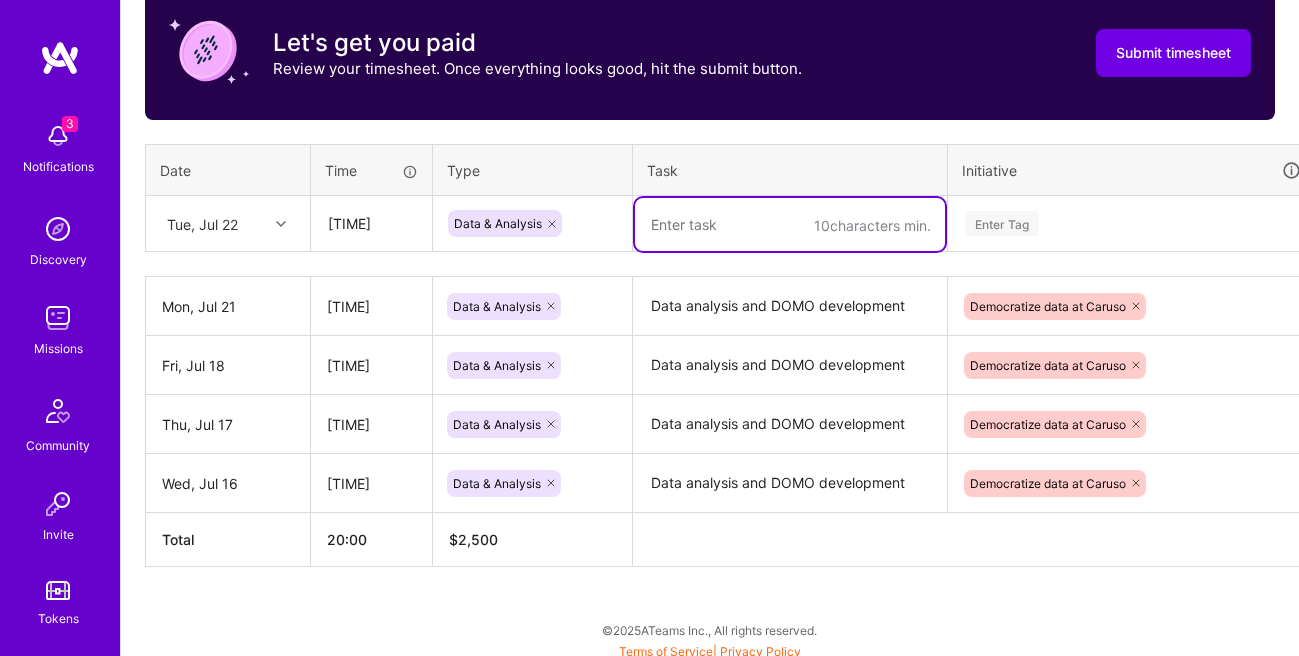 paste on "Data analysis and DOMO development" 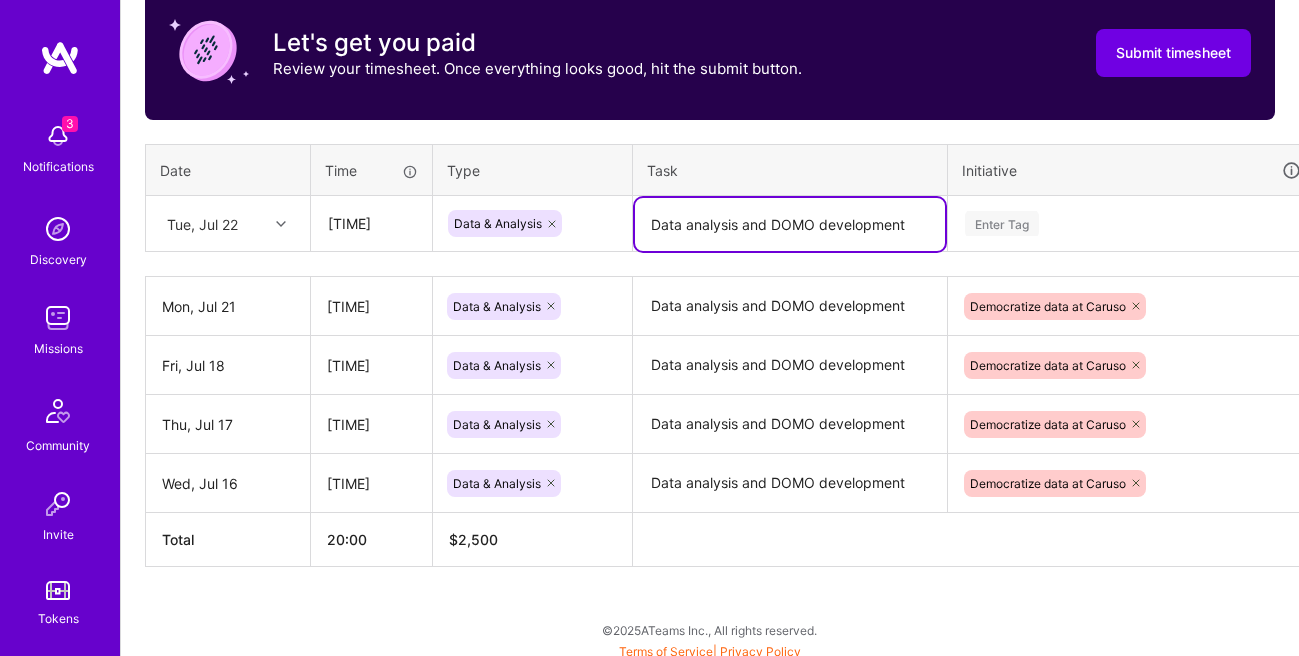 type on "Data analysis and DOMO development" 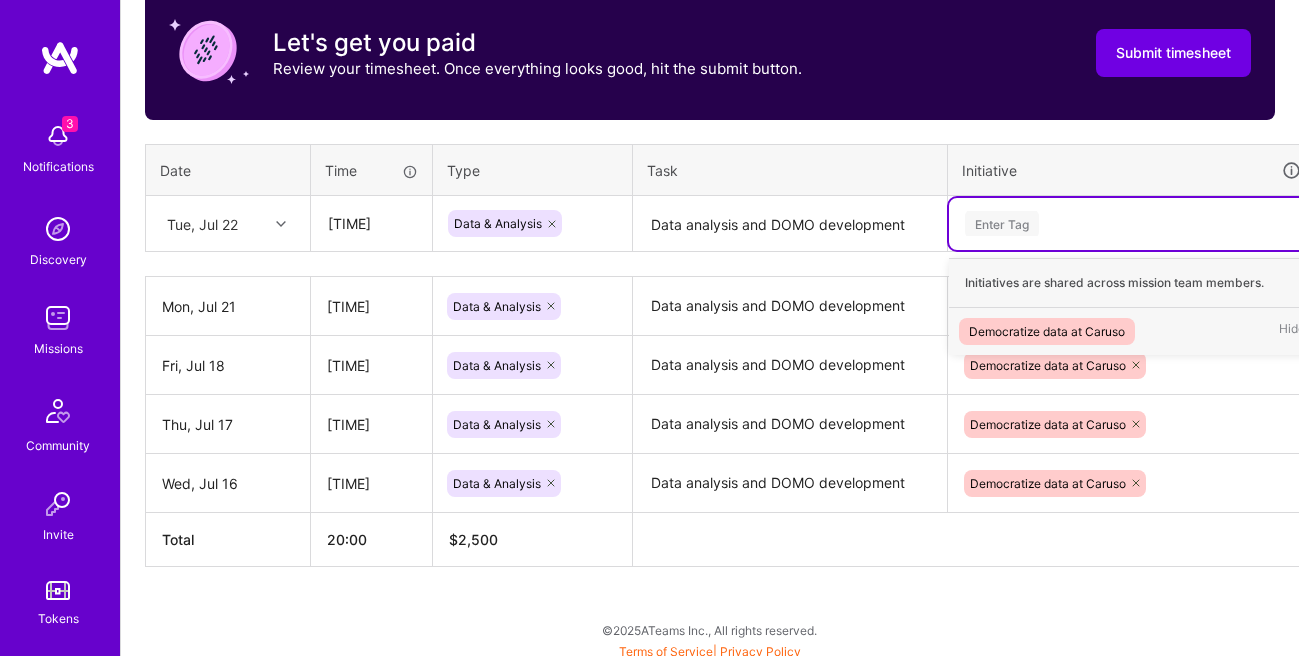 click on "Democratize data at Caruso" at bounding box center [1047, 331] 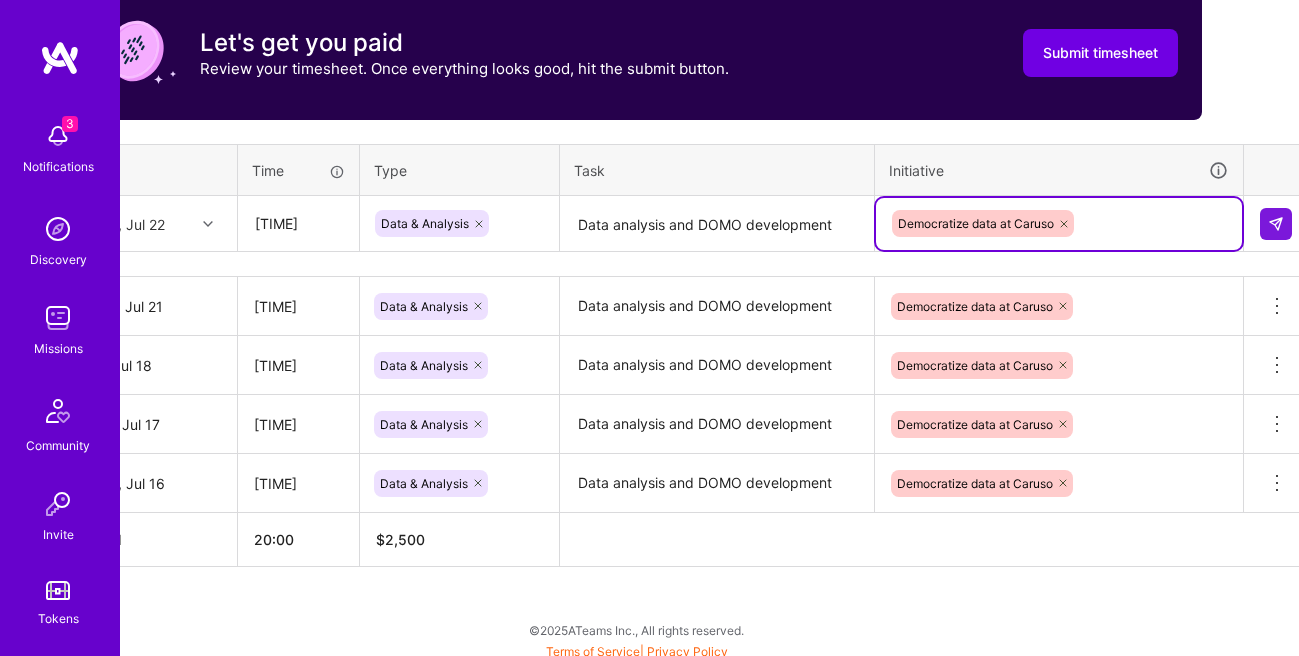 scroll, scrollTop: 653, scrollLeft: 85, axis: both 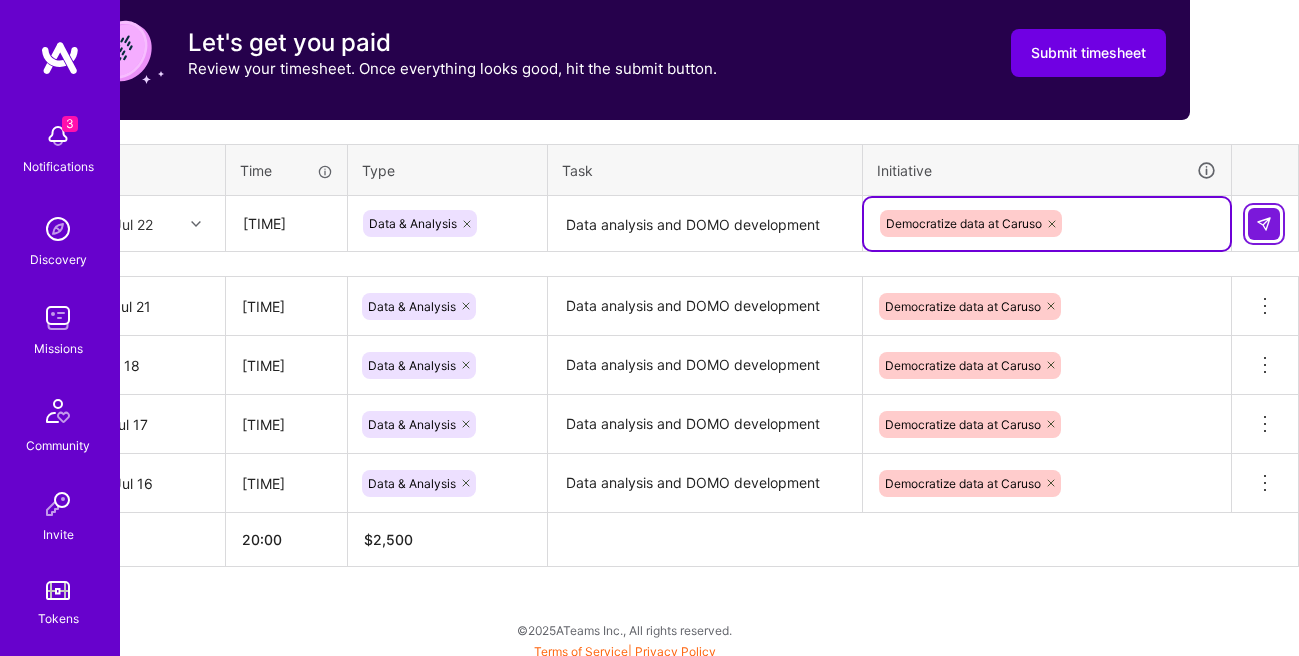 click at bounding box center [1264, 224] 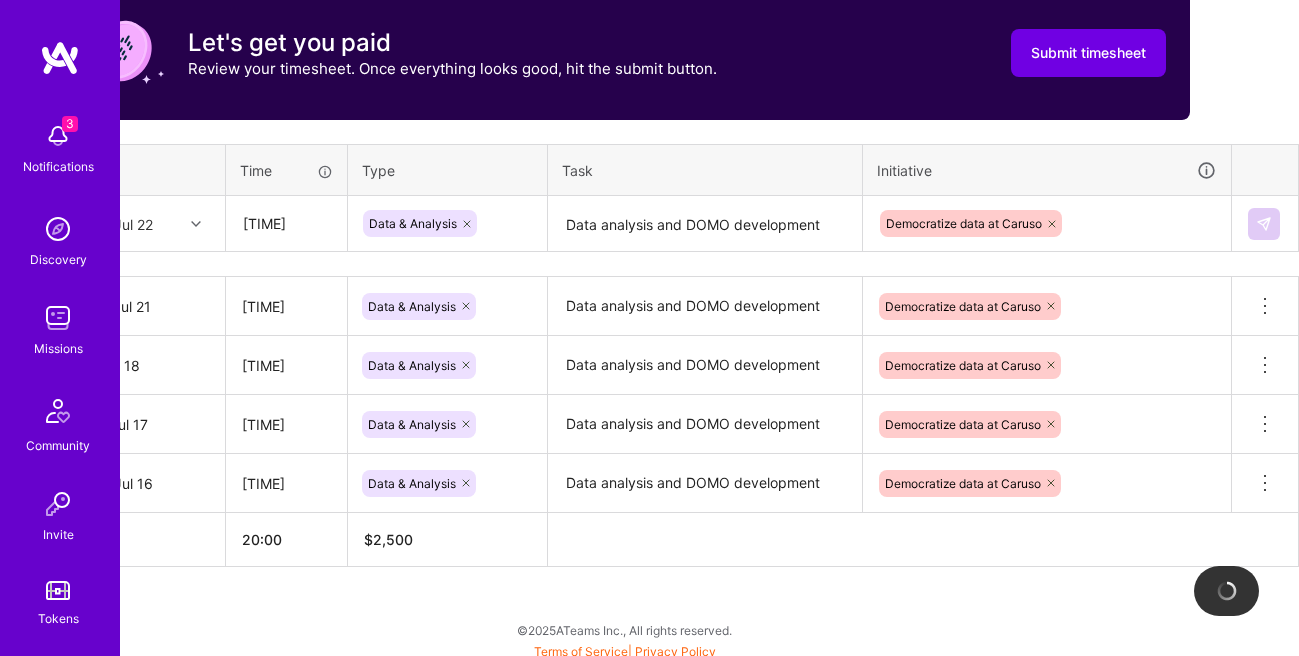 type 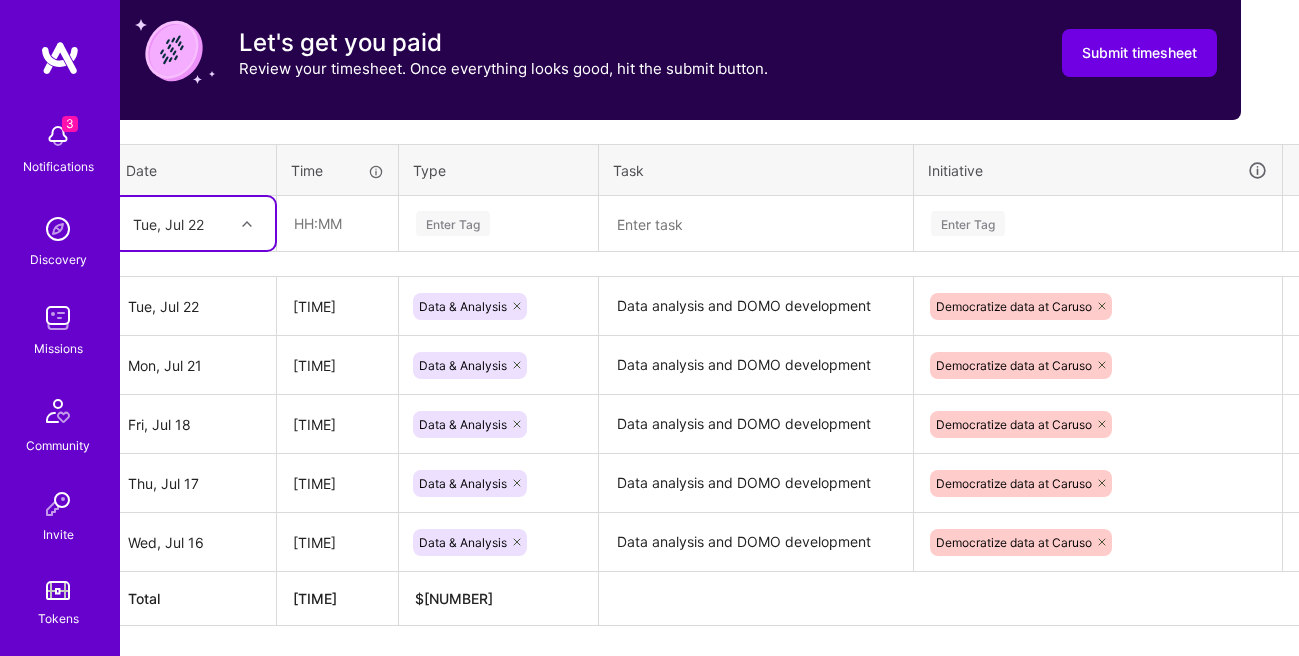 scroll, scrollTop: 653, scrollLeft: 0, axis: vertical 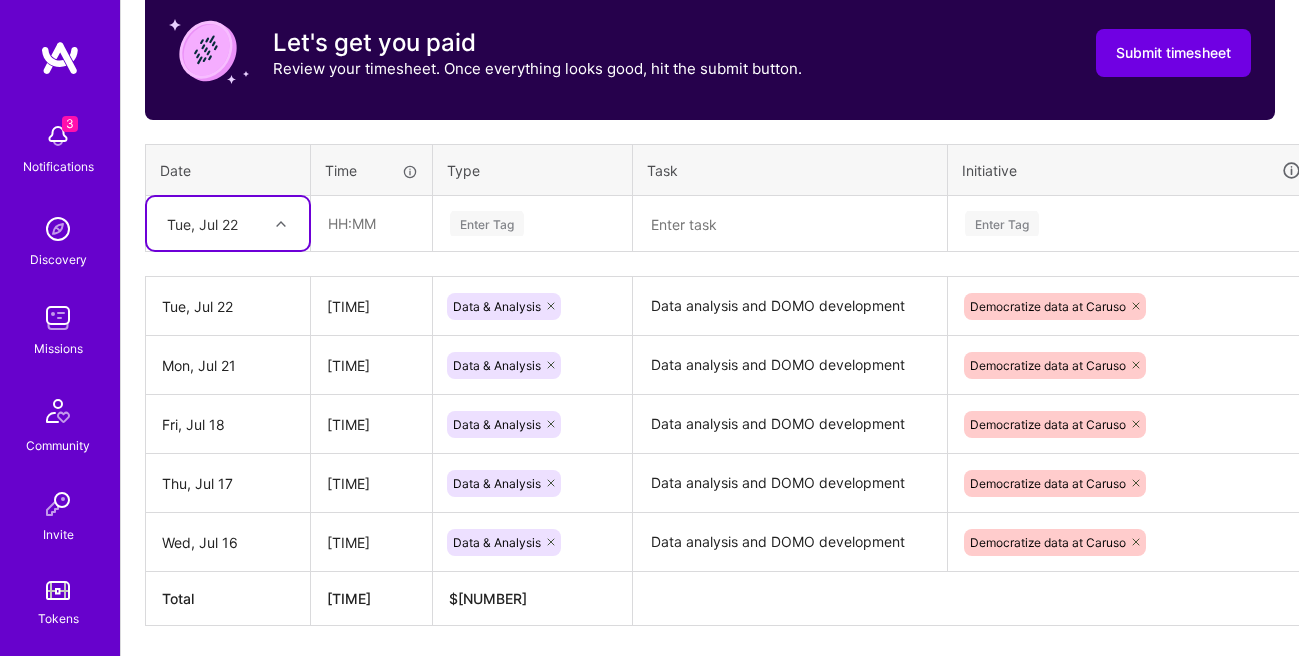 click on "Tue, Jul 22" at bounding box center [202, 223] 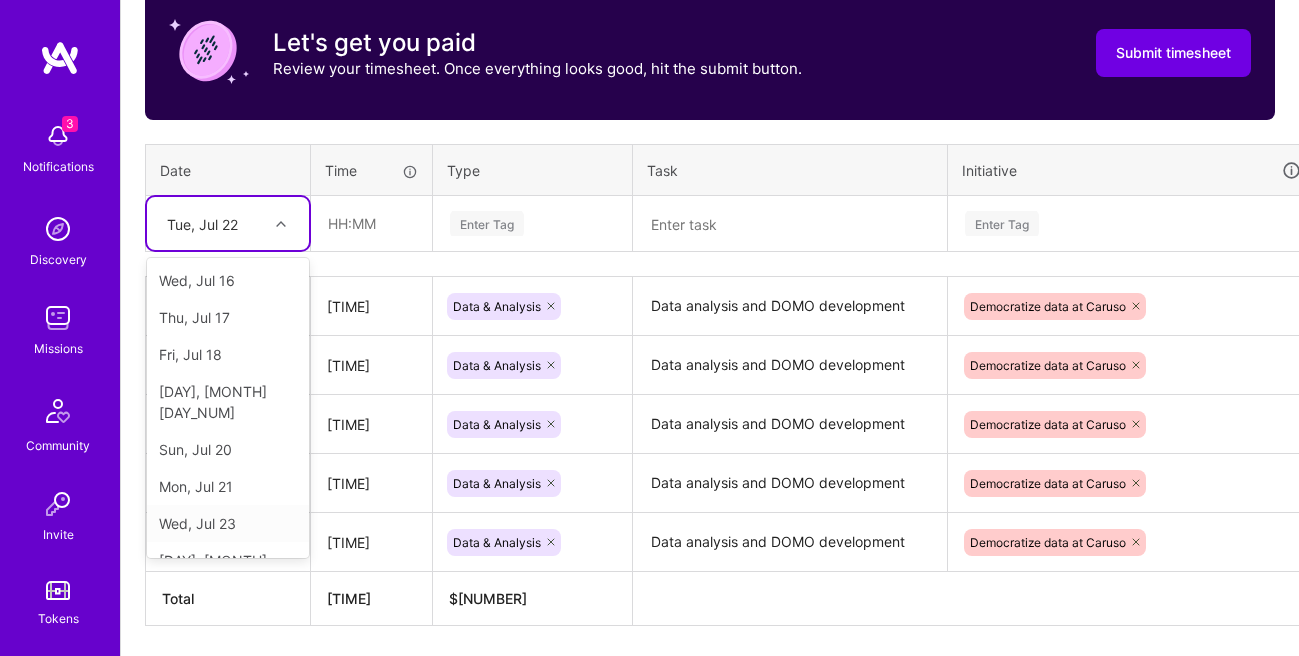 click on "Wed, Jul 23" at bounding box center [228, 523] 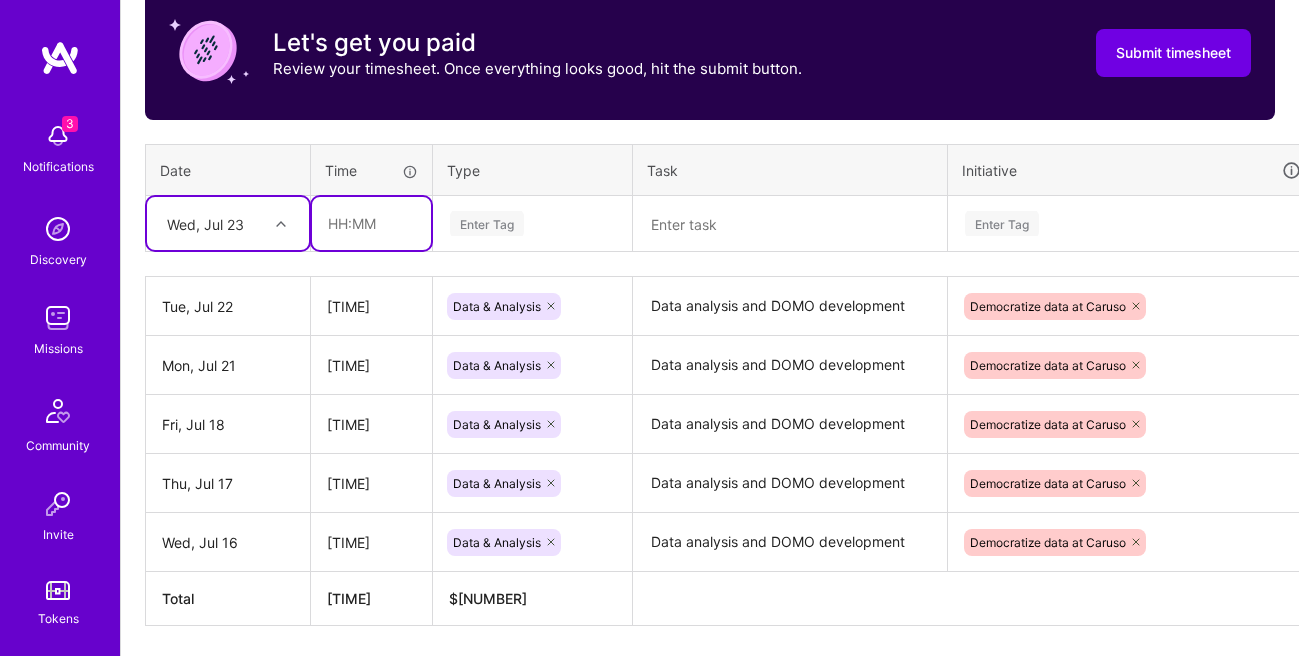 click at bounding box center (371, 223) 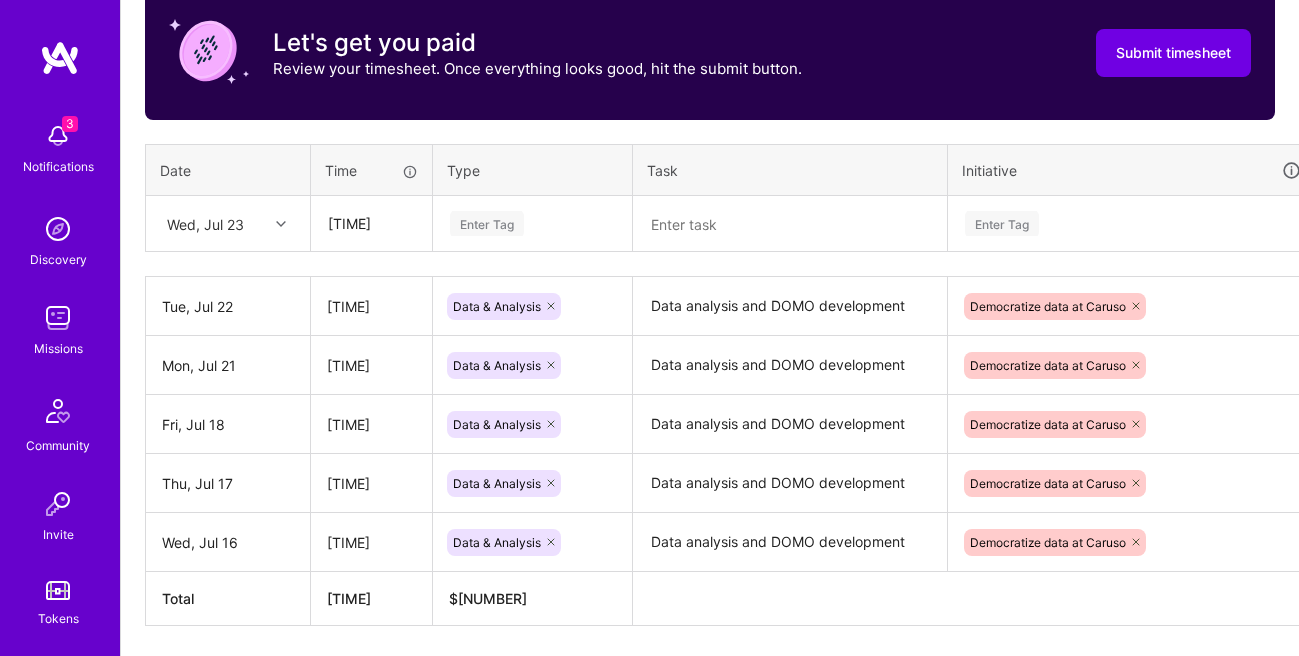 type on "04:00" 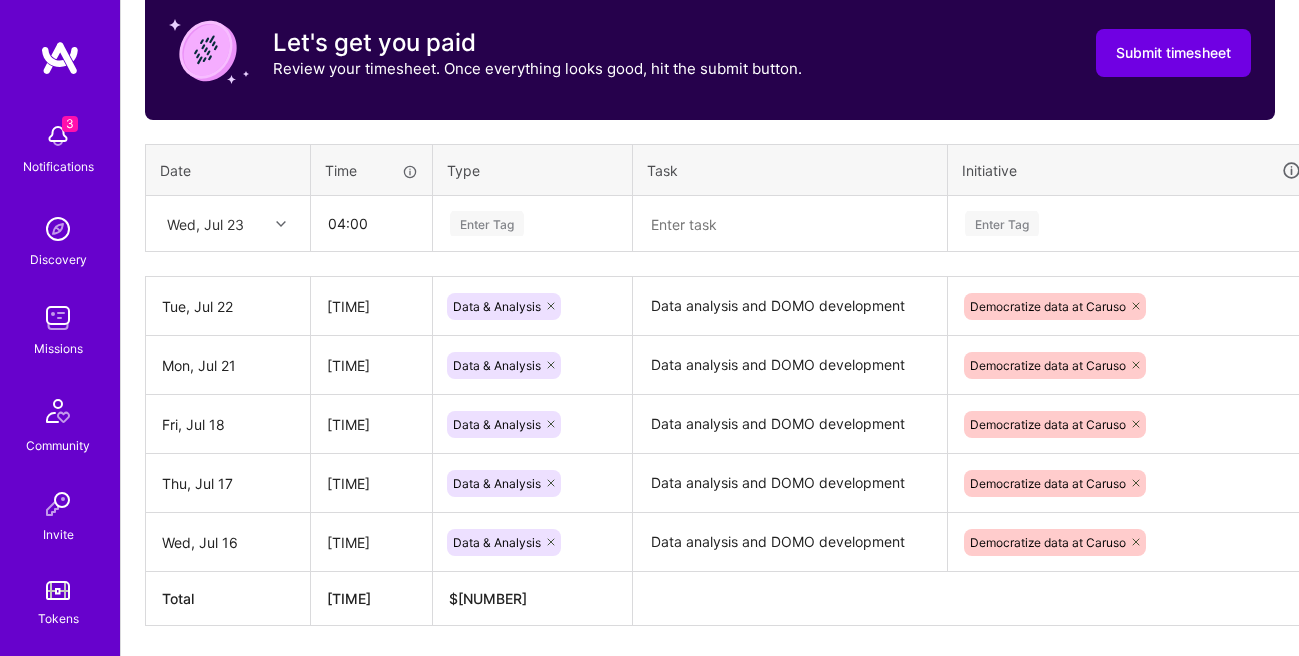 click on "Enter Tag" at bounding box center [487, 223] 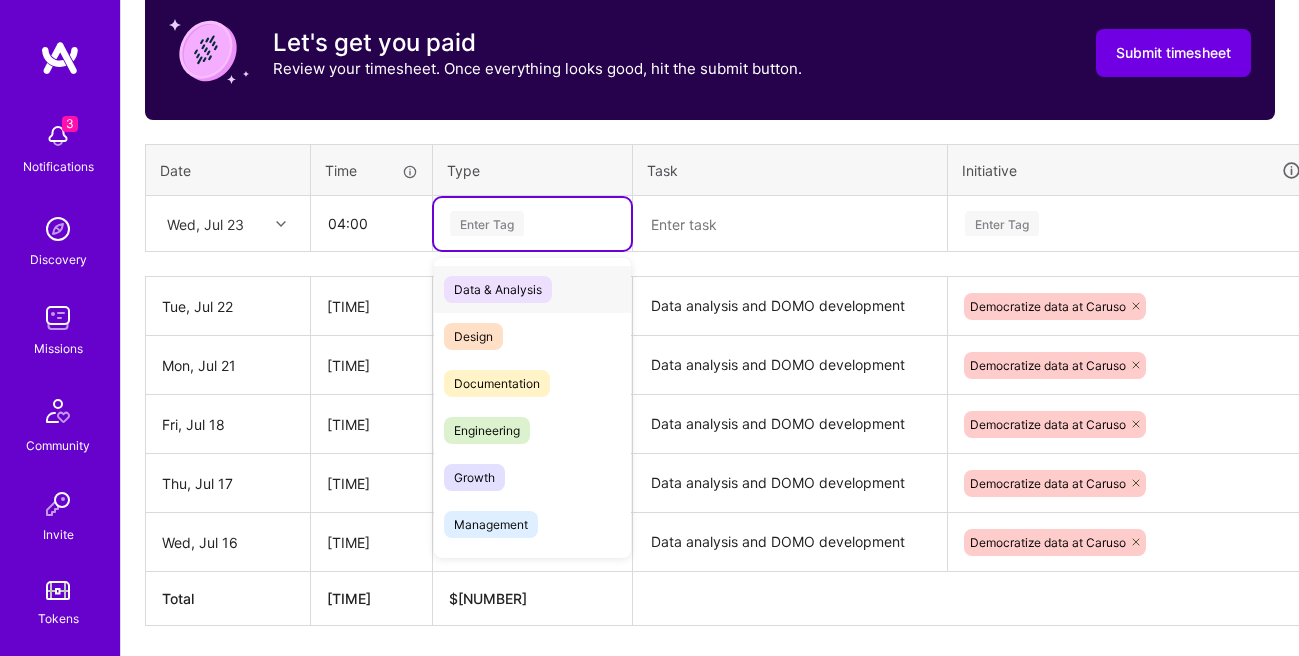 click on "Data & Analysis" at bounding box center (498, 289) 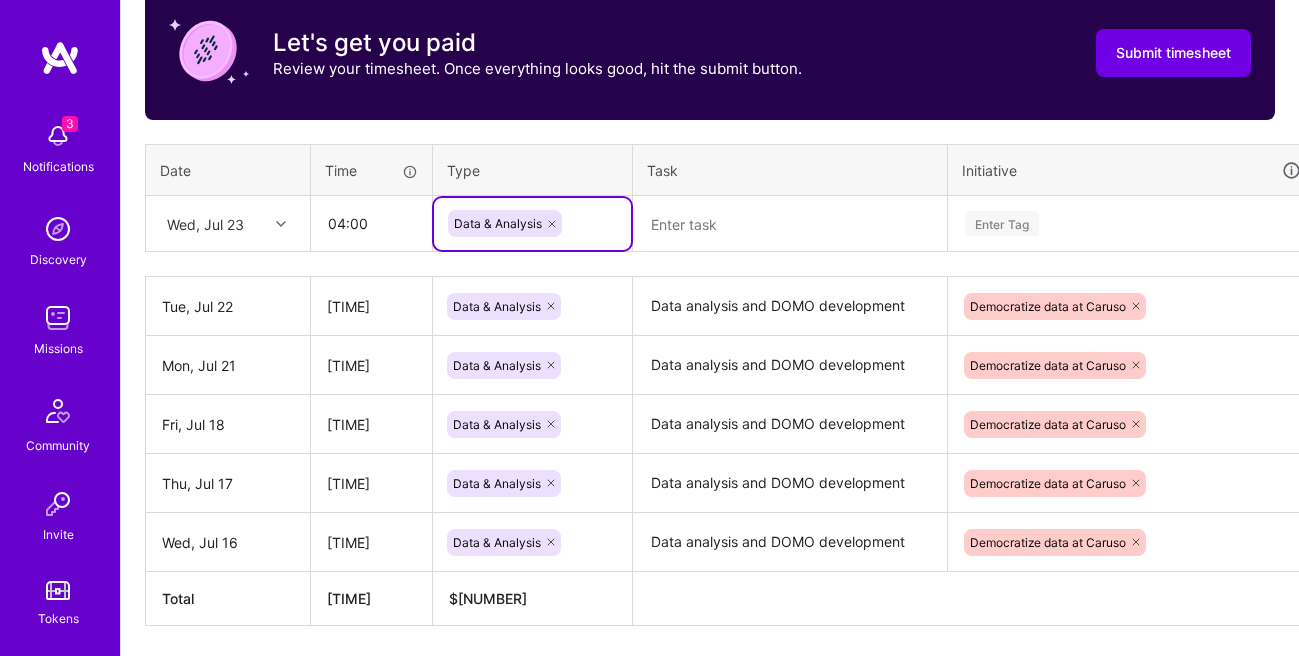 click at bounding box center [790, 224] 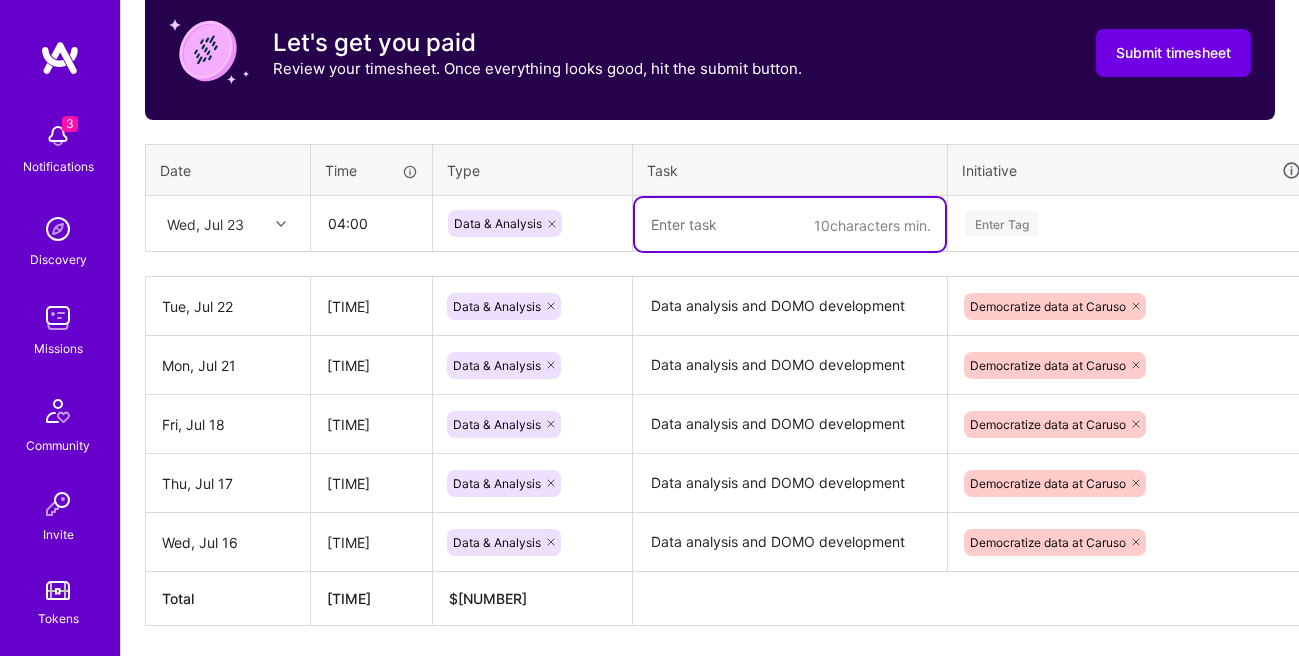 paste on "Data analysis and DOMO development" 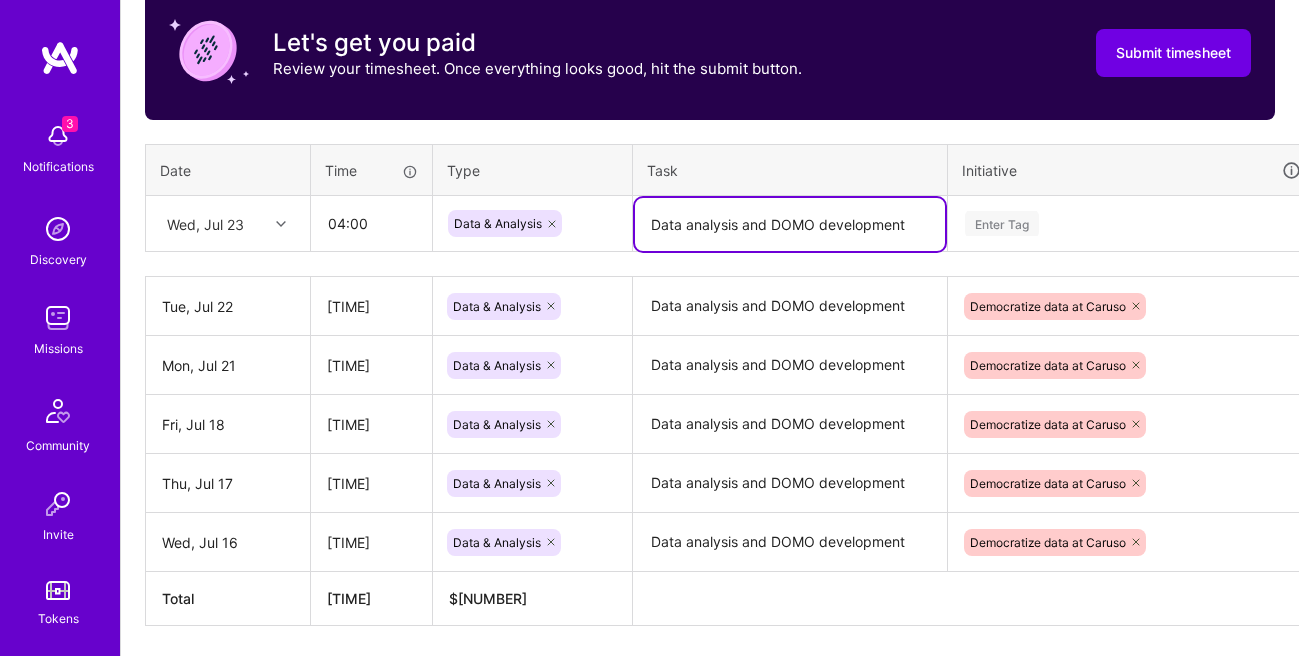 type on "Data analysis and DOMO development" 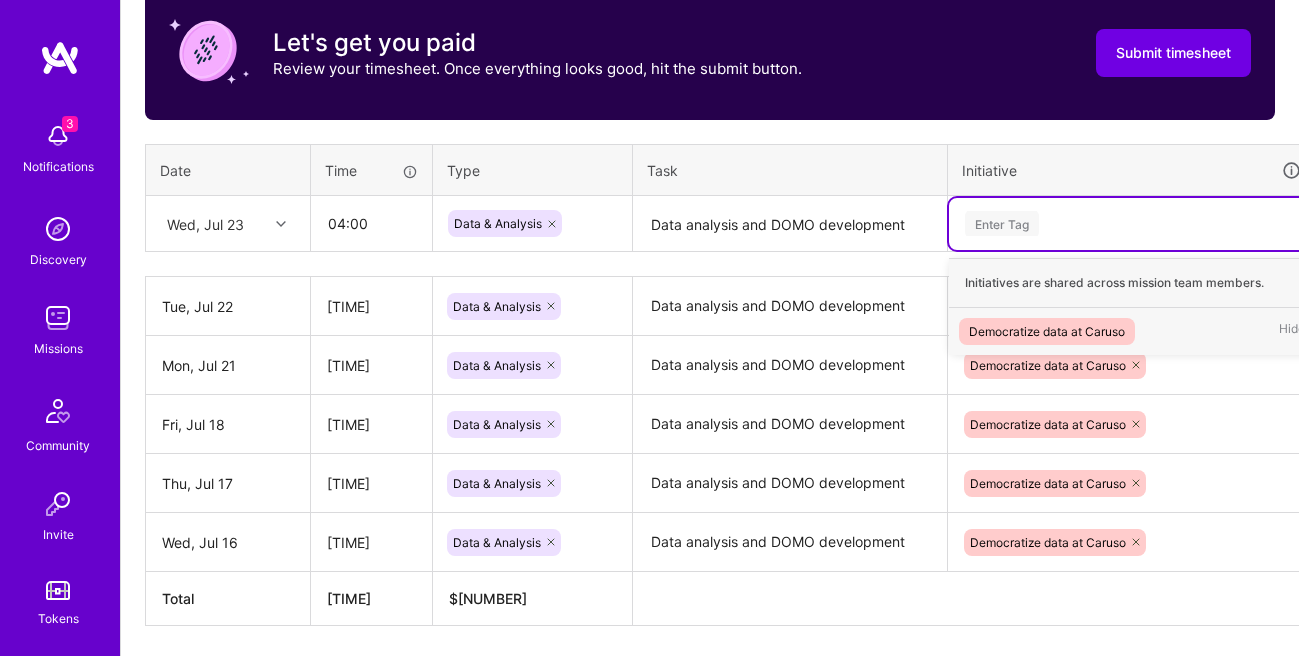 click on "Enter Tag" at bounding box center (1002, 223) 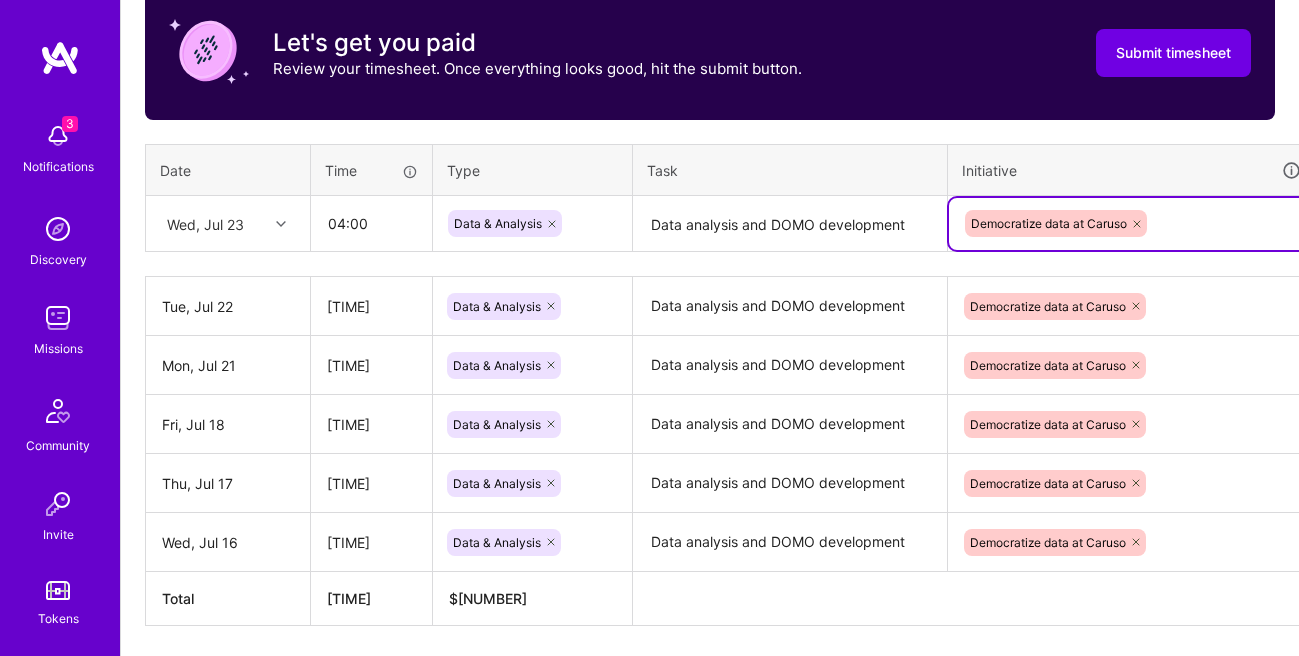 scroll, scrollTop: 653, scrollLeft: 85, axis: both 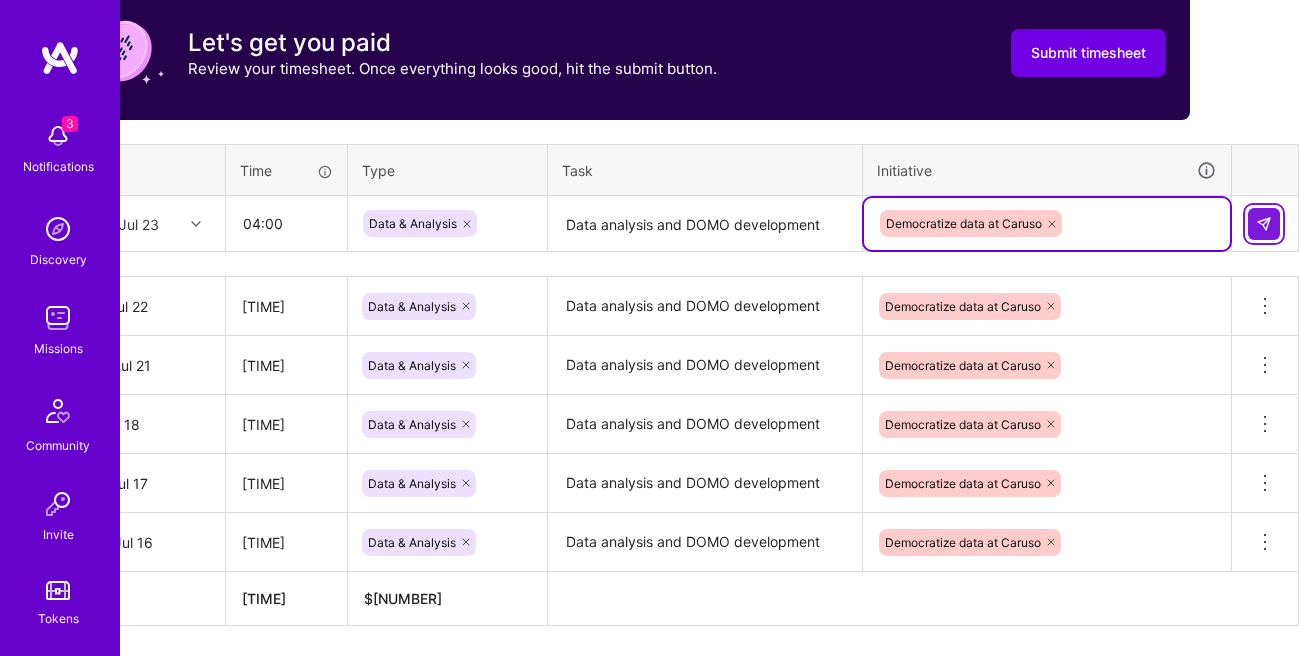 click at bounding box center [1264, 224] 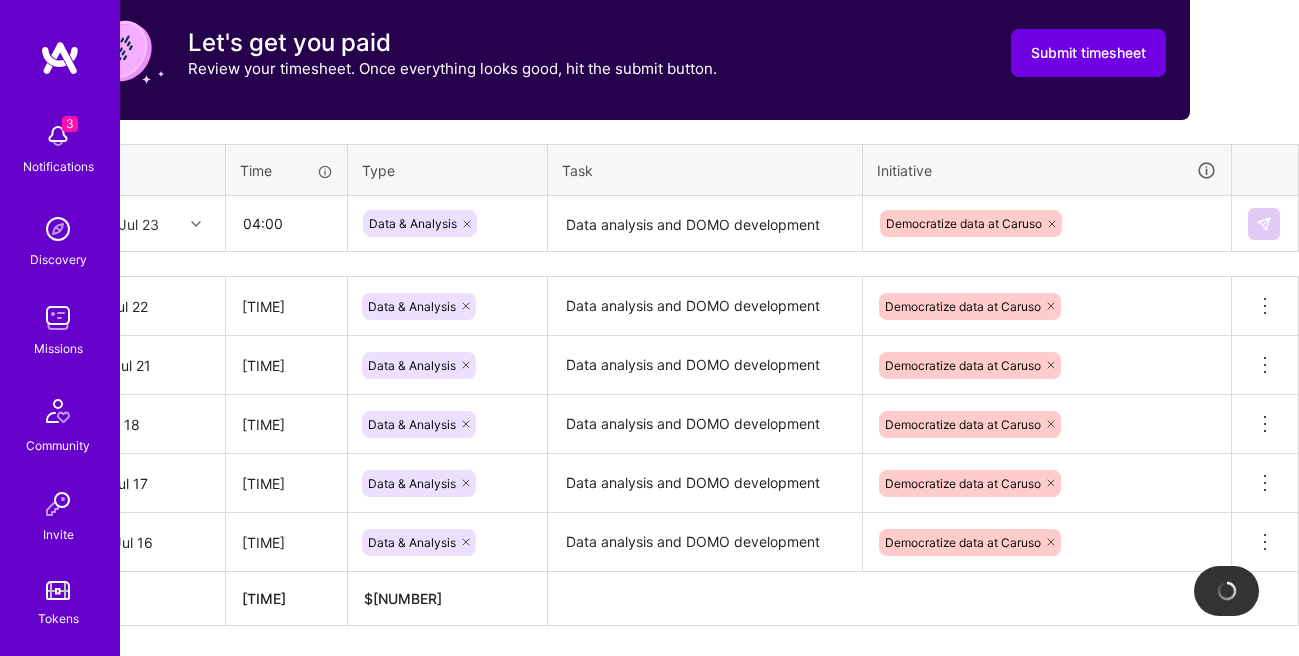 type 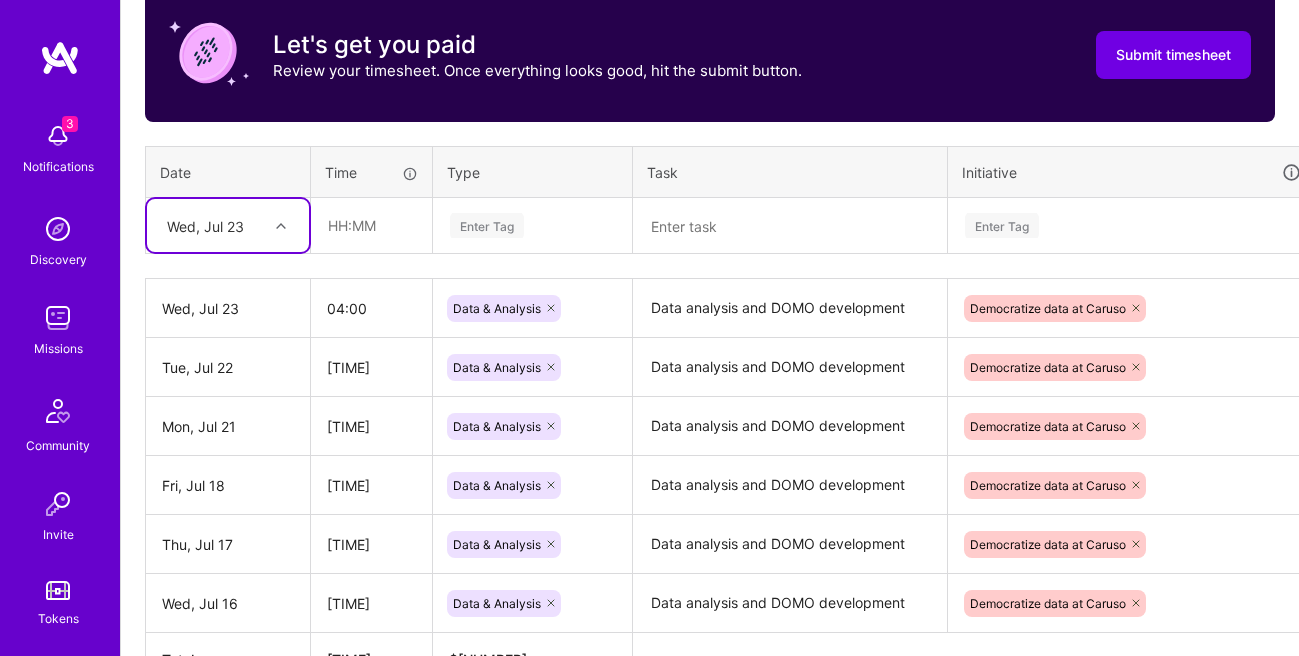 scroll, scrollTop: 648, scrollLeft: 0, axis: vertical 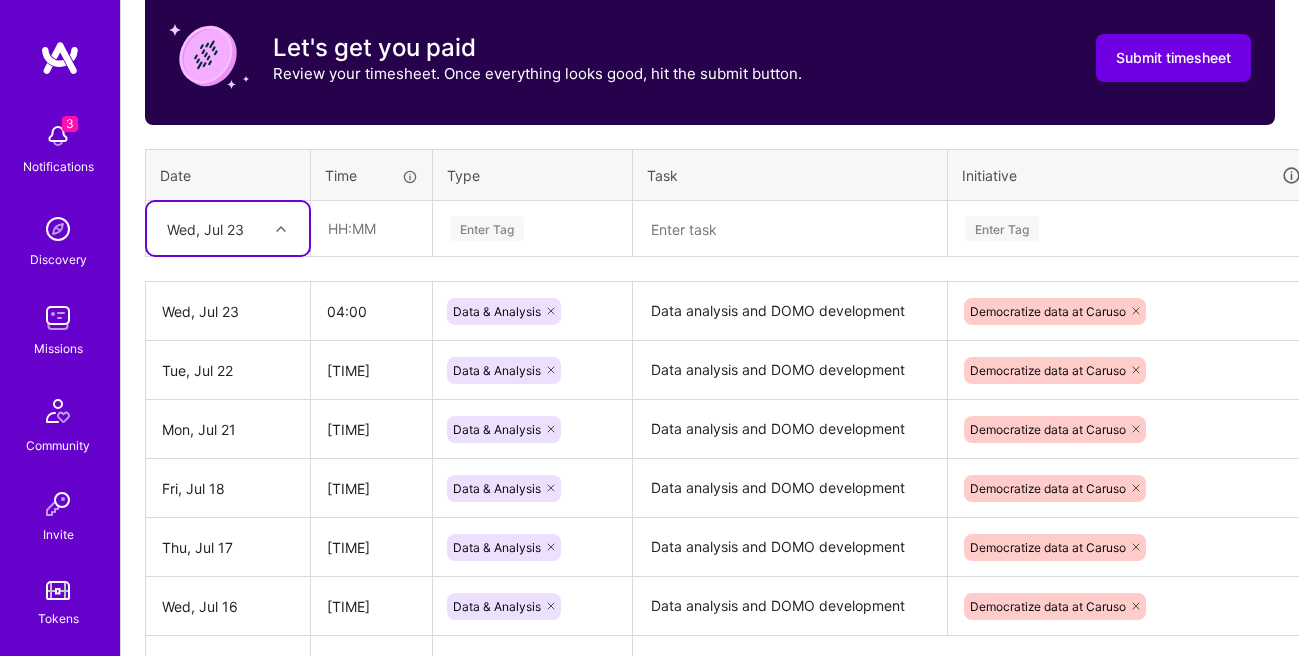 click on "Wed, Jul 23" at bounding box center (205, 228) 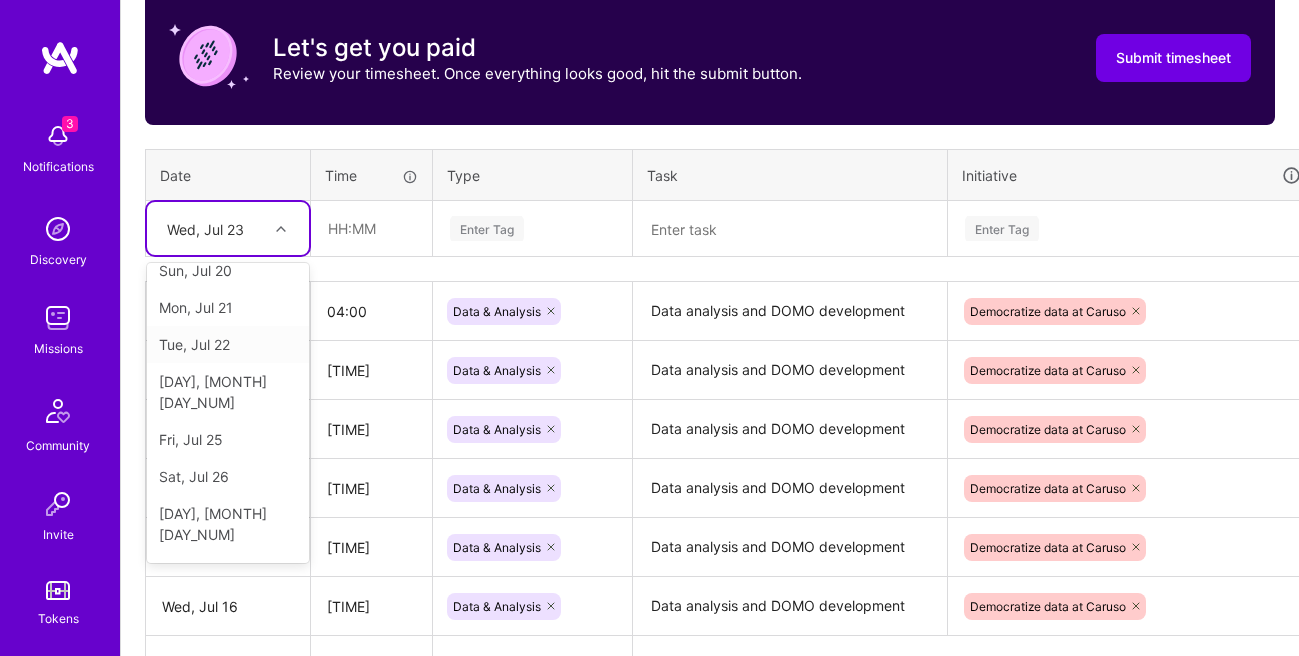 scroll, scrollTop: 263, scrollLeft: 0, axis: vertical 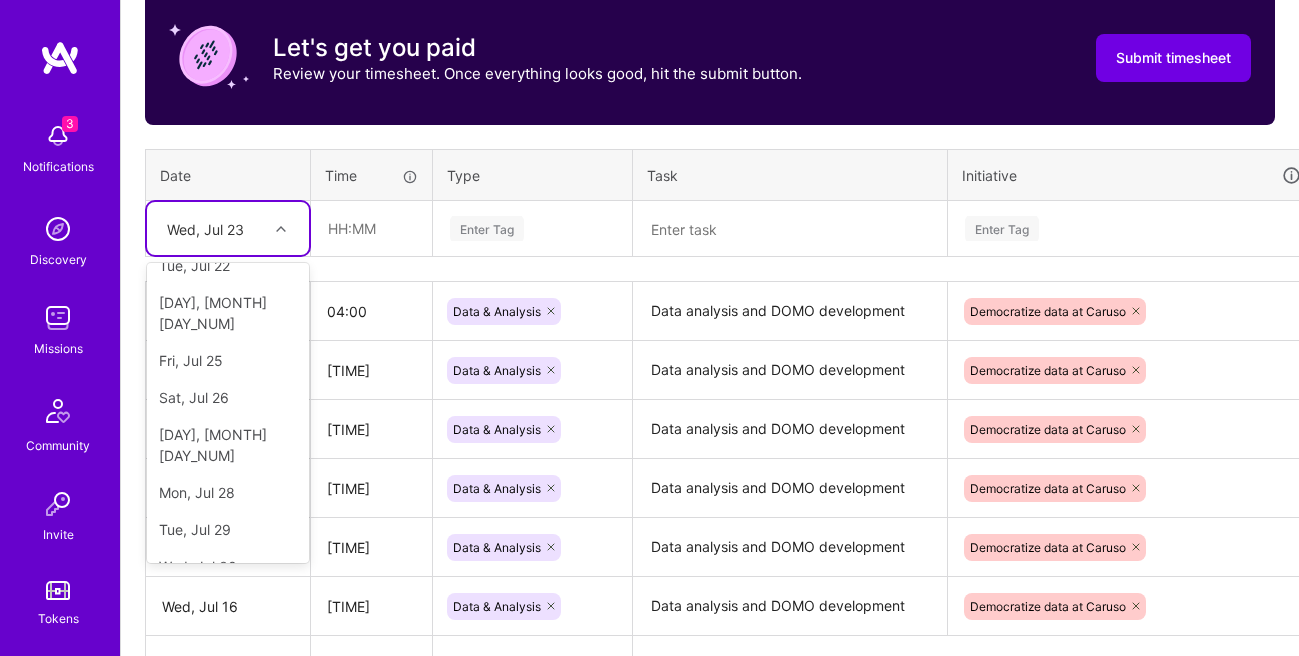 click on "[DAY], [MONTH] [DAY_NUM]" at bounding box center (228, 614) 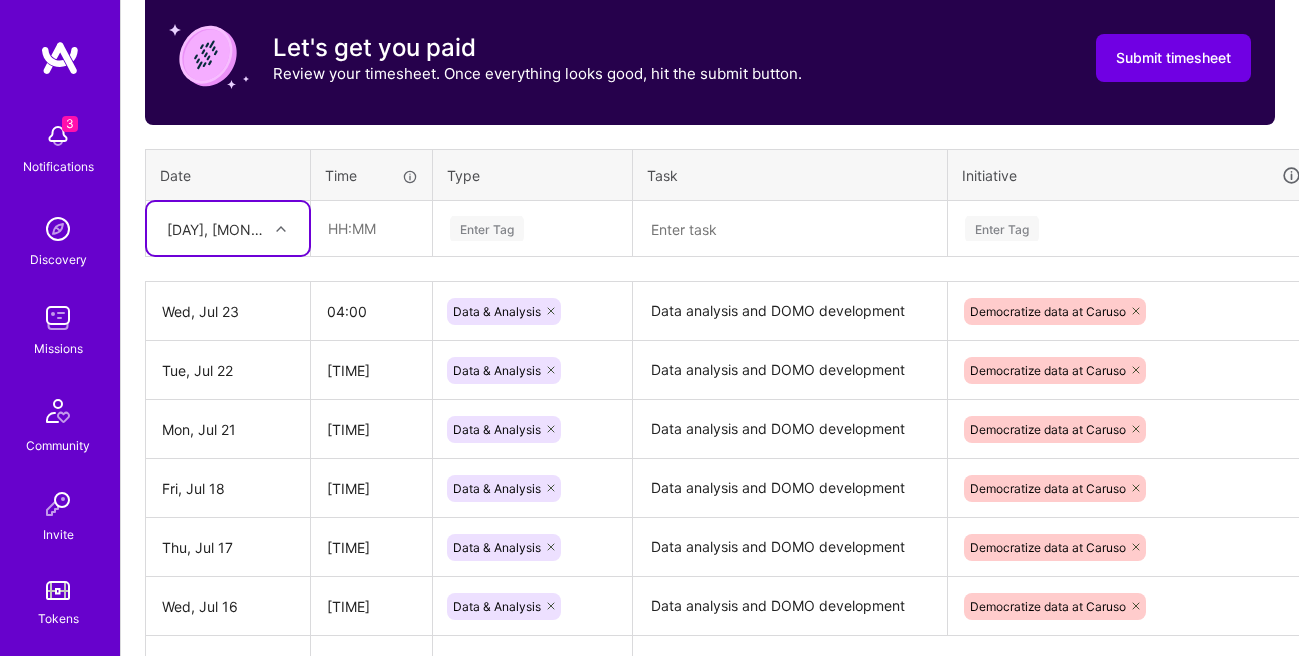 click on "[DAY], [MONTH] [DAY_NUM]" at bounding box center (218, 228) 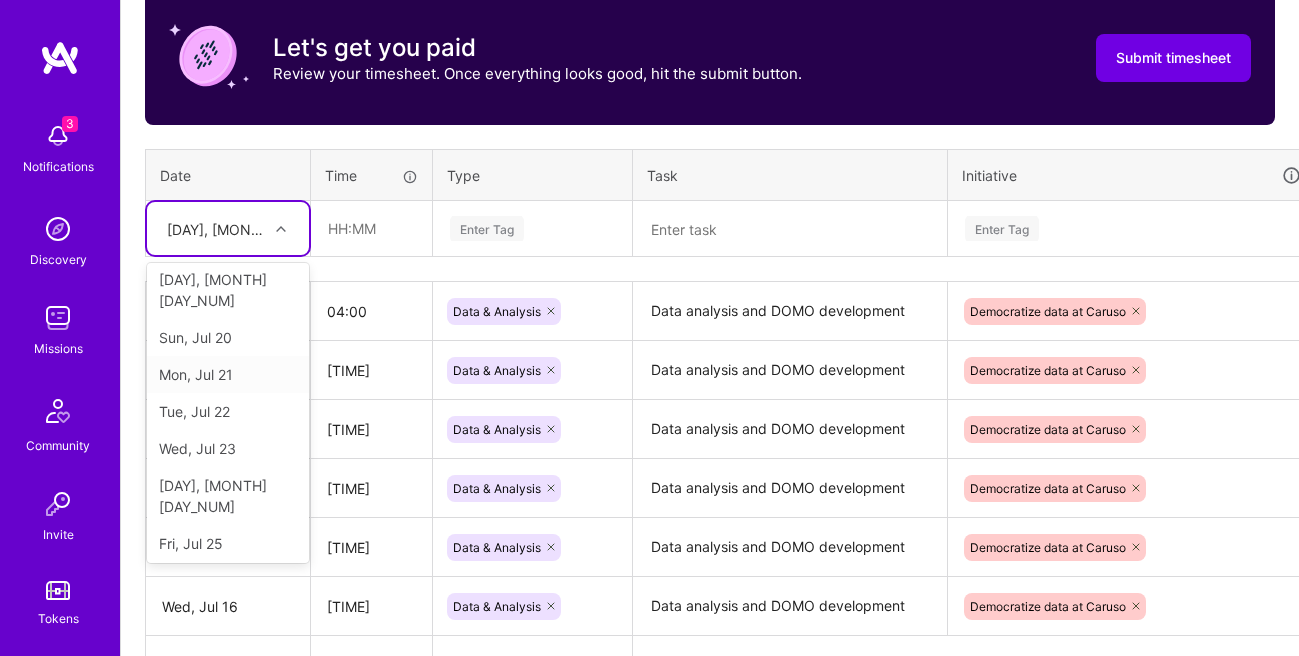 scroll, scrollTop: 132, scrollLeft: 0, axis: vertical 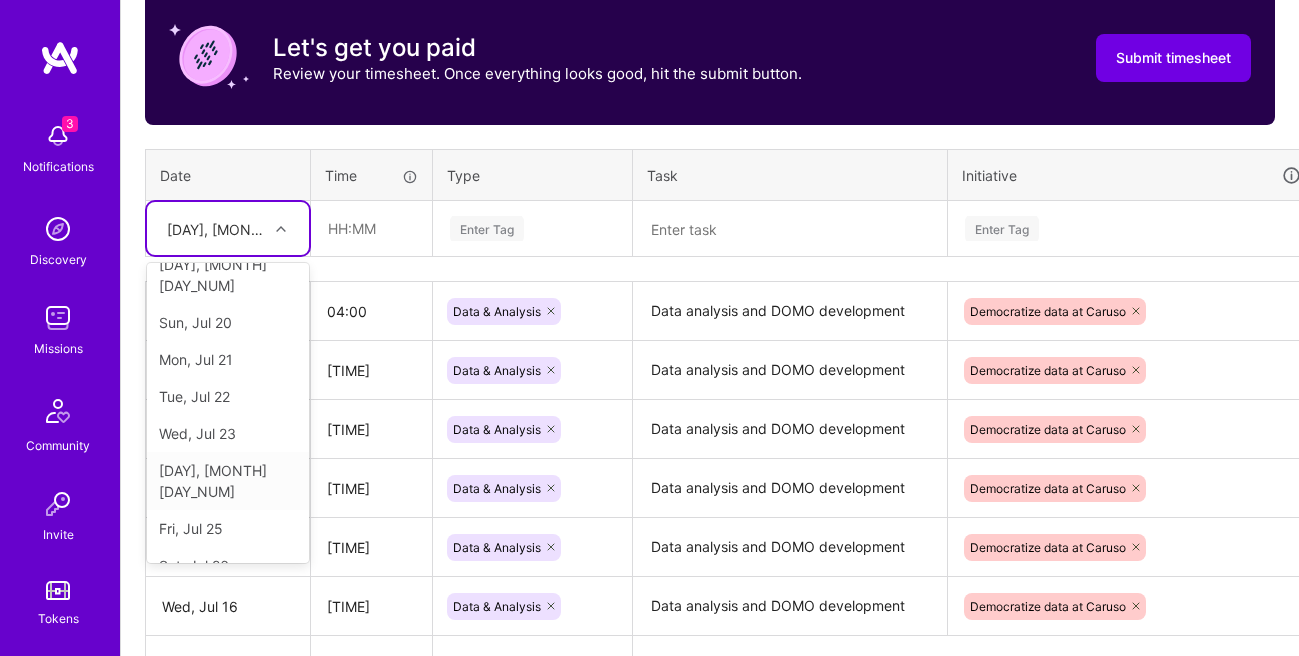 click on "[DAY], [MONTH] [DAY_NUM]" at bounding box center (228, 481) 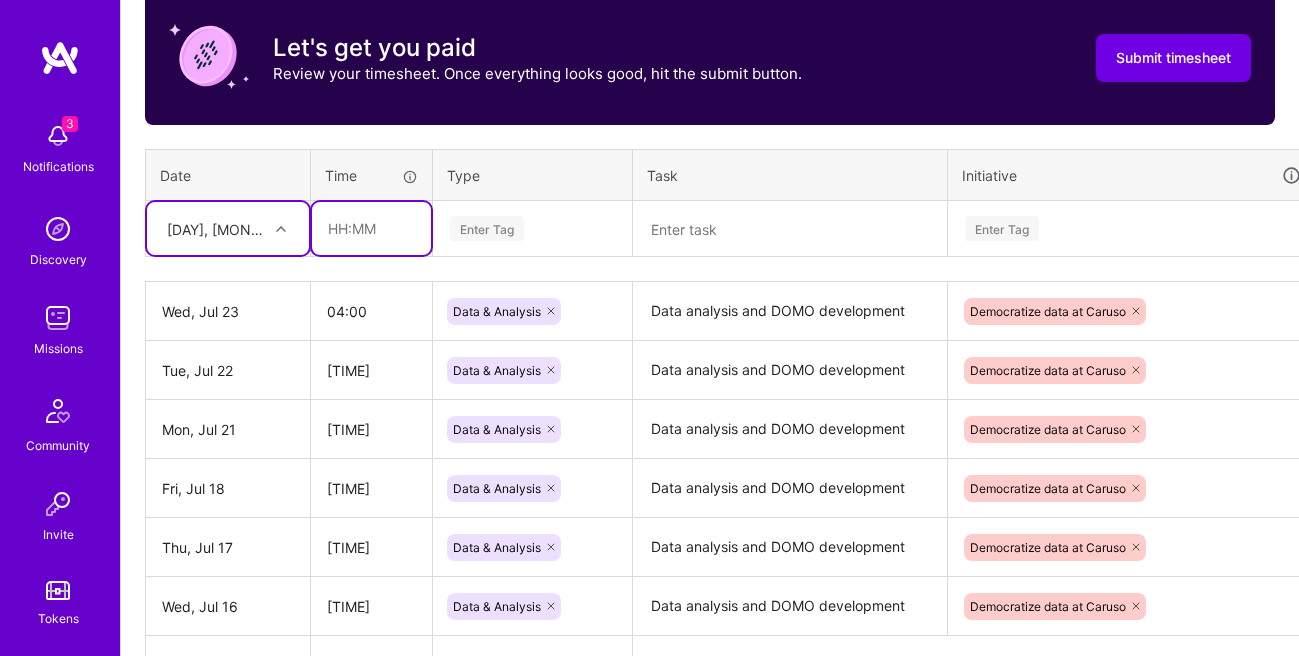 click at bounding box center [371, 228] 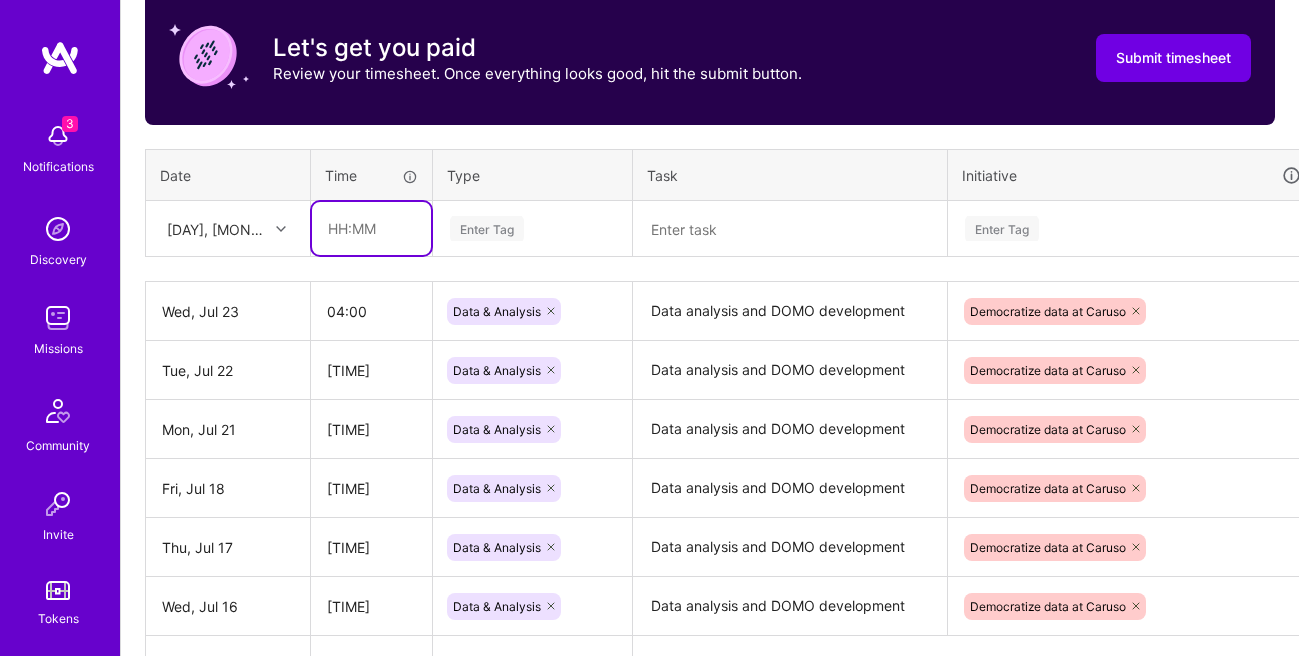 type on "[TIME]" 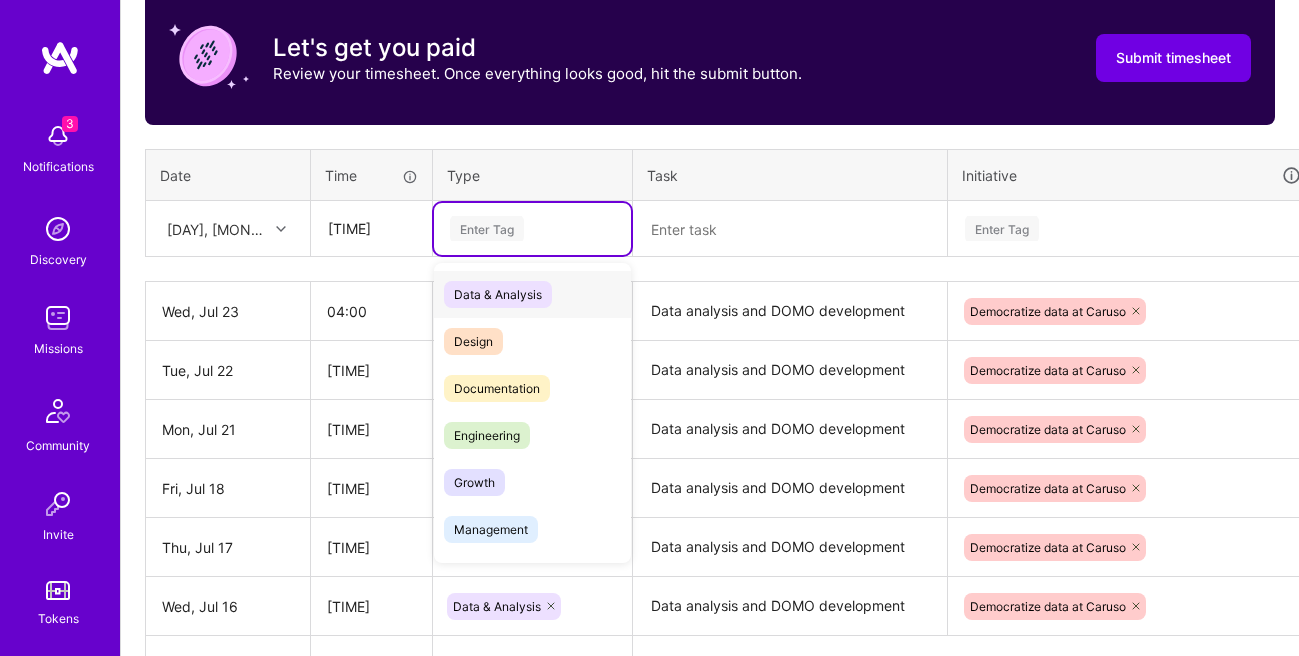 click on "Enter Tag" at bounding box center [487, 228] 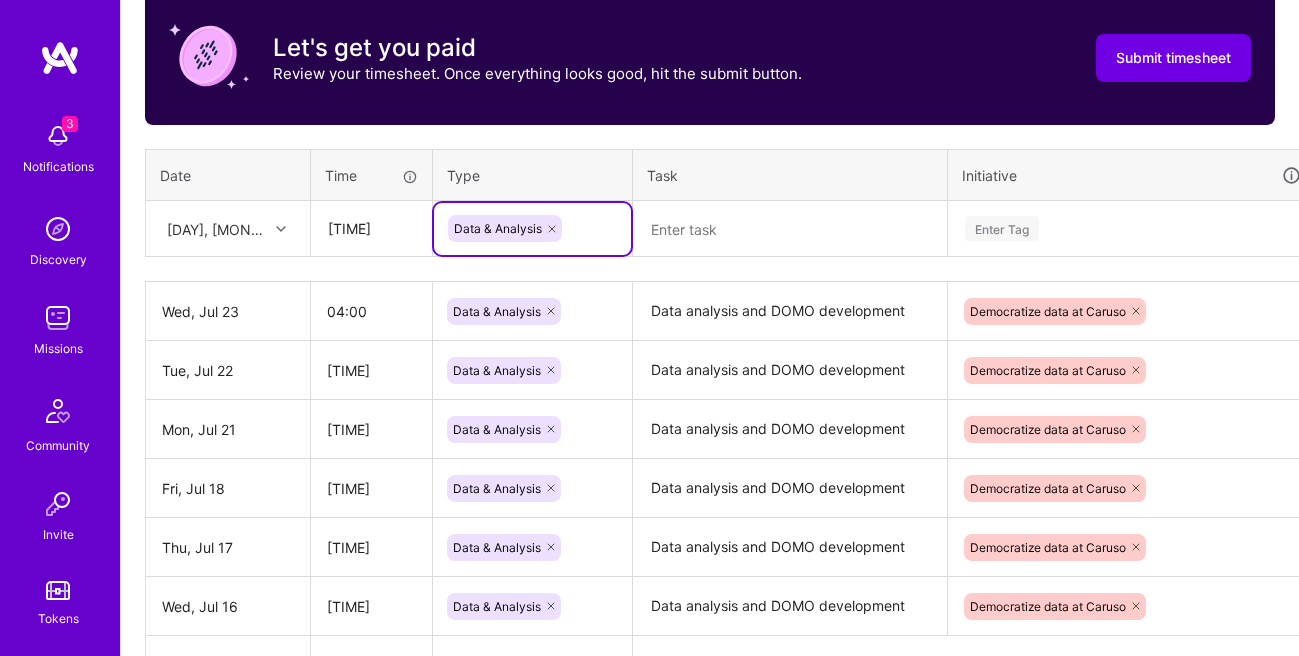 click at bounding box center (790, 229) 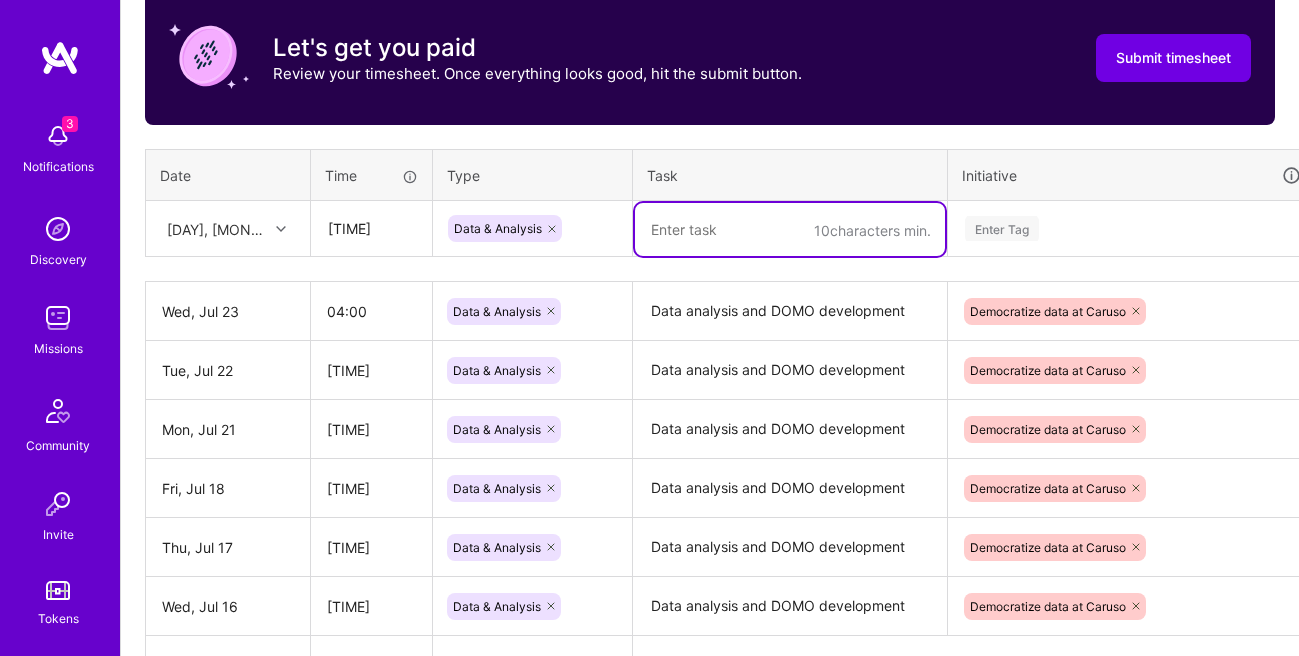 paste on "Data analysis and DOMO development" 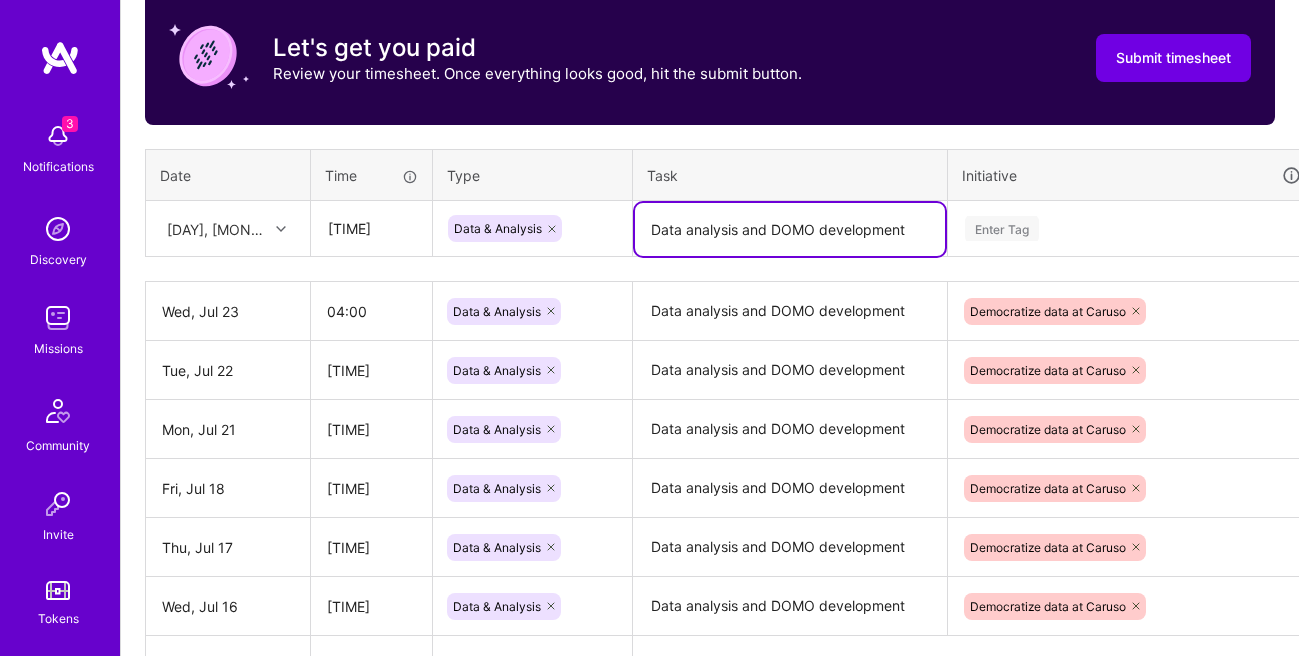type on "Data analysis and DOMO development" 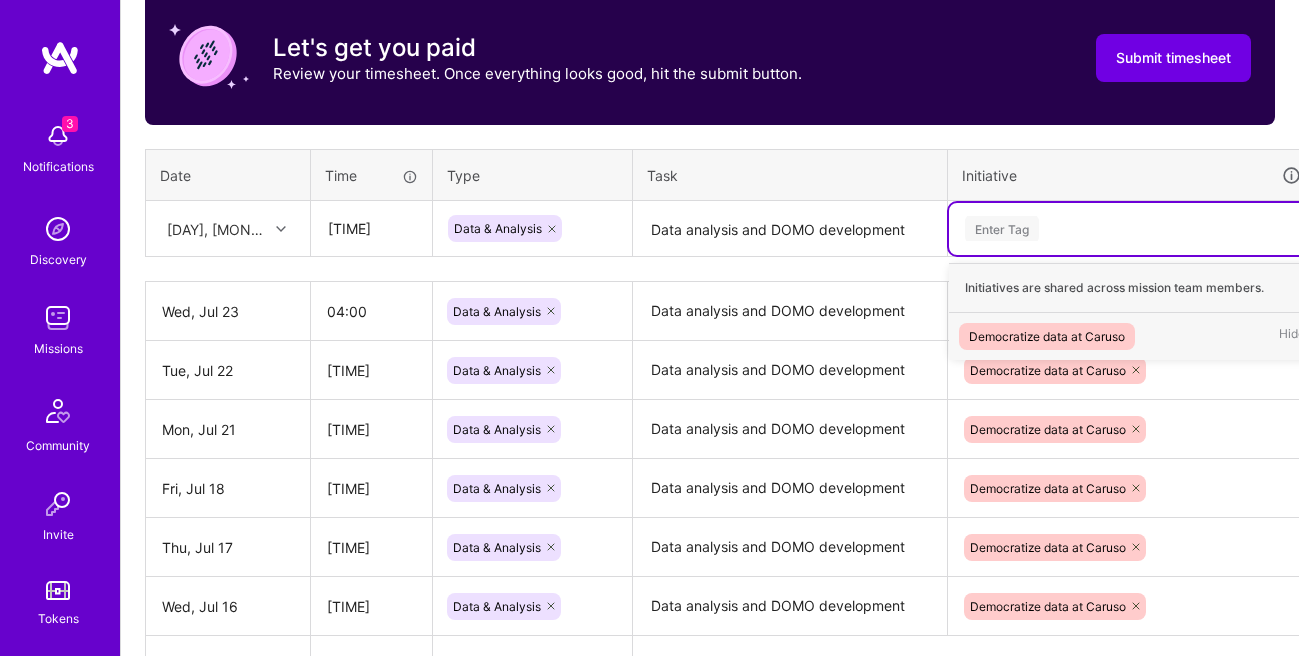 click on "Democratize data at Caruso" at bounding box center [1047, 336] 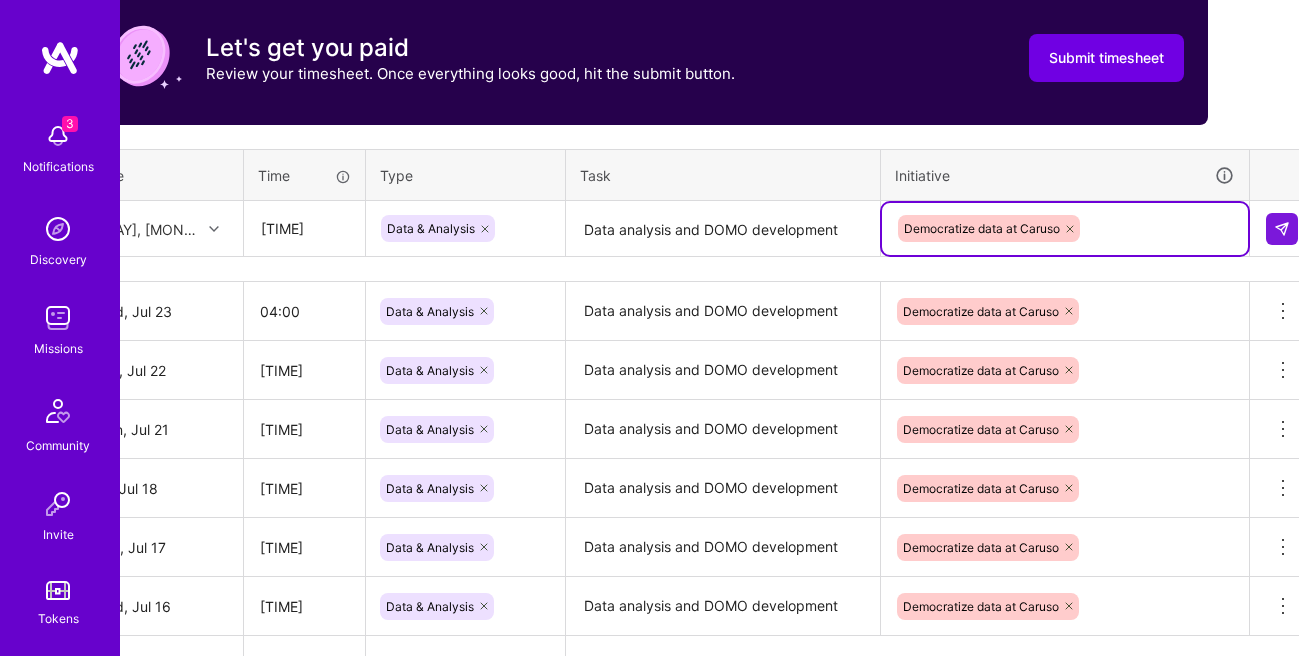 scroll, scrollTop: 648, scrollLeft: 85, axis: both 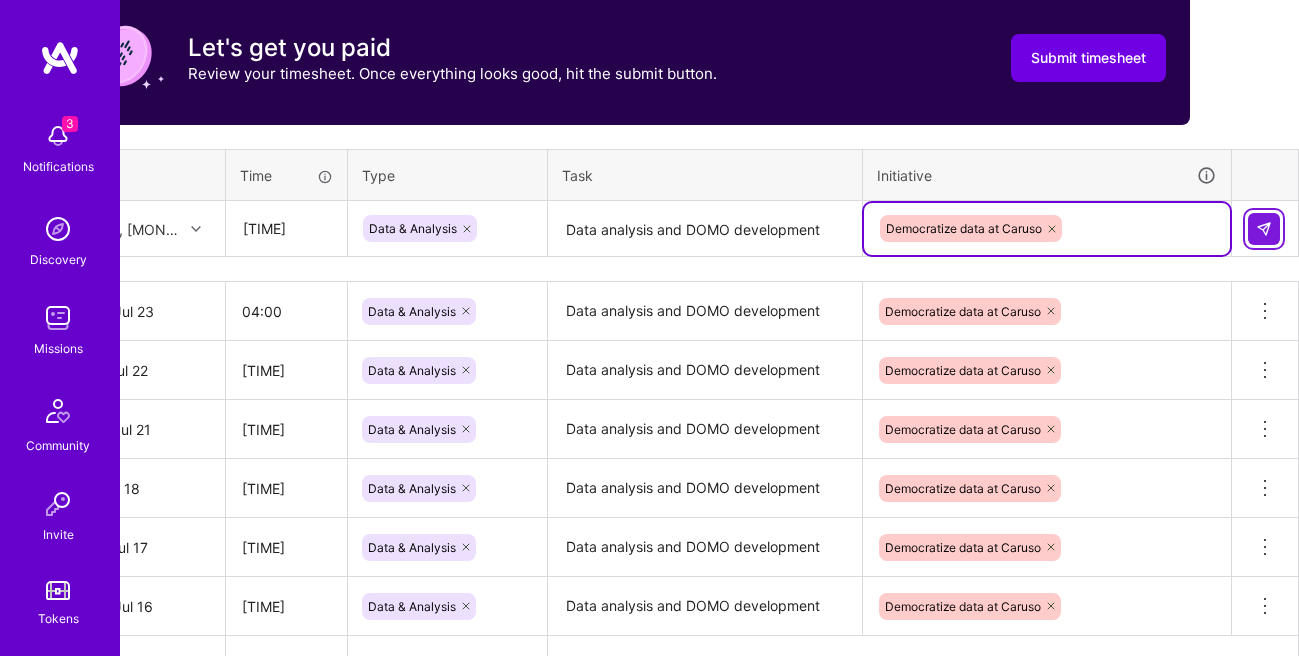 click at bounding box center [1264, 229] 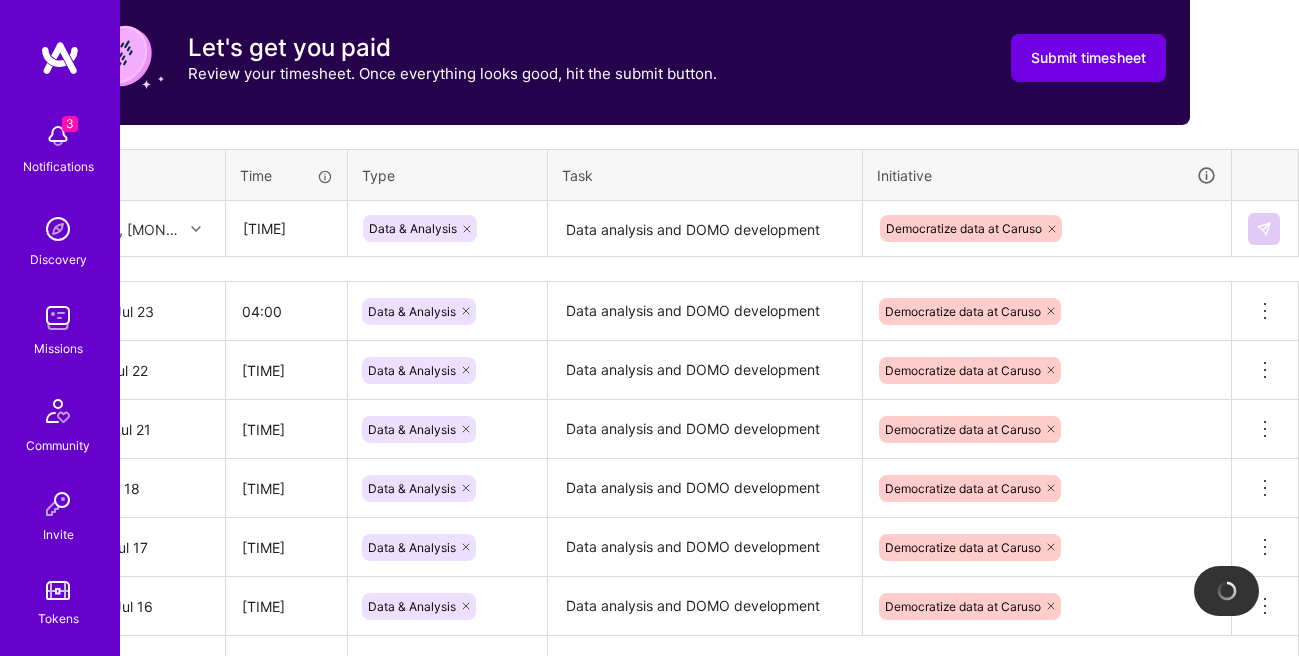 type 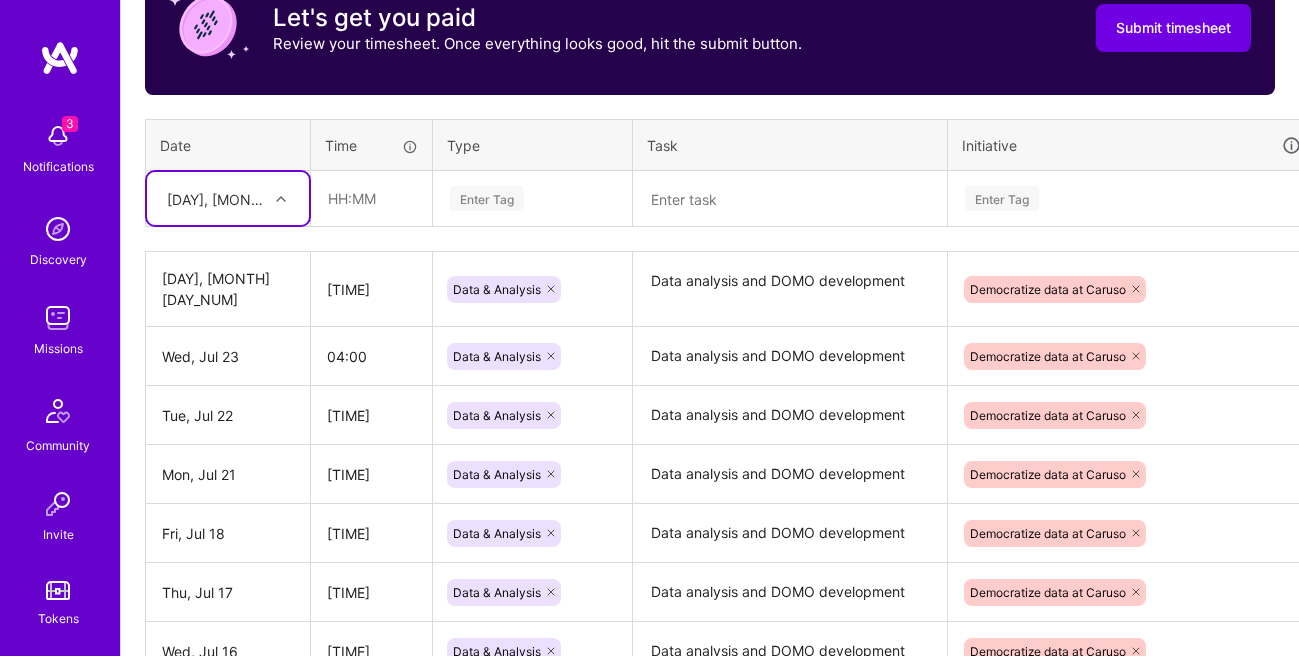 scroll, scrollTop: 659, scrollLeft: 0, axis: vertical 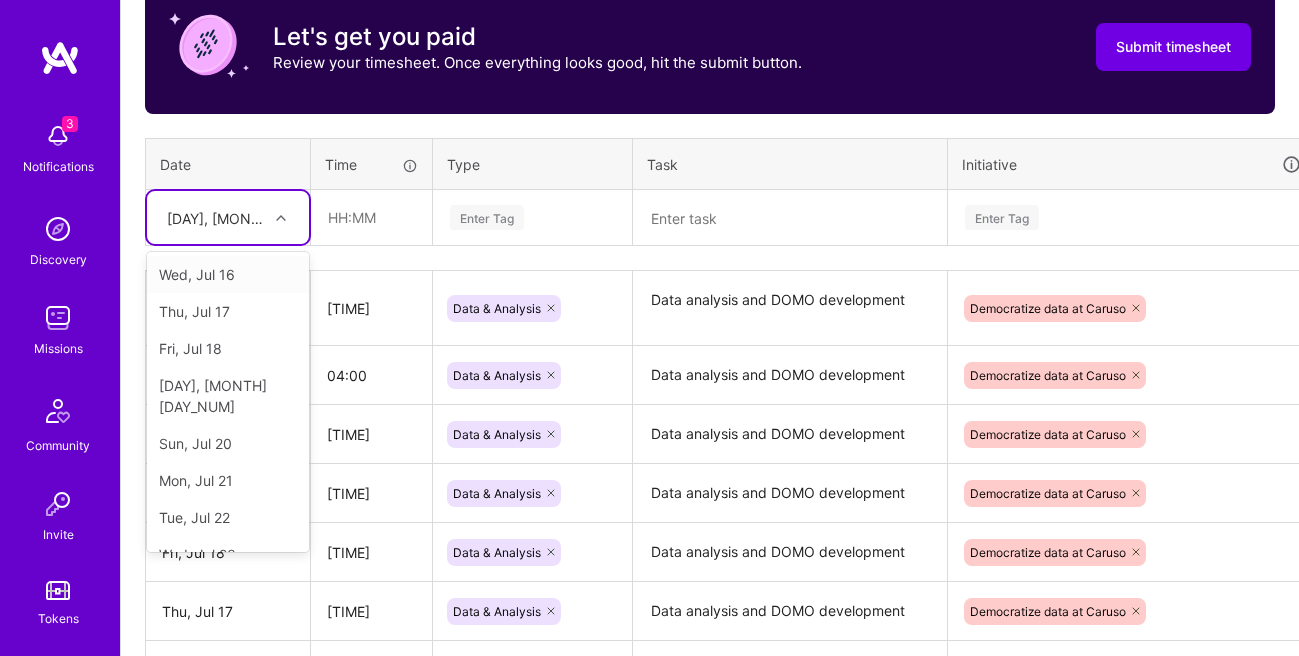 click on "[DAY], [MONTH] [DAY_NUM]" at bounding box center [218, 217] 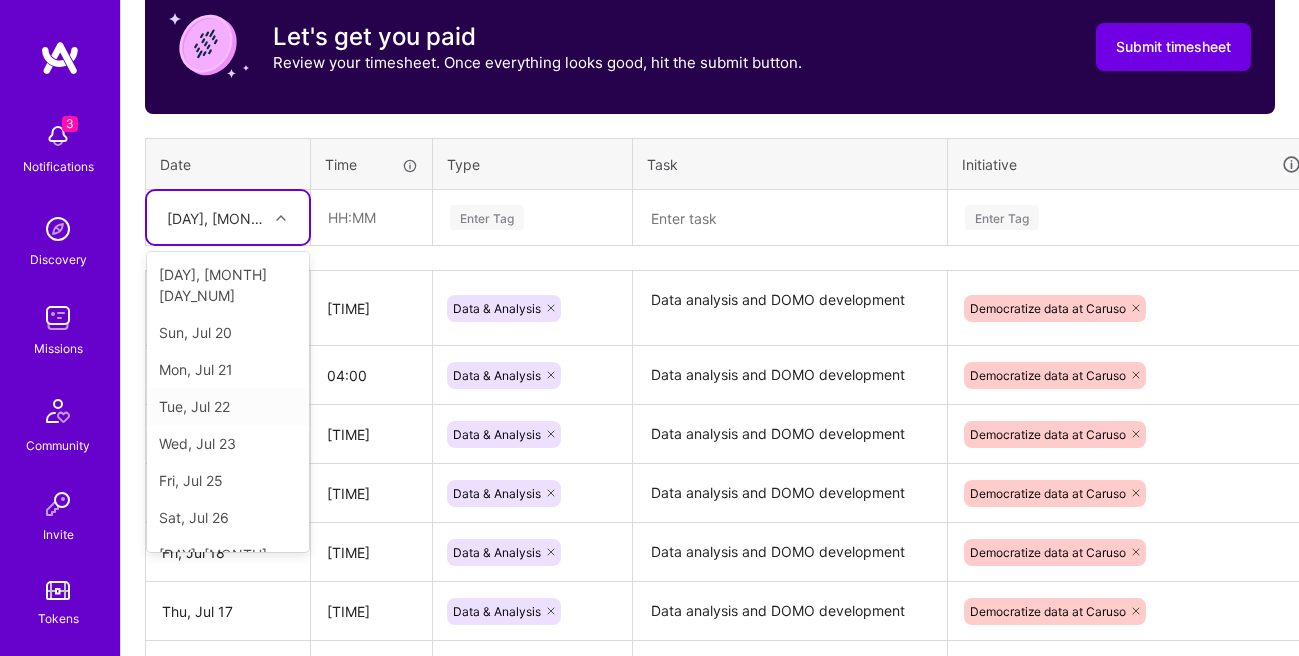 scroll, scrollTop: 173, scrollLeft: 0, axis: vertical 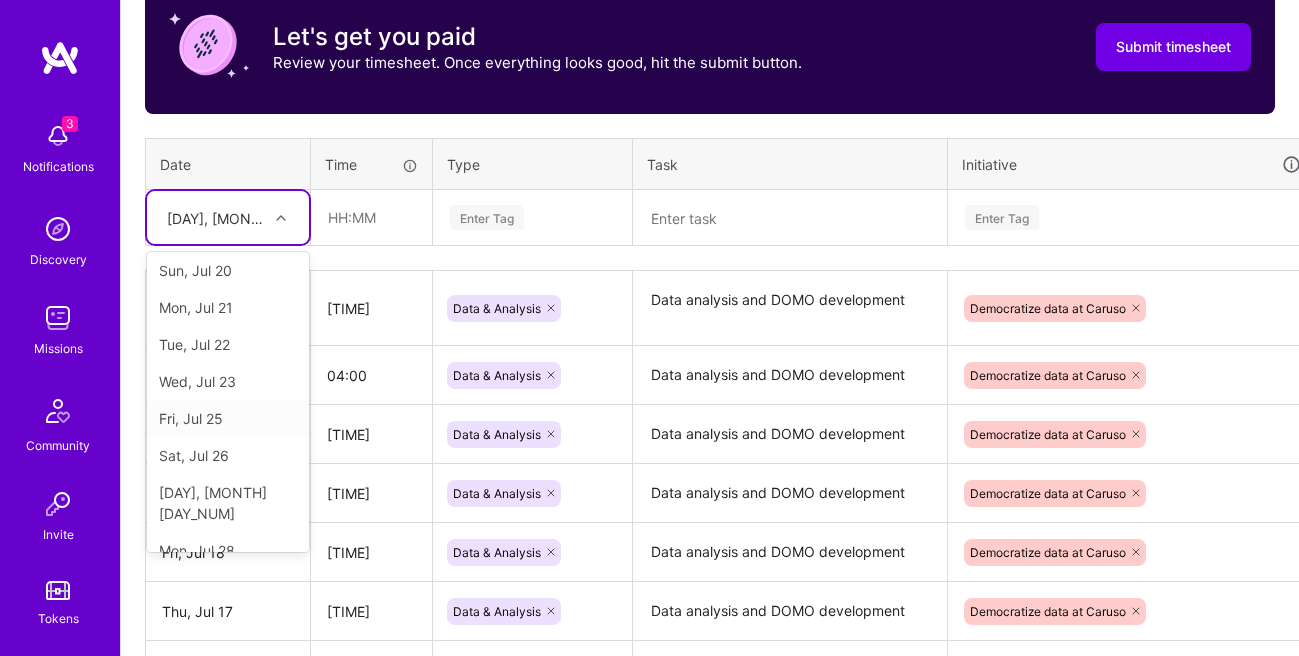 click on "Fri, Jul 25" at bounding box center [228, 418] 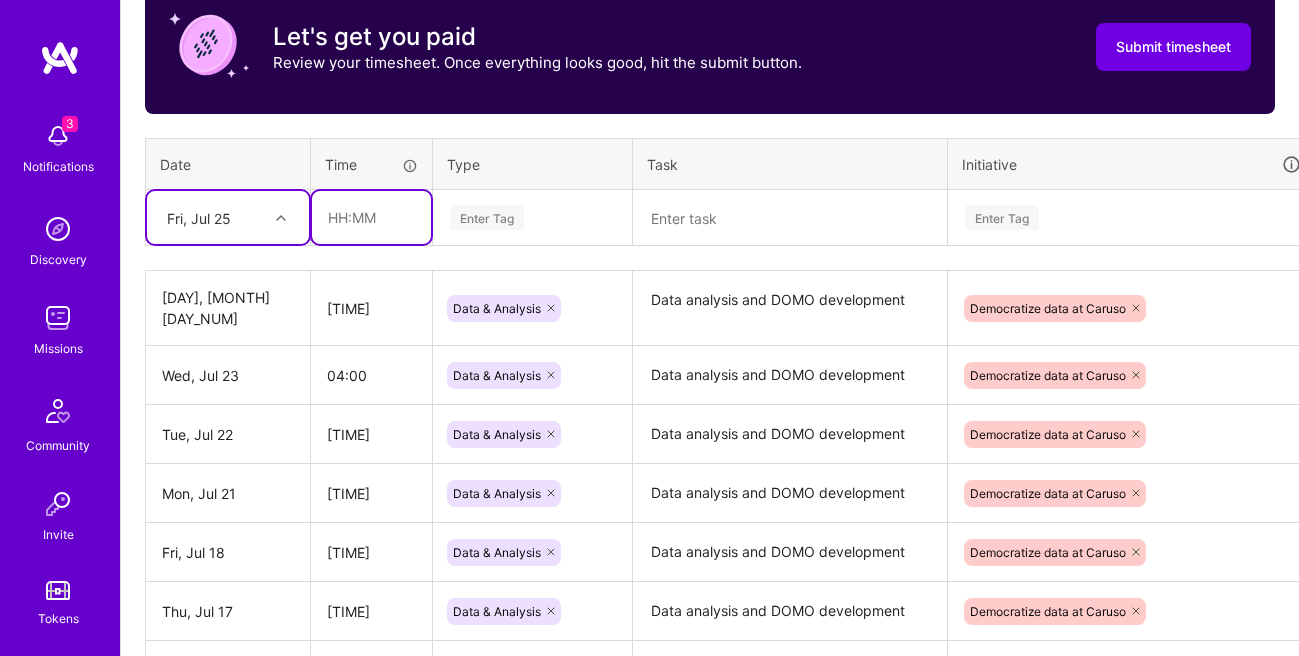 click at bounding box center [371, 217] 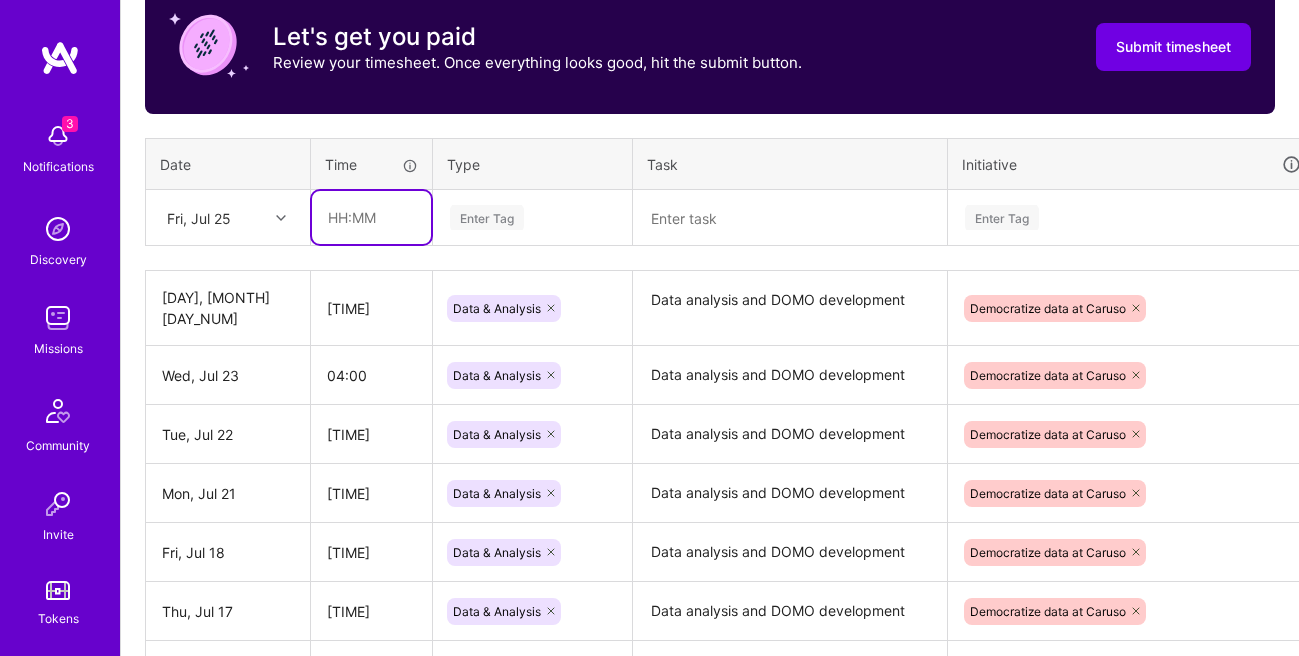 type on "[TIME]" 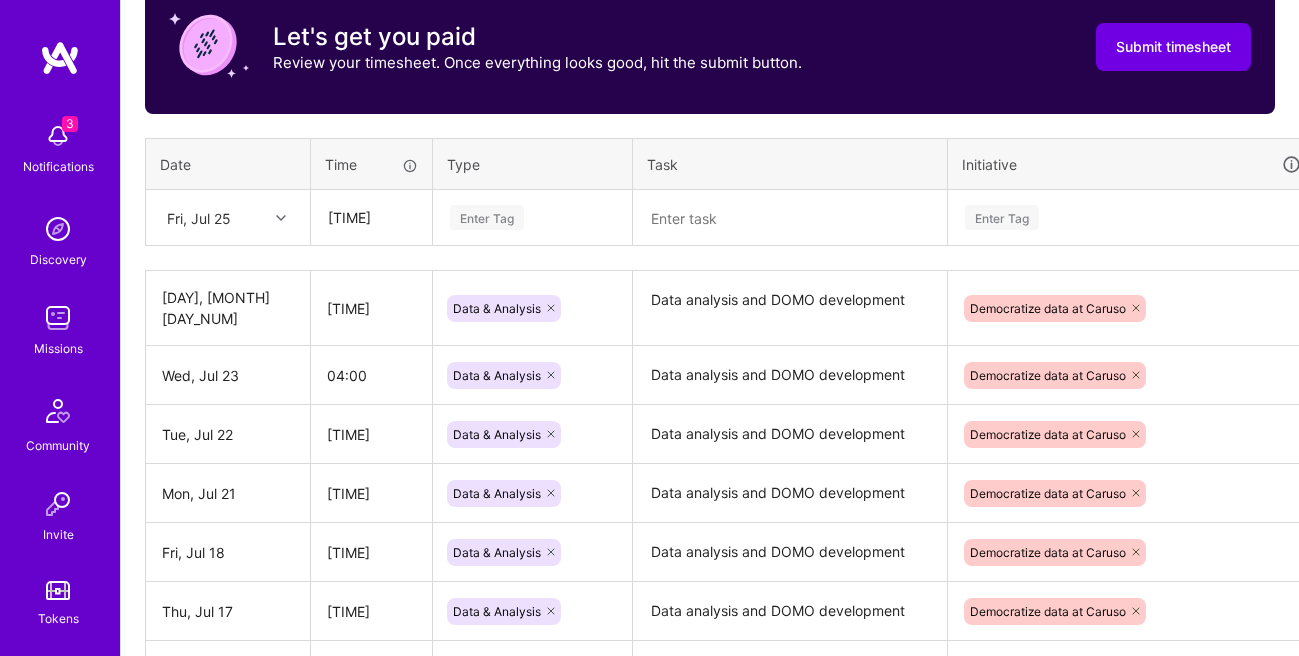 click on "Enter Tag" at bounding box center (487, 217) 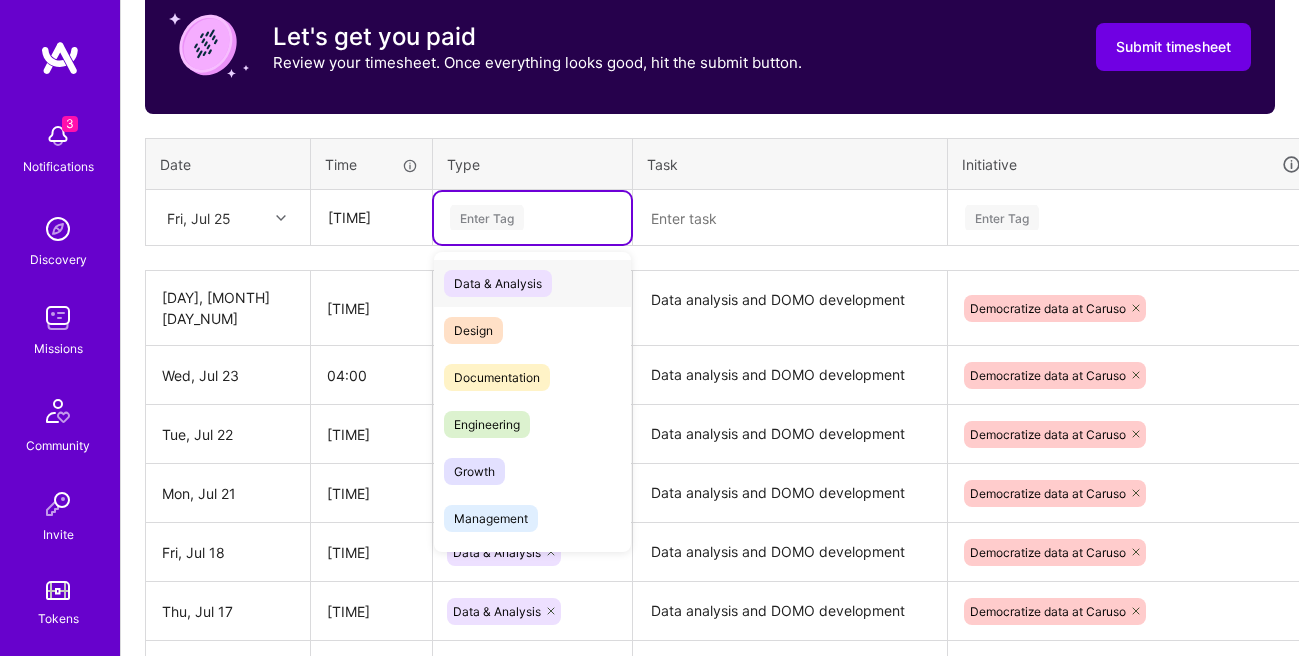 click on "Data & Analysis" at bounding box center (498, 283) 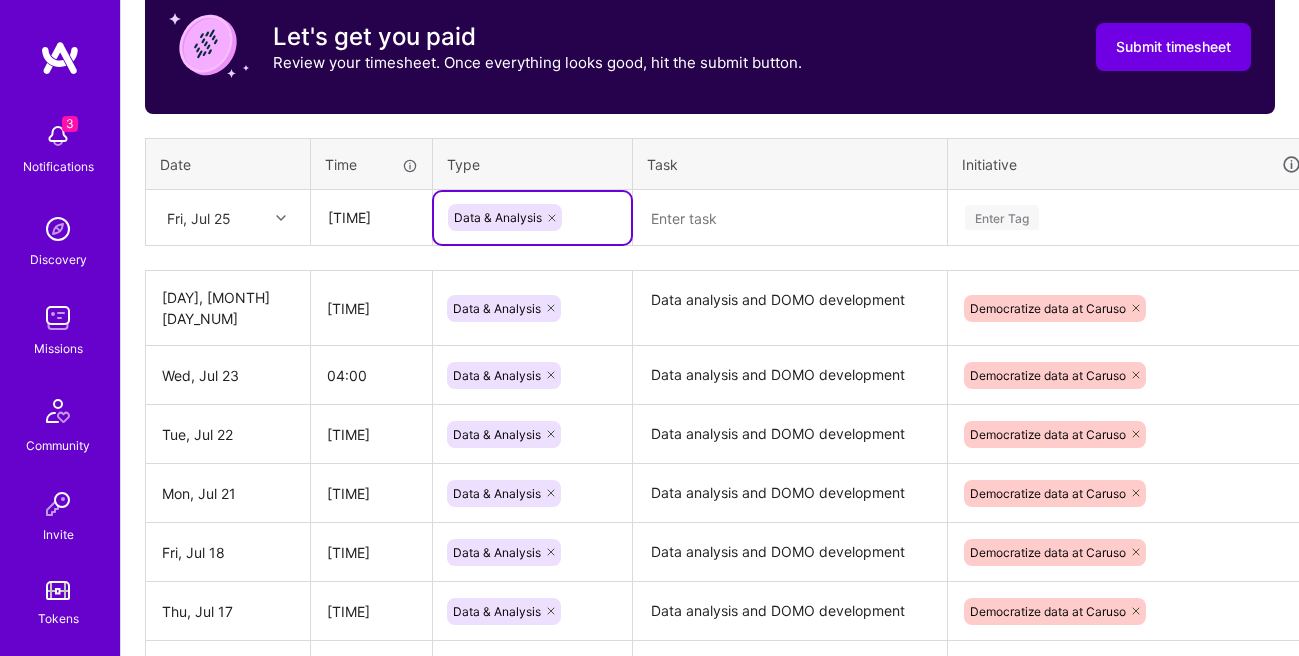 click at bounding box center [790, 218] 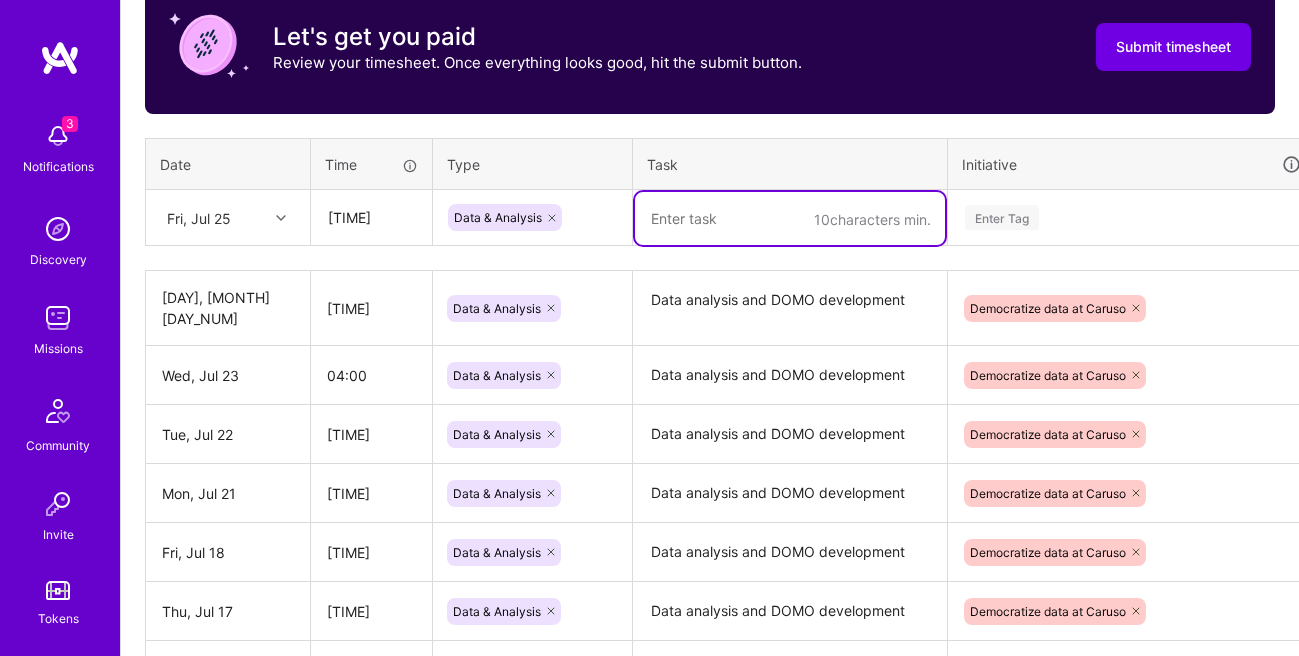 paste on "Data analysis and DOMO development" 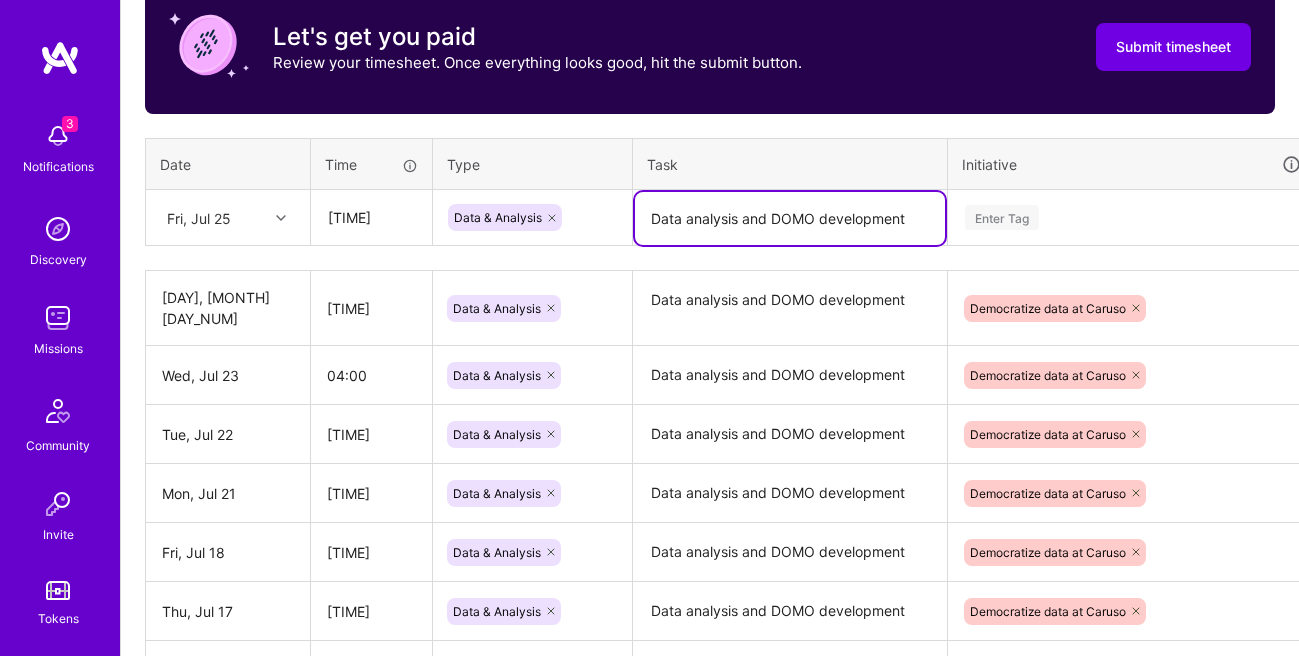 type on "Data analysis and DOMO development" 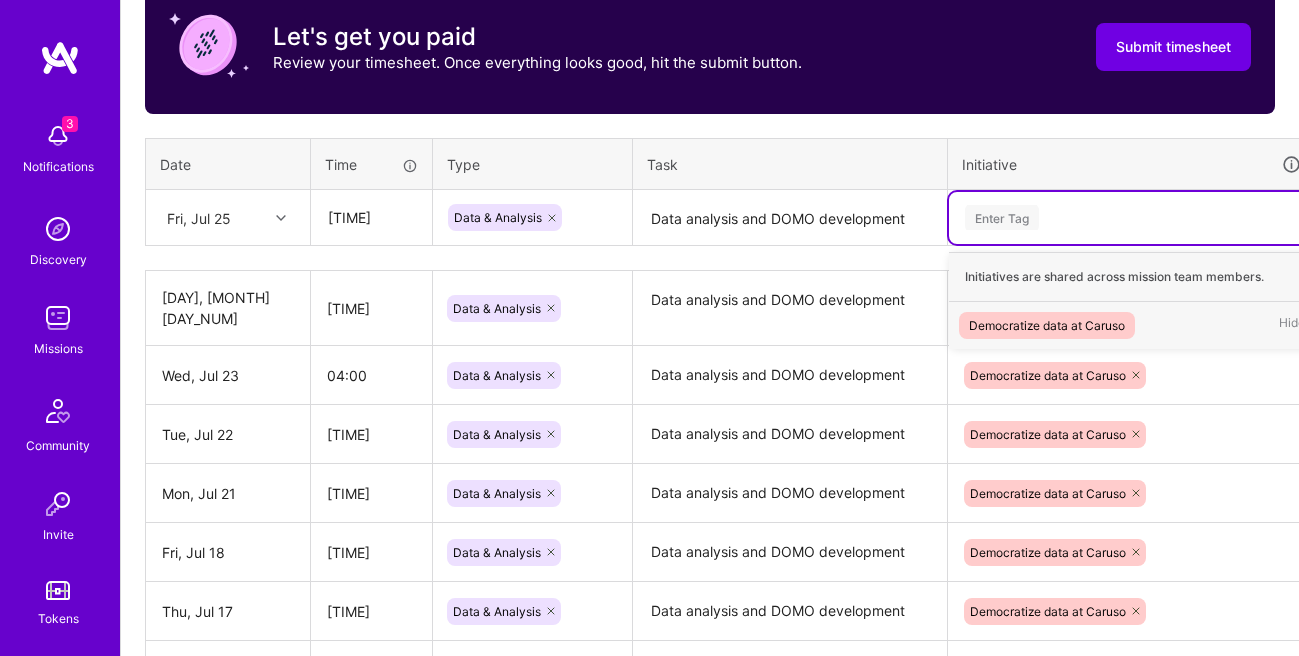 click on "Enter Tag" at bounding box center (1002, 217) 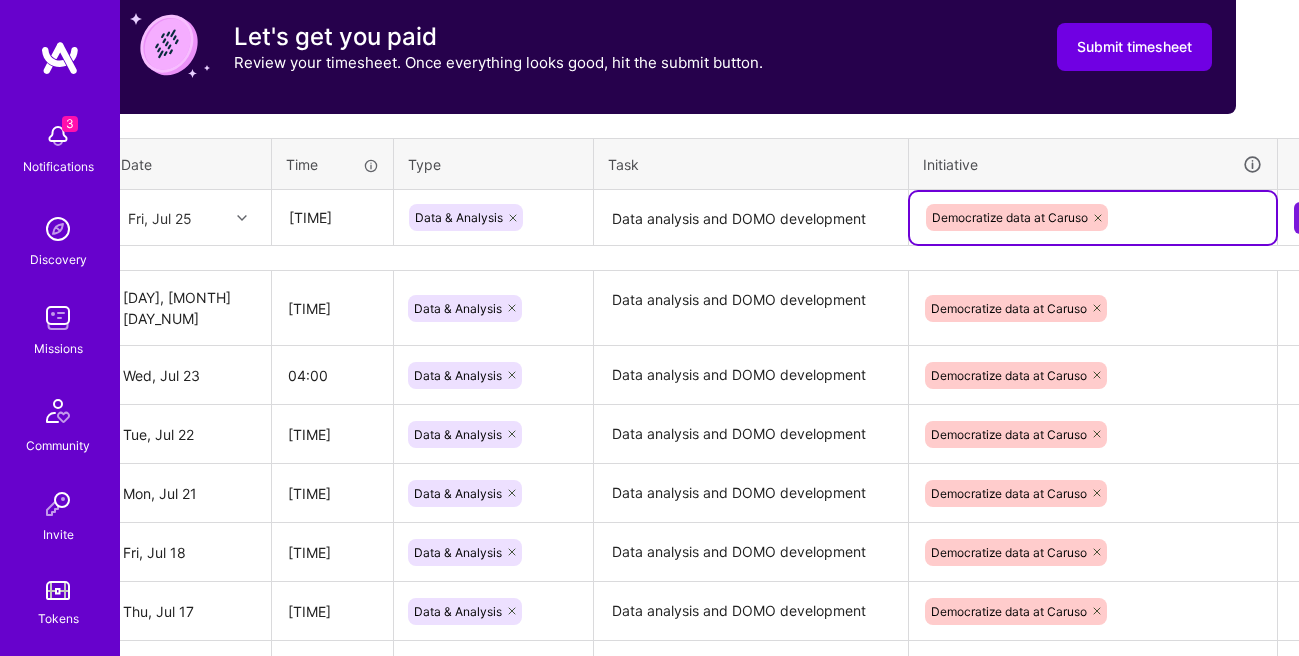 scroll, scrollTop: 659, scrollLeft: 85, axis: both 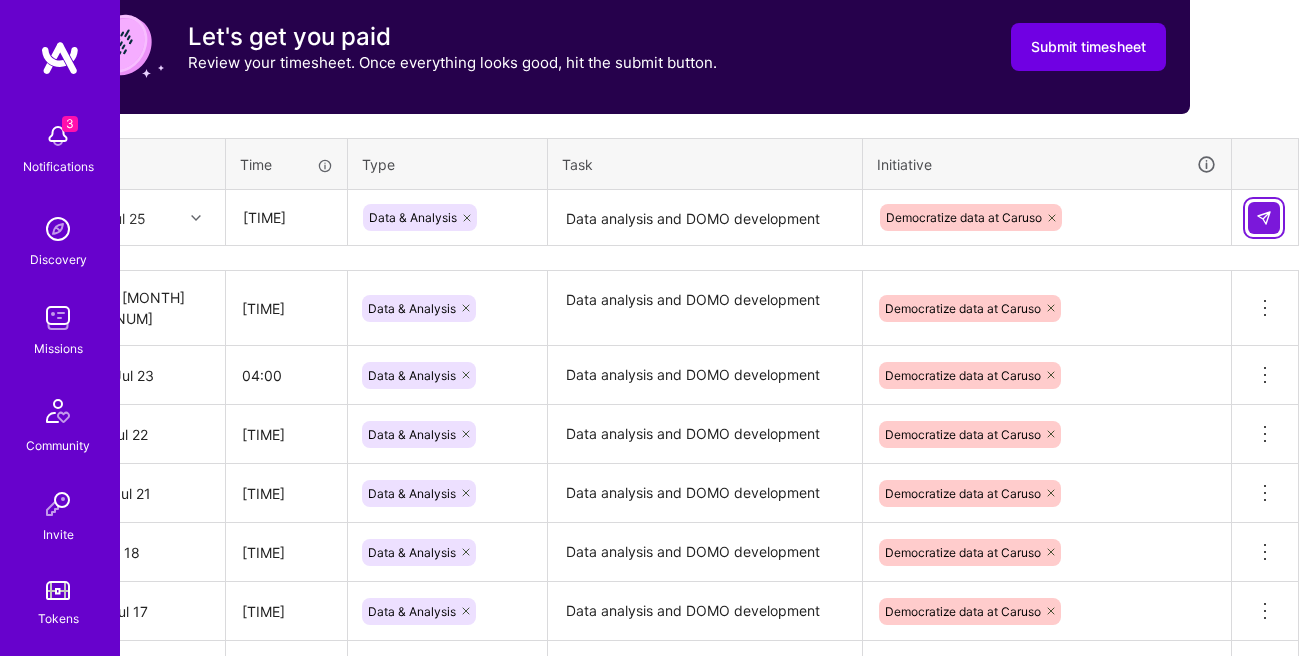 click at bounding box center [1264, 218] 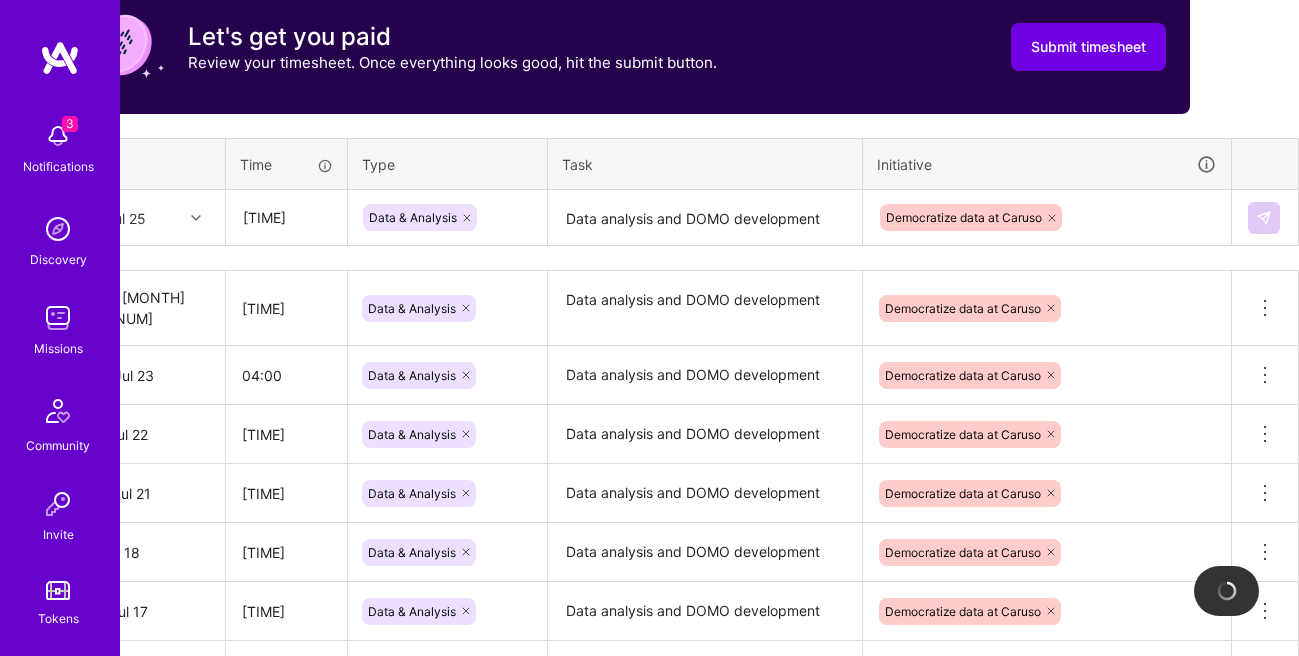 type 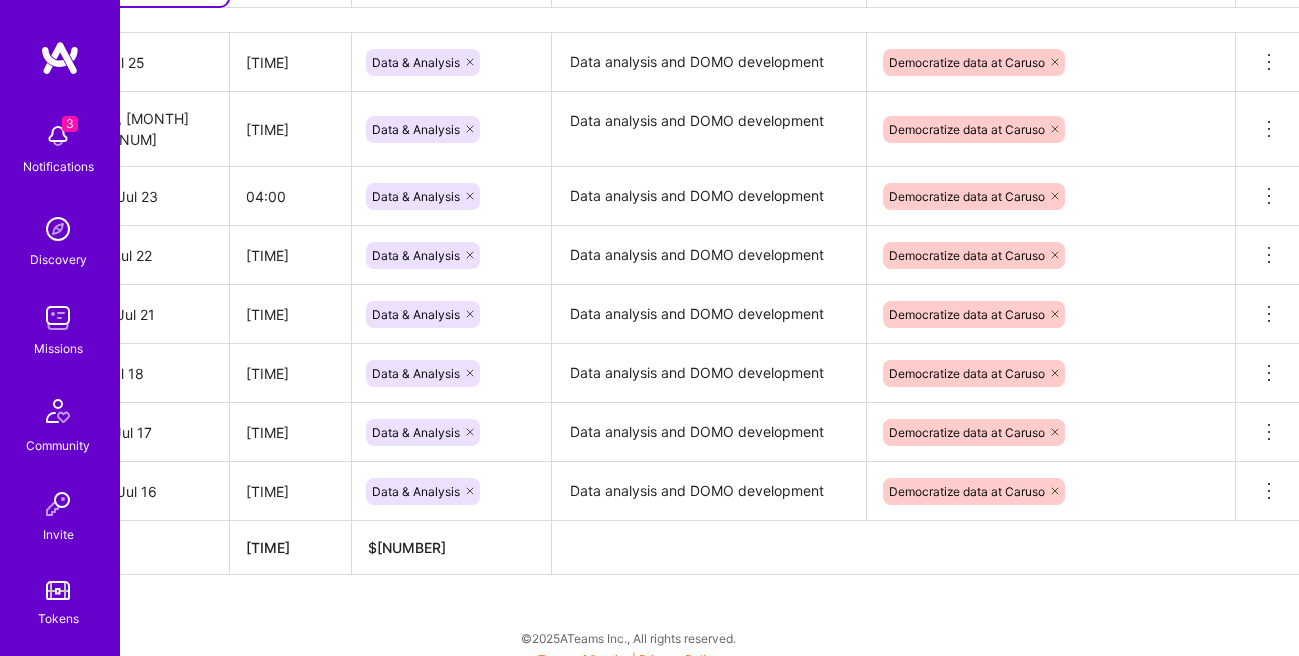 scroll, scrollTop: 897, scrollLeft: 85, axis: both 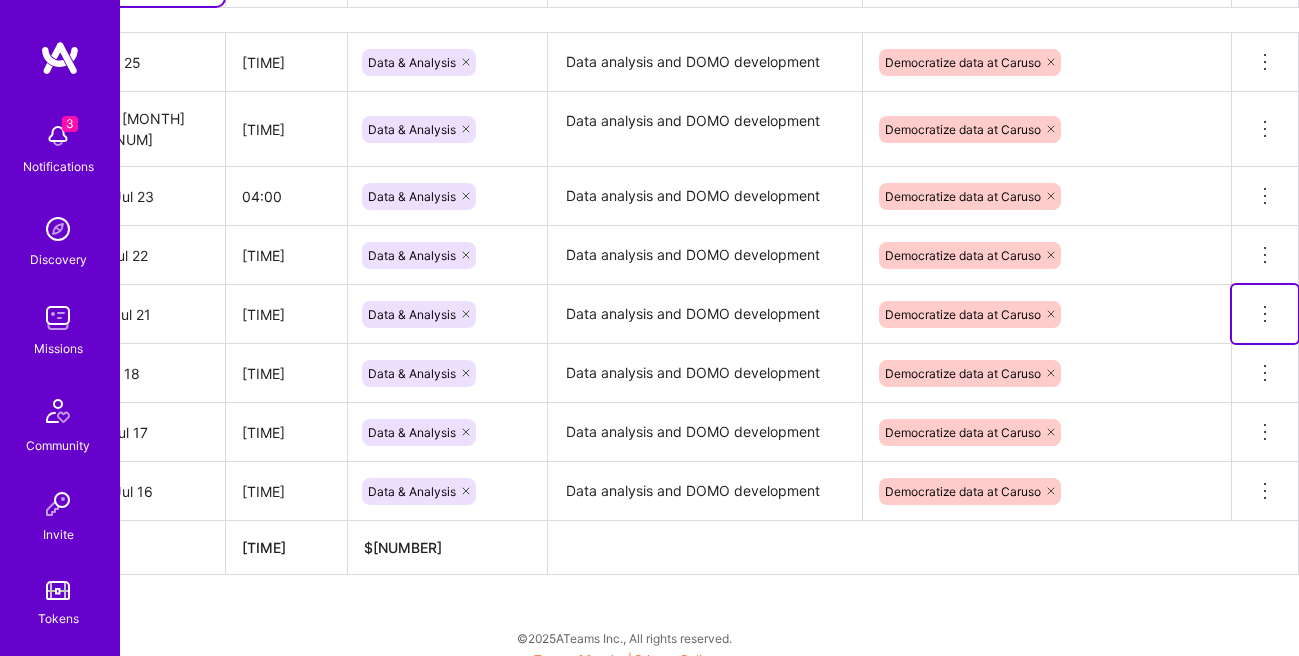 click 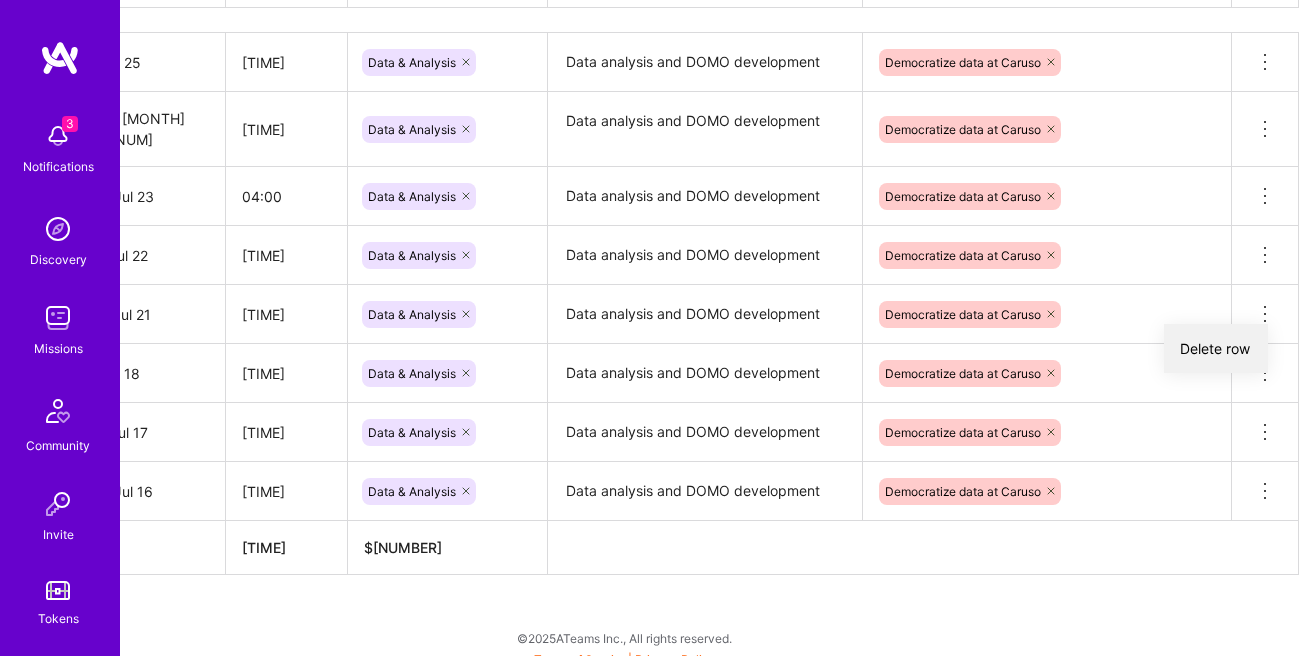 click on "Delete row" at bounding box center (1216, 348) 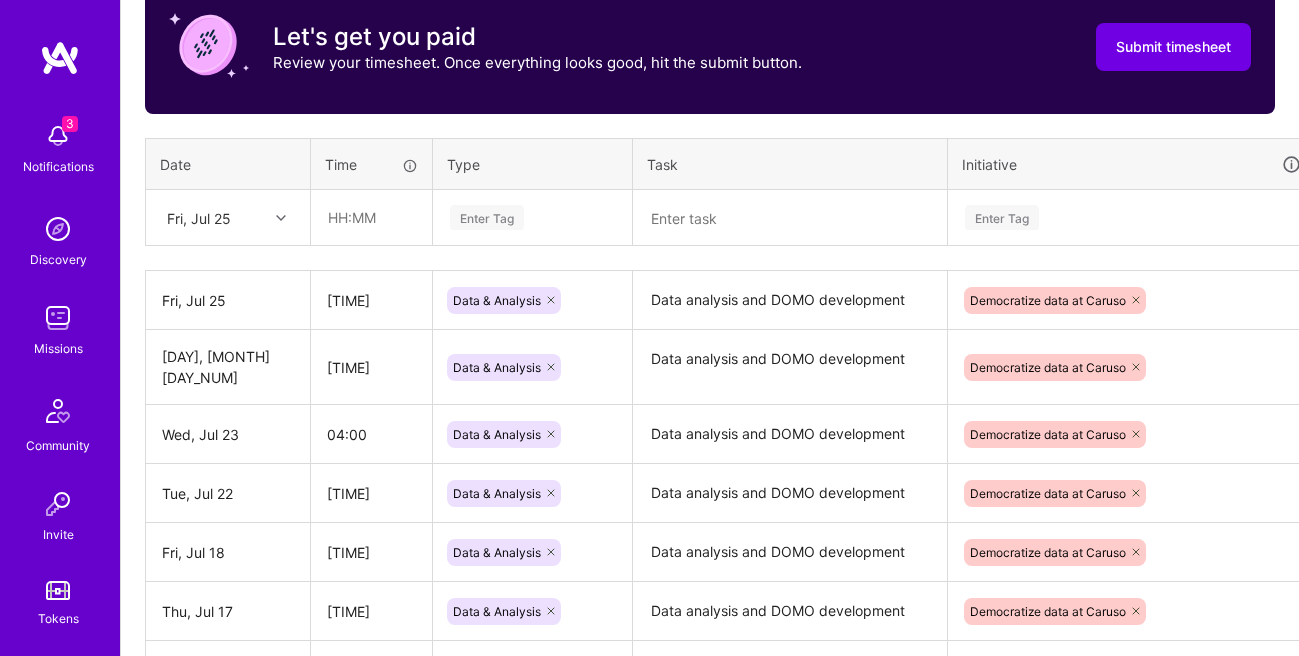 scroll, scrollTop: 633, scrollLeft: 0, axis: vertical 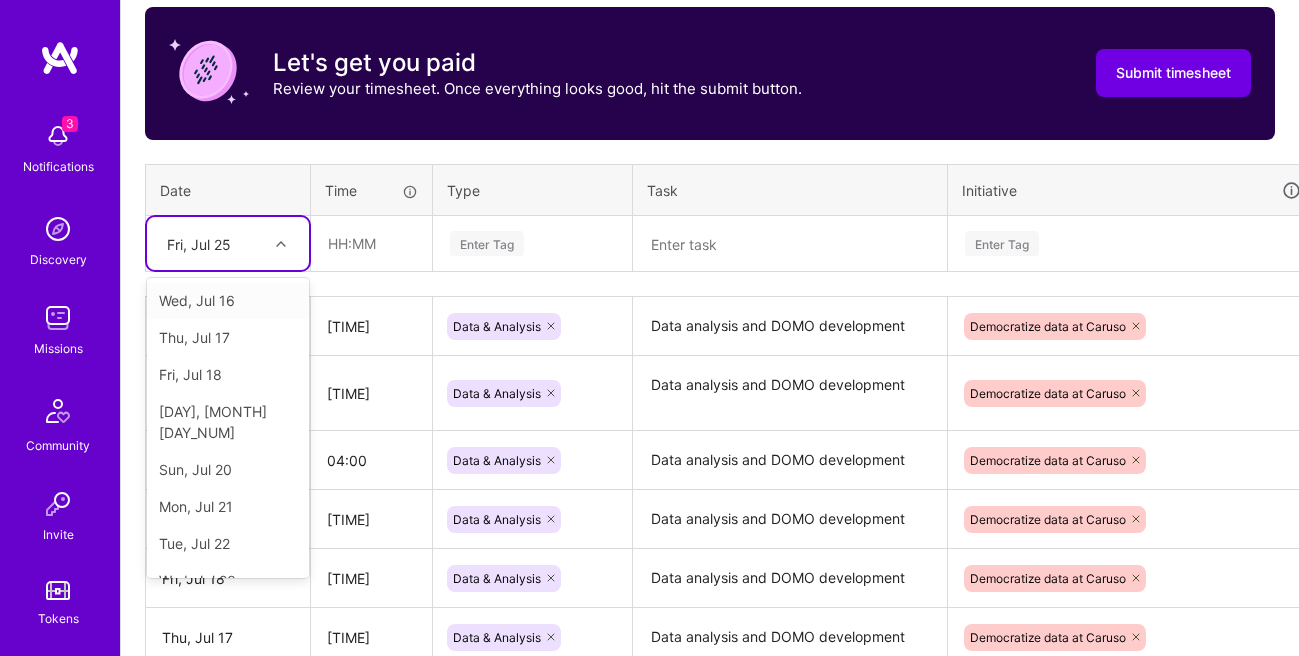 click on "Fri, Jul 25" at bounding box center (212, 243) 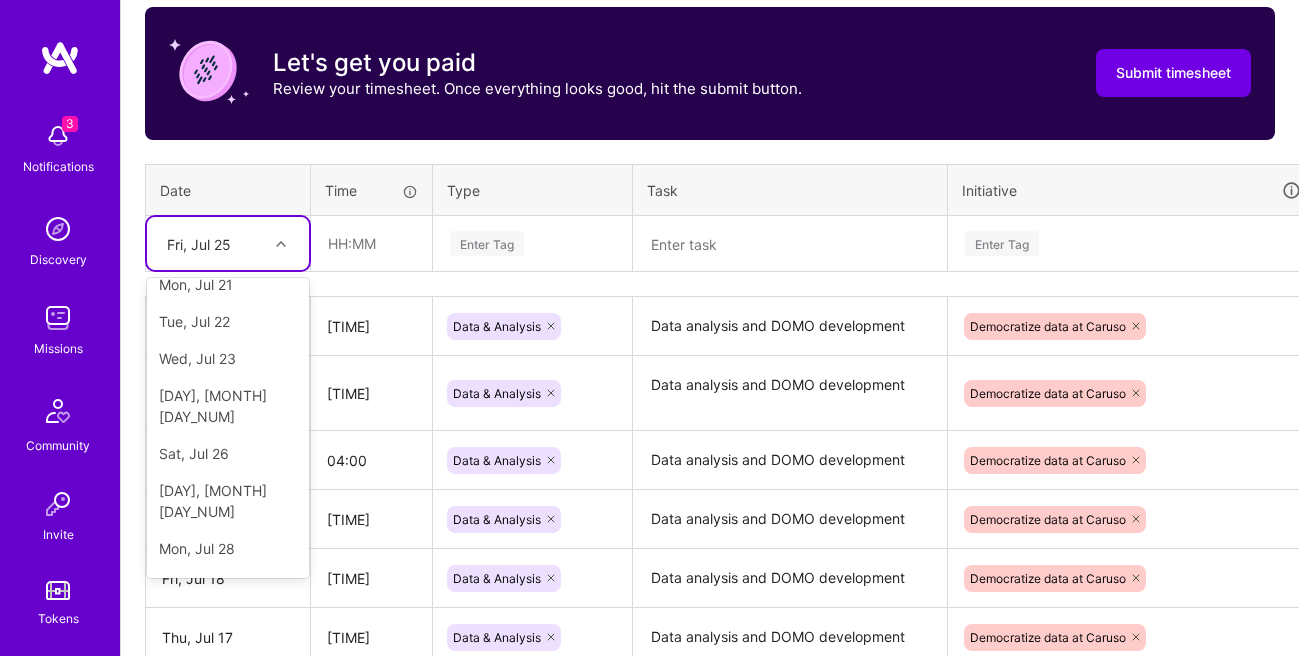 scroll, scrollTop: 263, scrollLeft: 0, axis: vertical 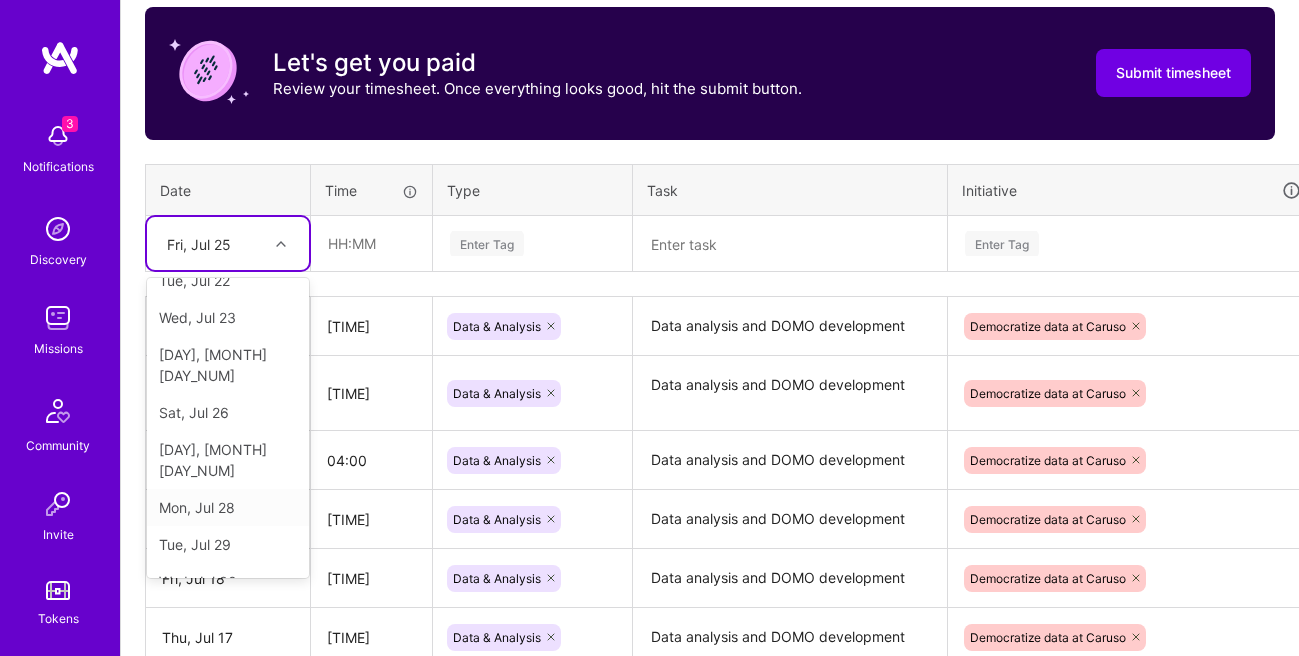 click on "Mon, Jul 28" at bounding box center (228, 507) 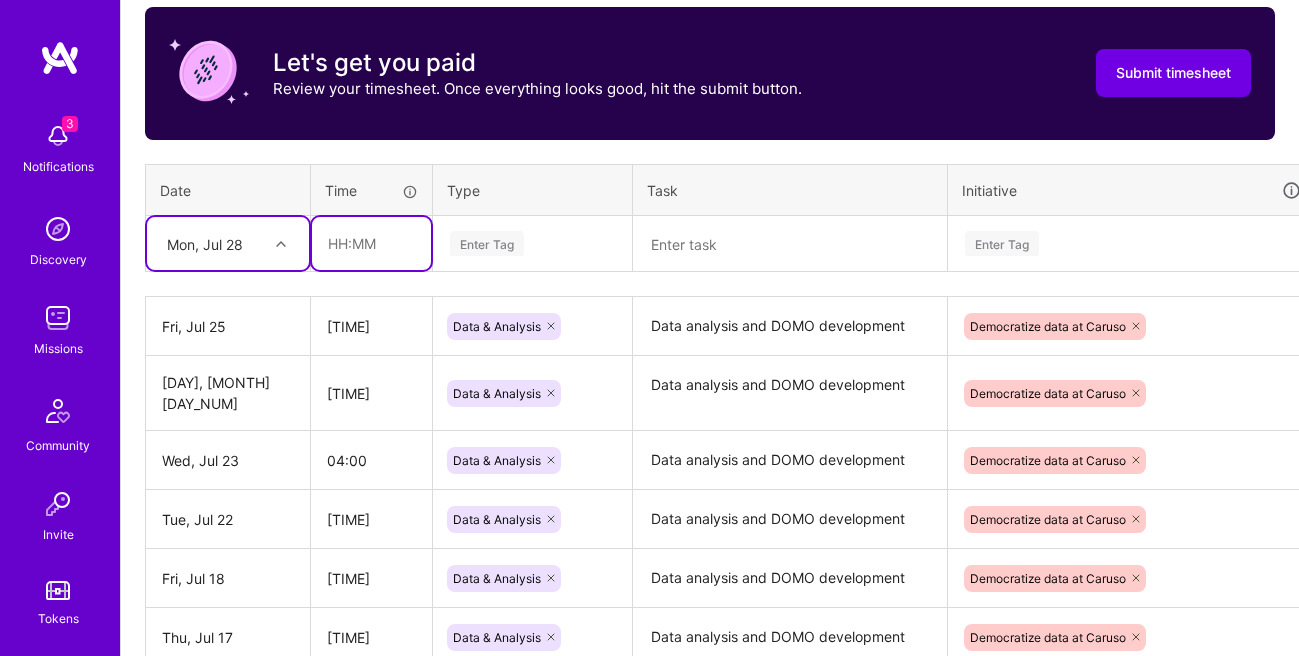 click at bounding box center (371, 243) 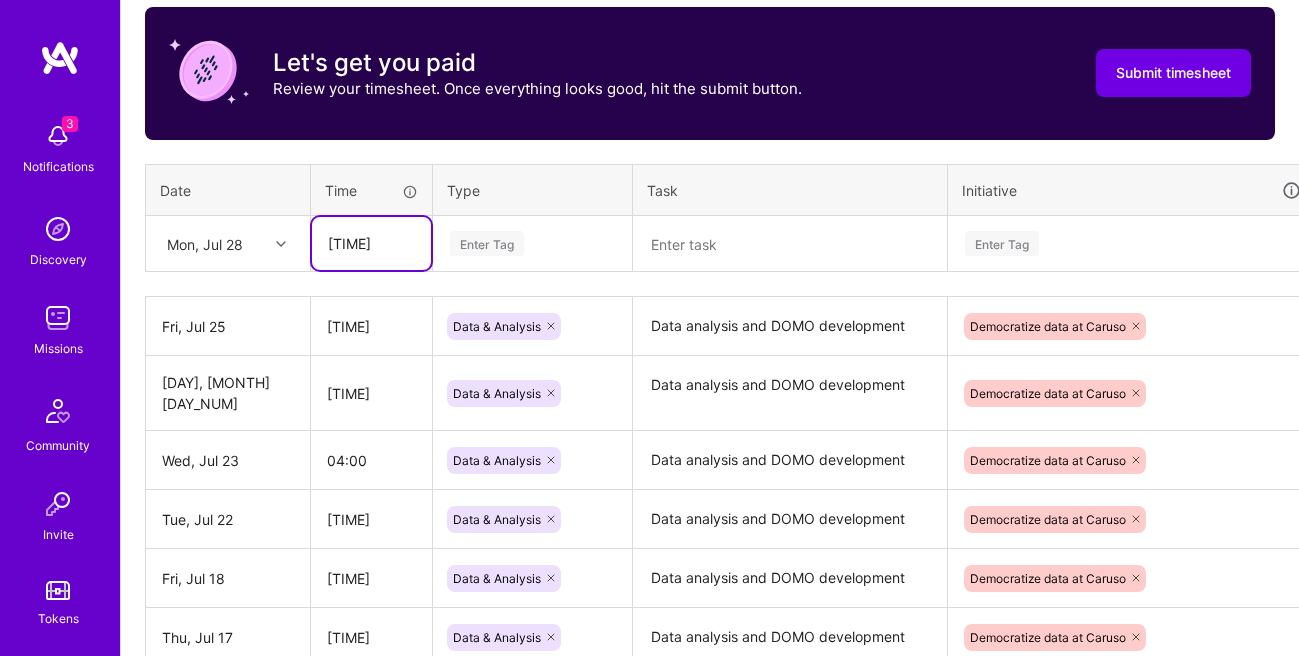 click on "[TIME]" at bounding box center (371, 243) 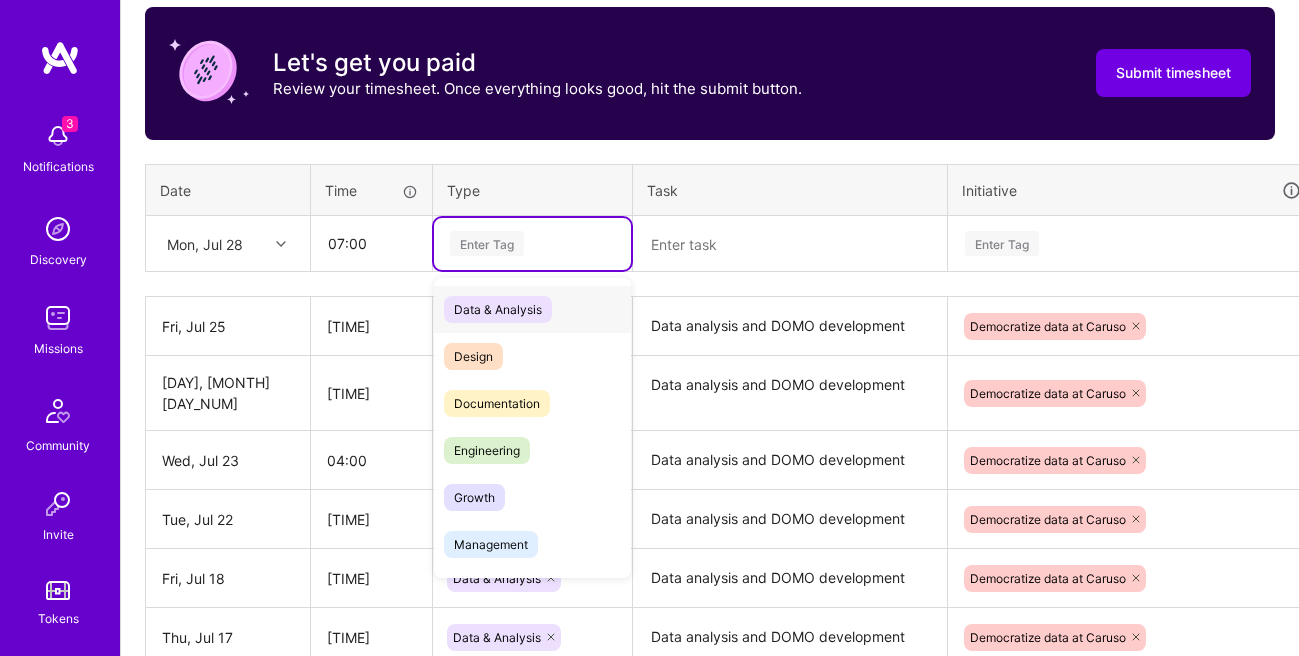 click on "Enter Tag" at bounding box center [487, 243] 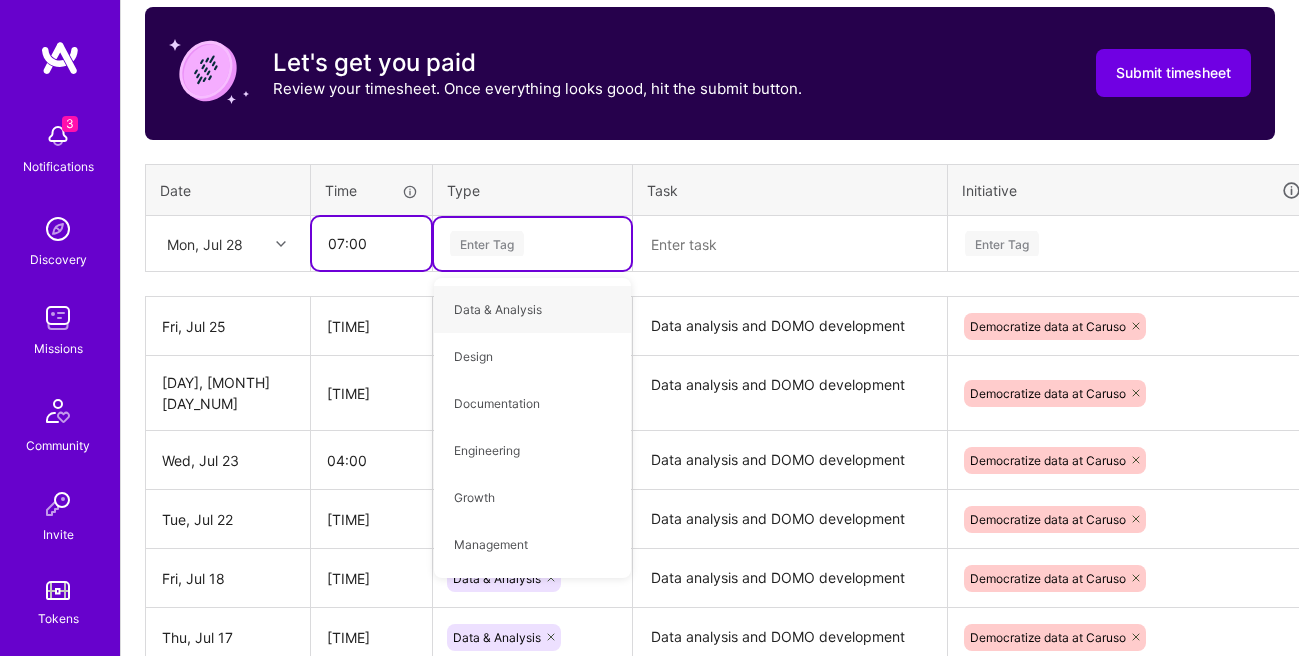 click on "07:00" at bounding box center (371, 243) 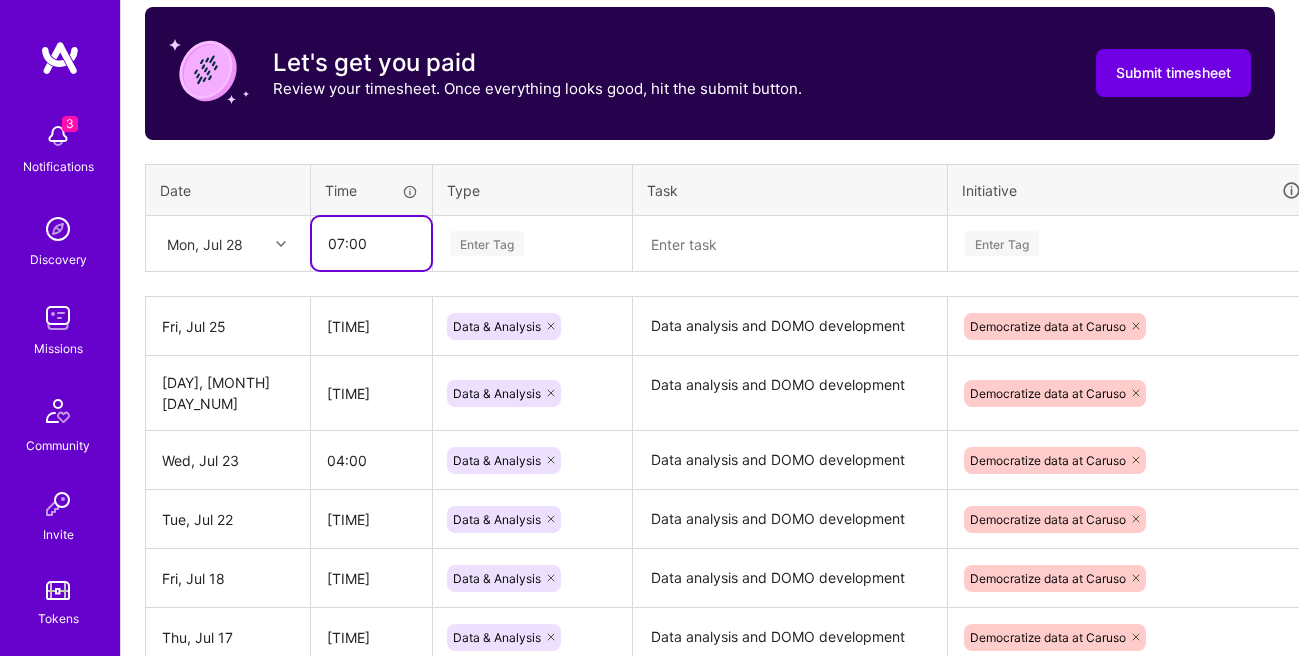 type on "07:00" 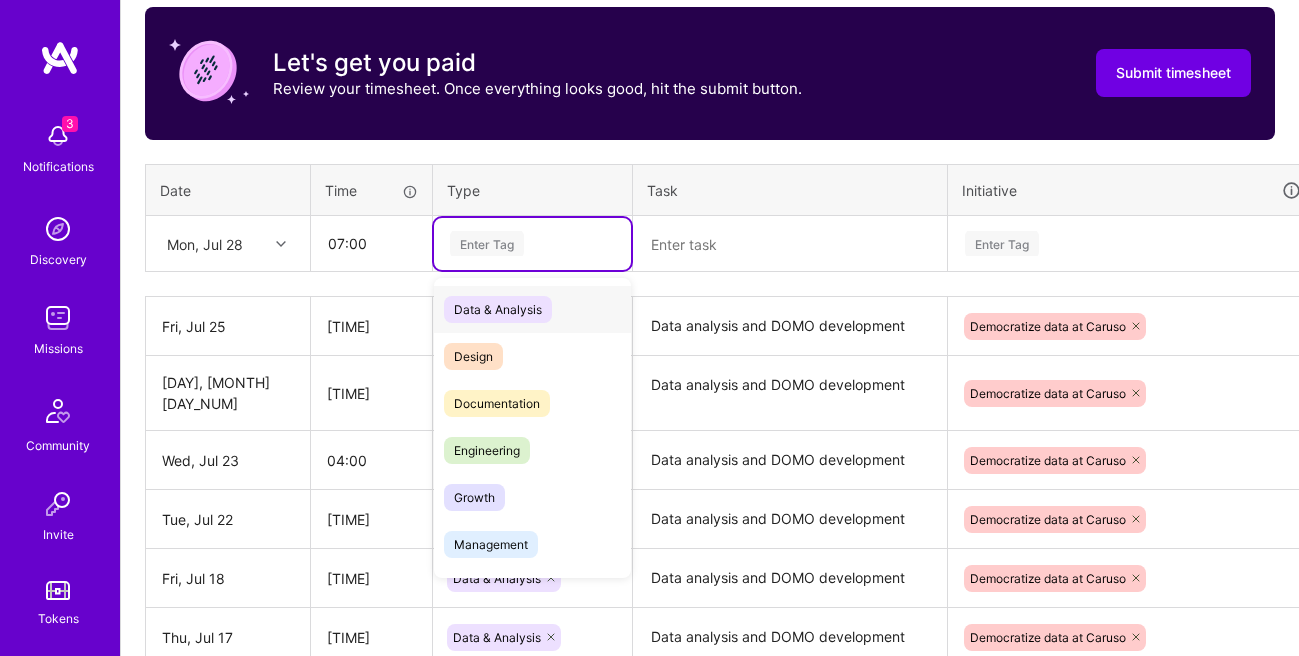 click on "Enter Tag" at bounding box center [487, 243] 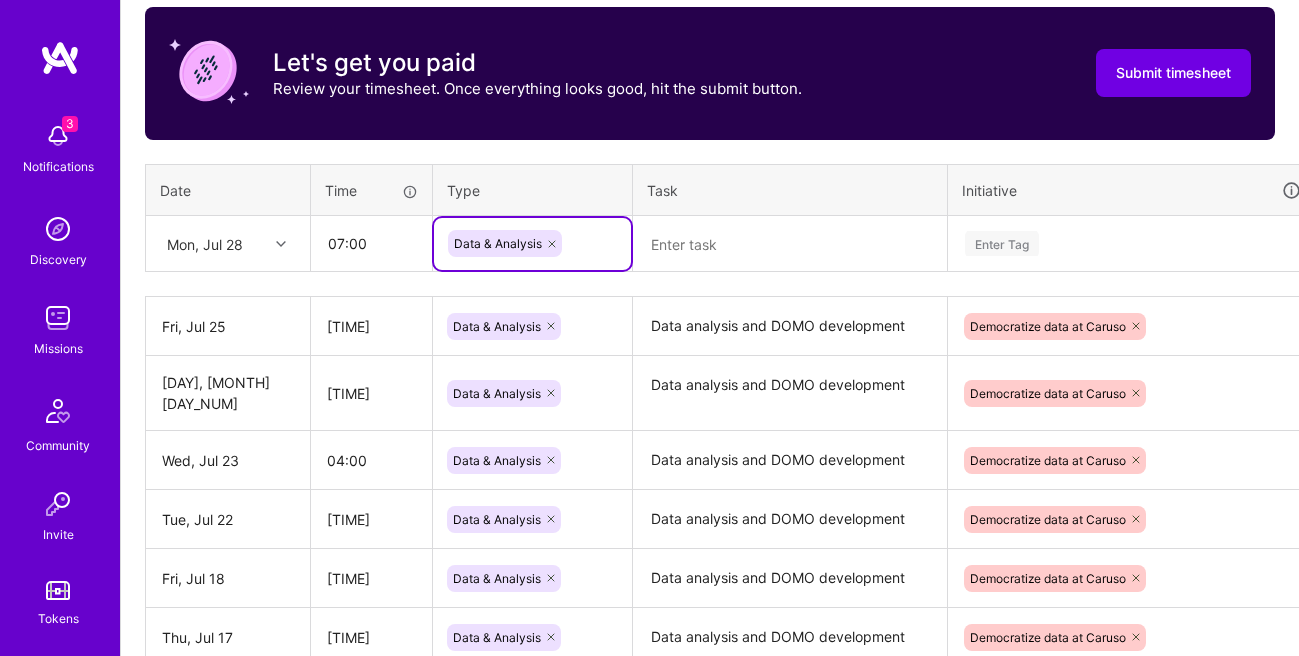 click at bounding box center (790, 244) 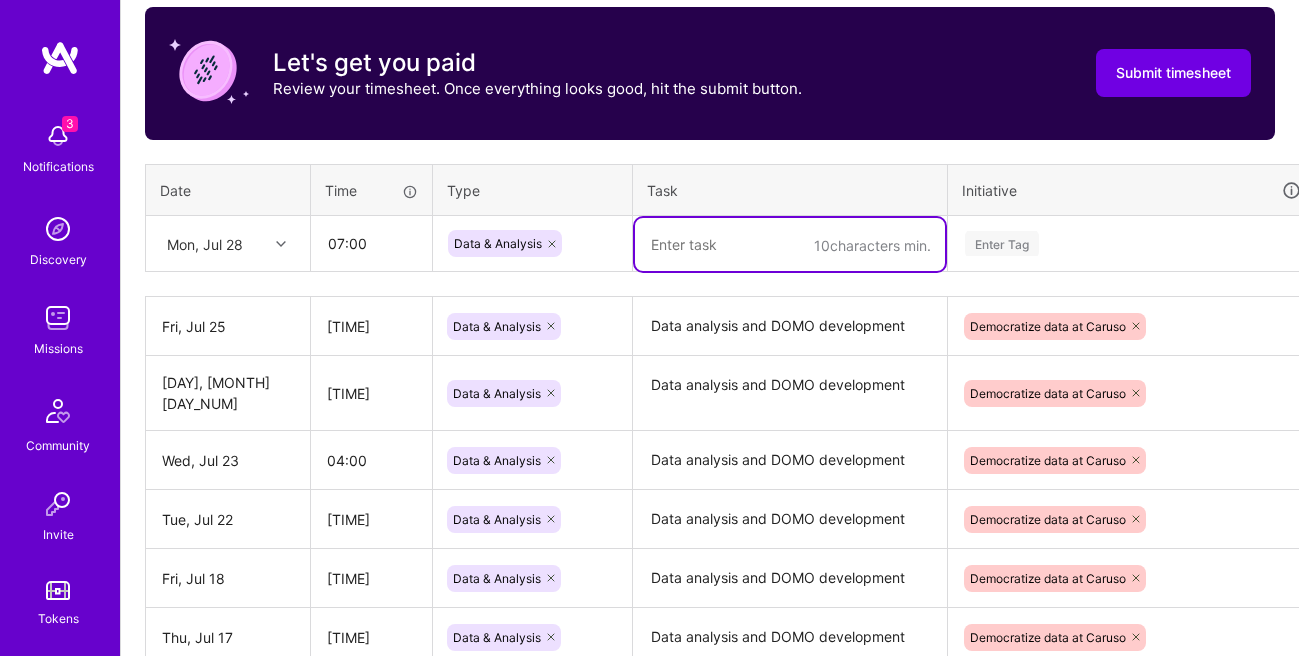 paste on "Data analysis and DOMO development" 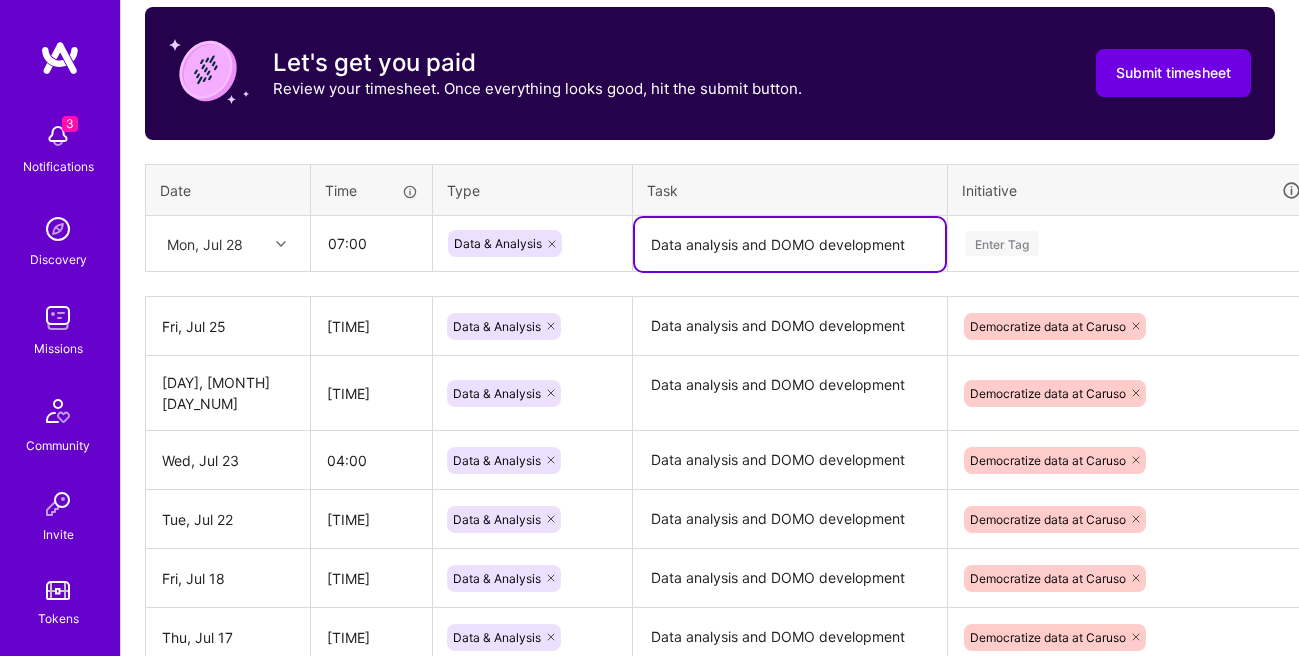 type on "Data analysis and DOMO development" 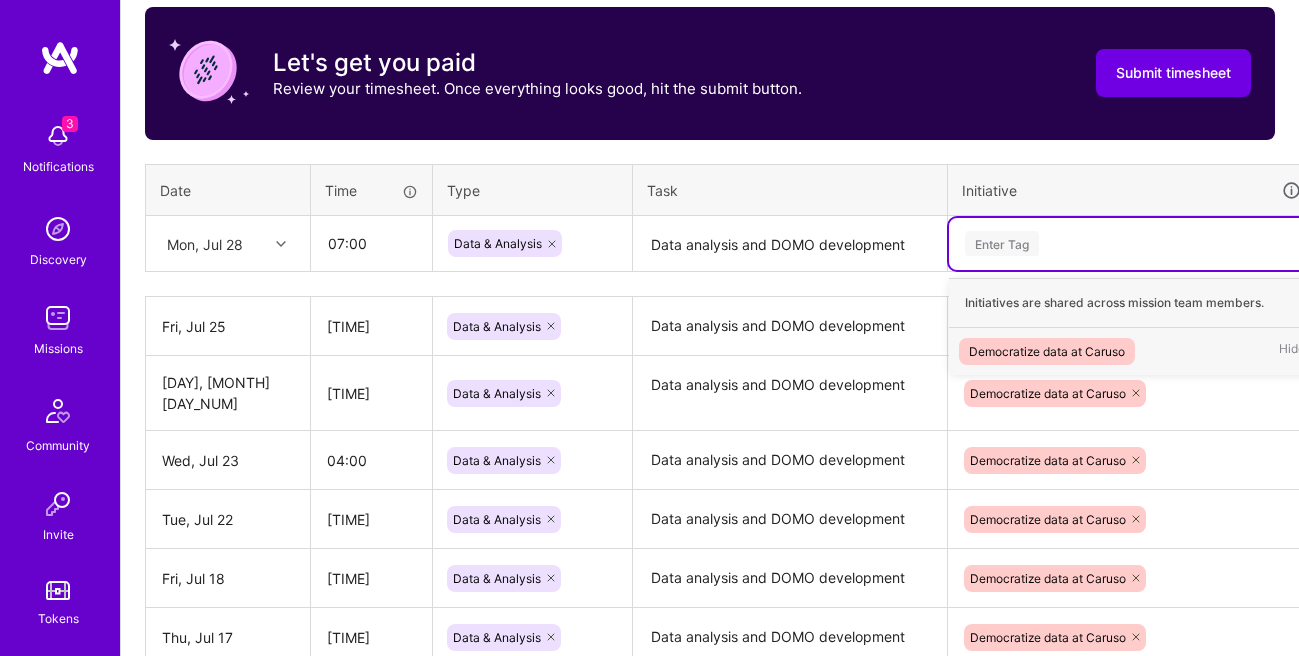 click on "Enter Tag" at bounding box center [1002, 243] 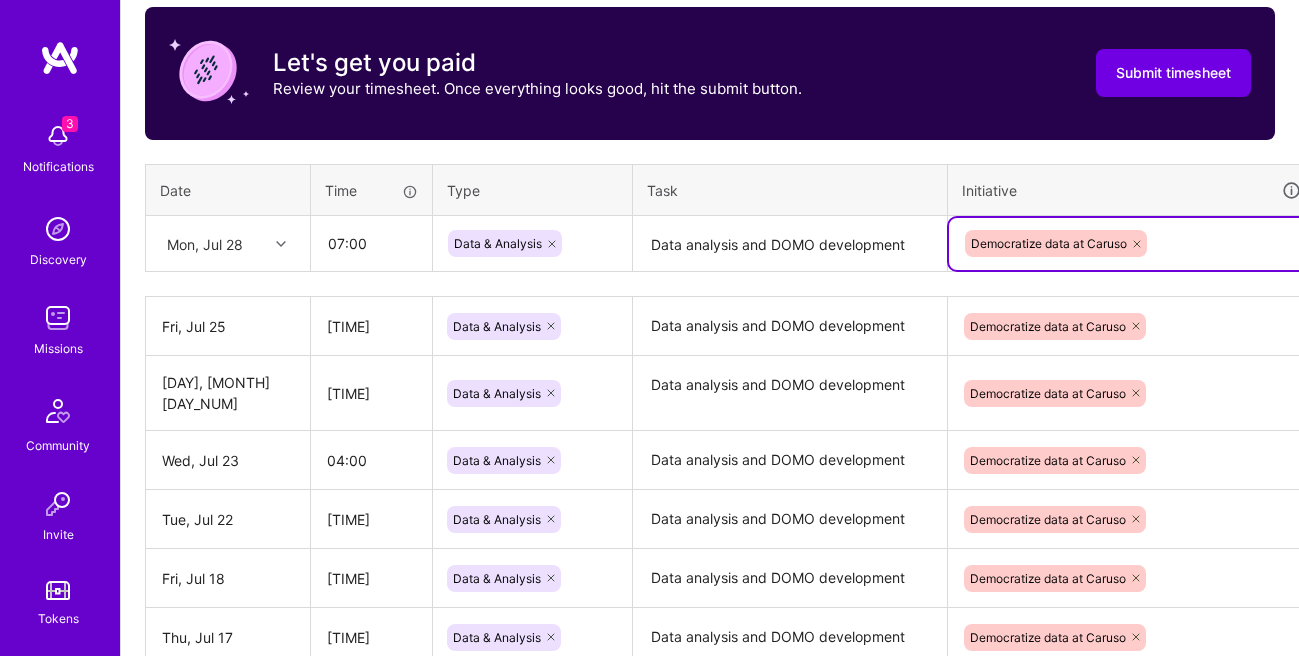 scroll, scrollTop: 633, scrollLeft: 85, axis: both 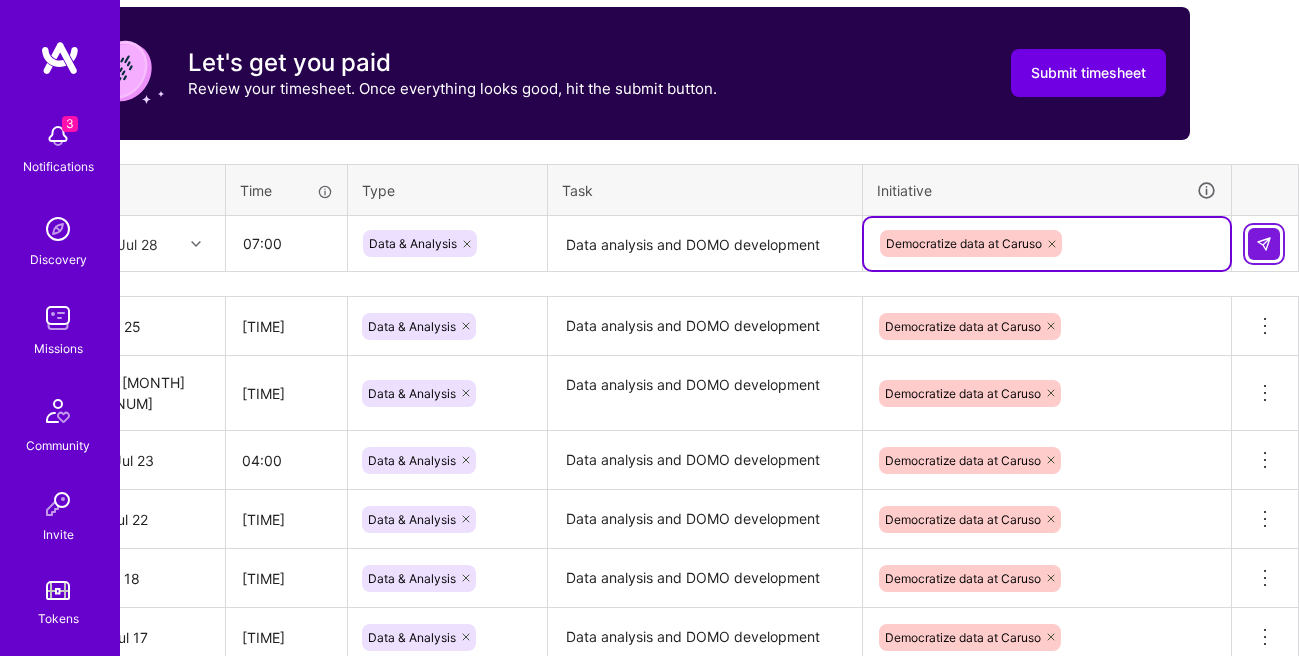 click at bounding box center [1264, 244] 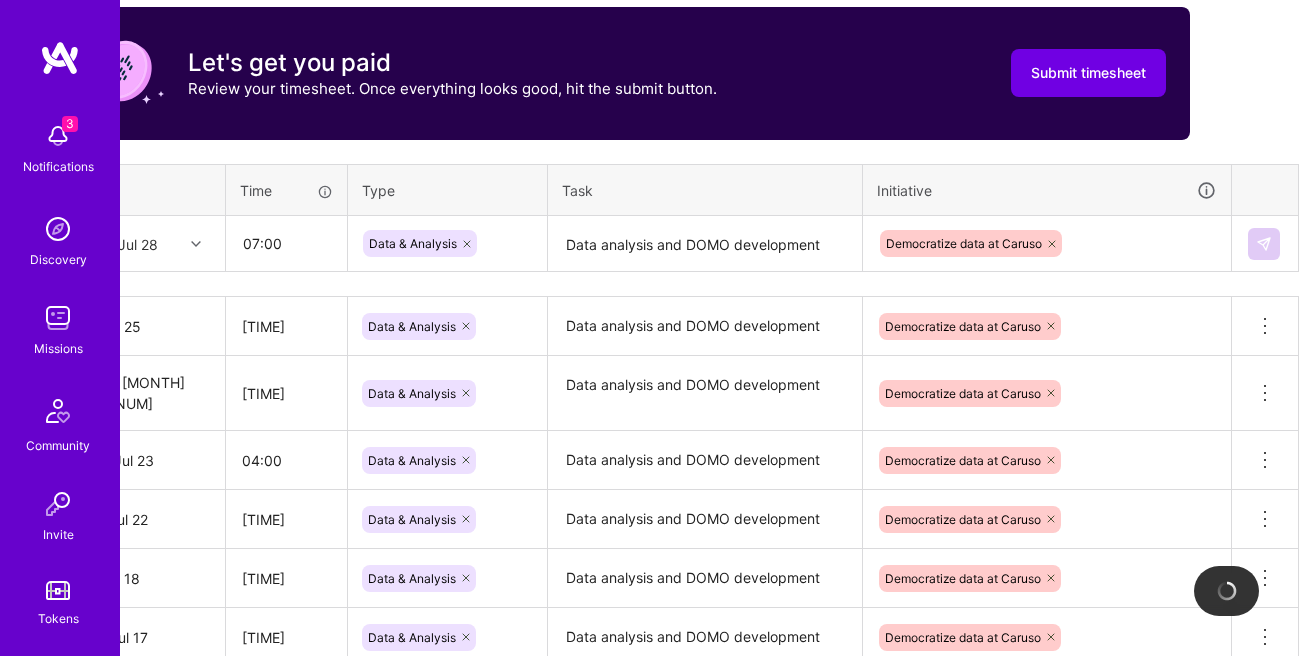 type 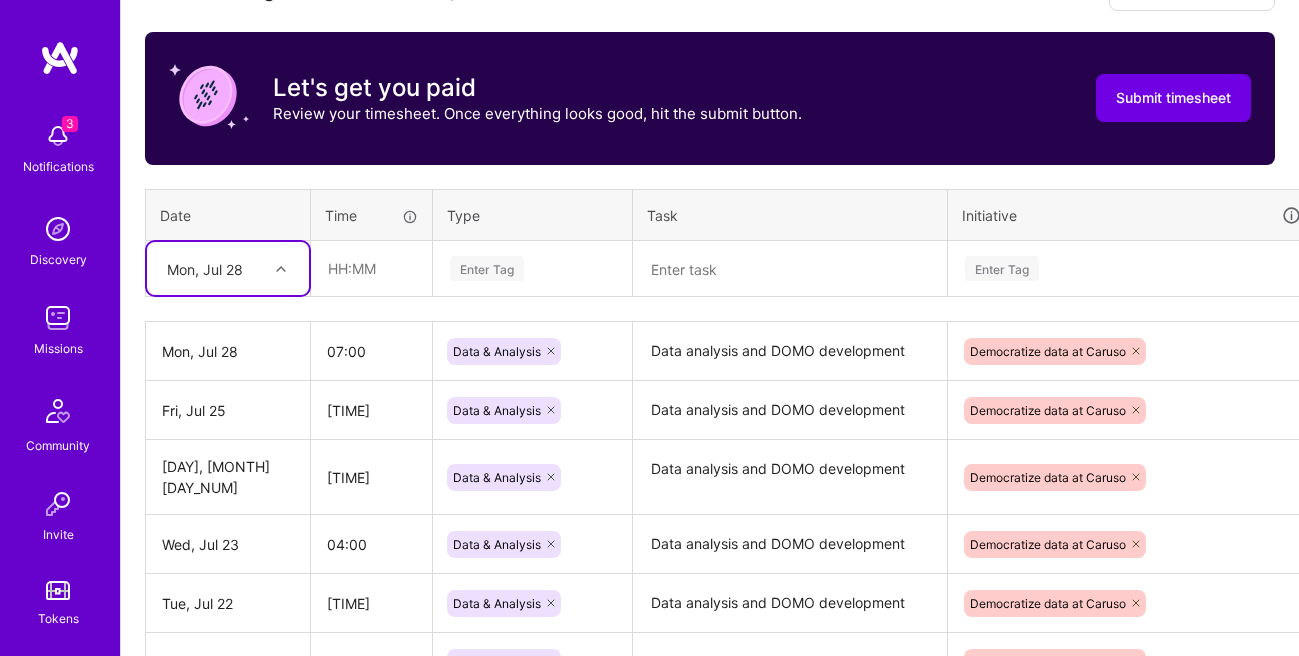 scroll, scrollTop: 659, scrollLeft: 0, axis: vertical 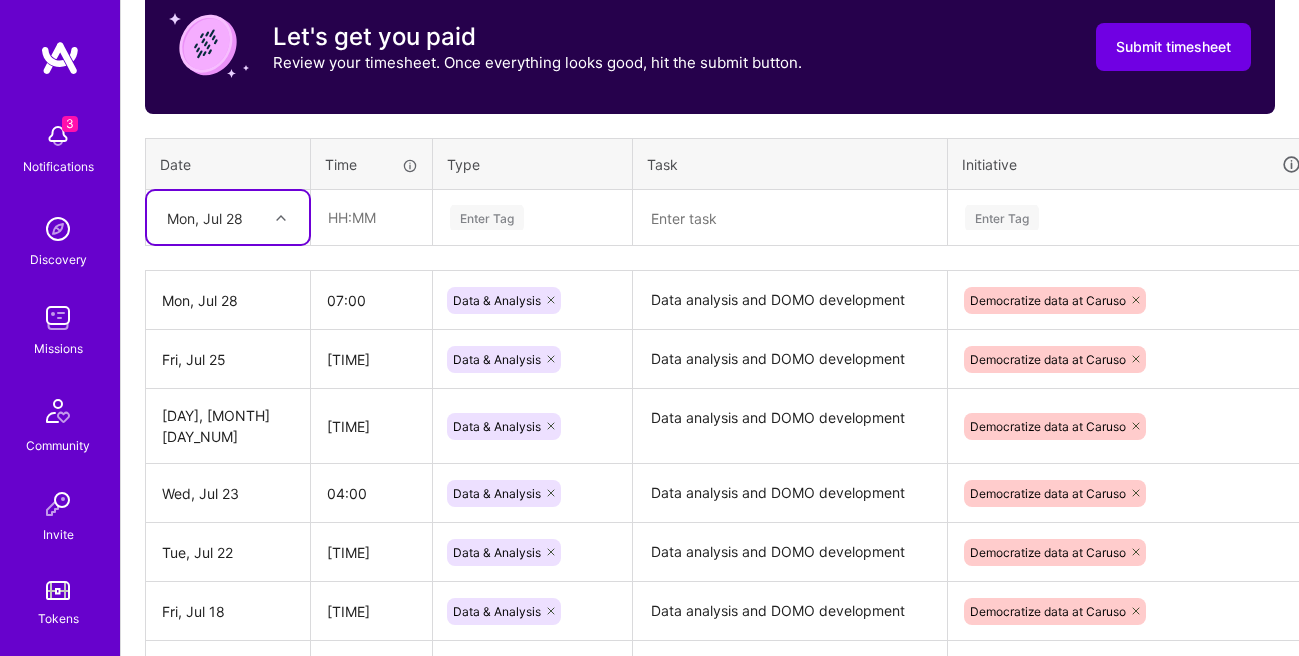 click on "Mon, Jul 28" at bounding box center [212, 217] 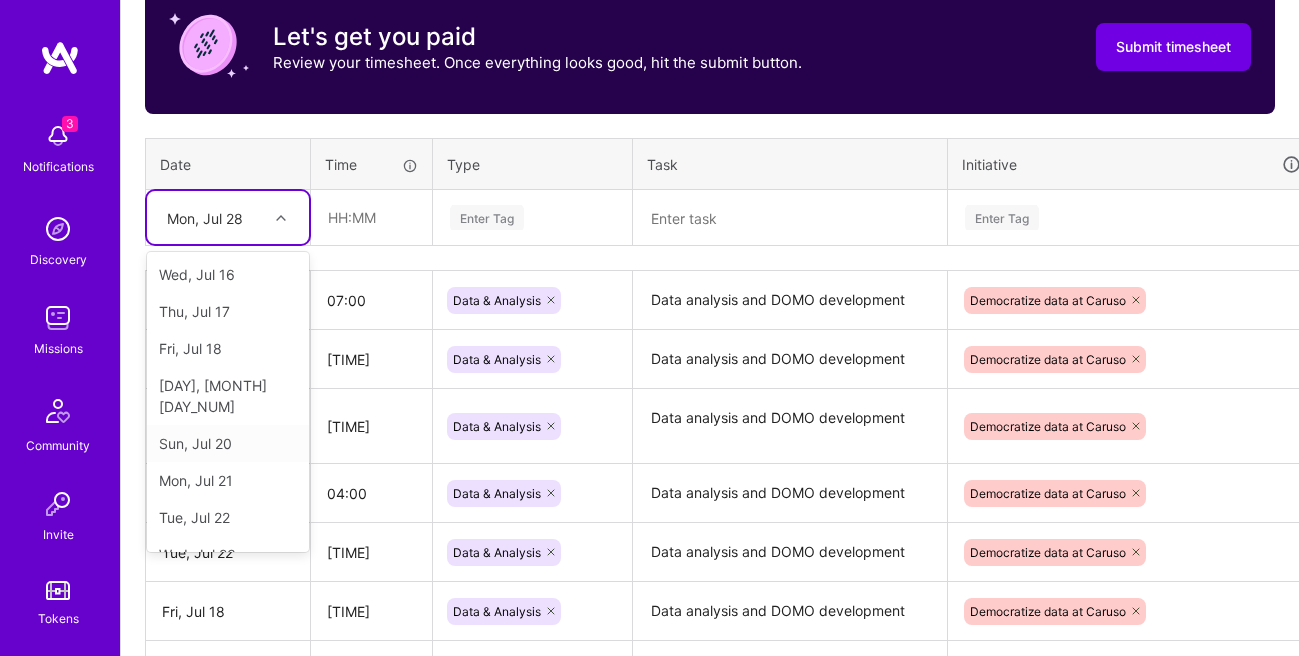 scroll, scrollTop: 263, scrollLeft: 0, axis: vertical 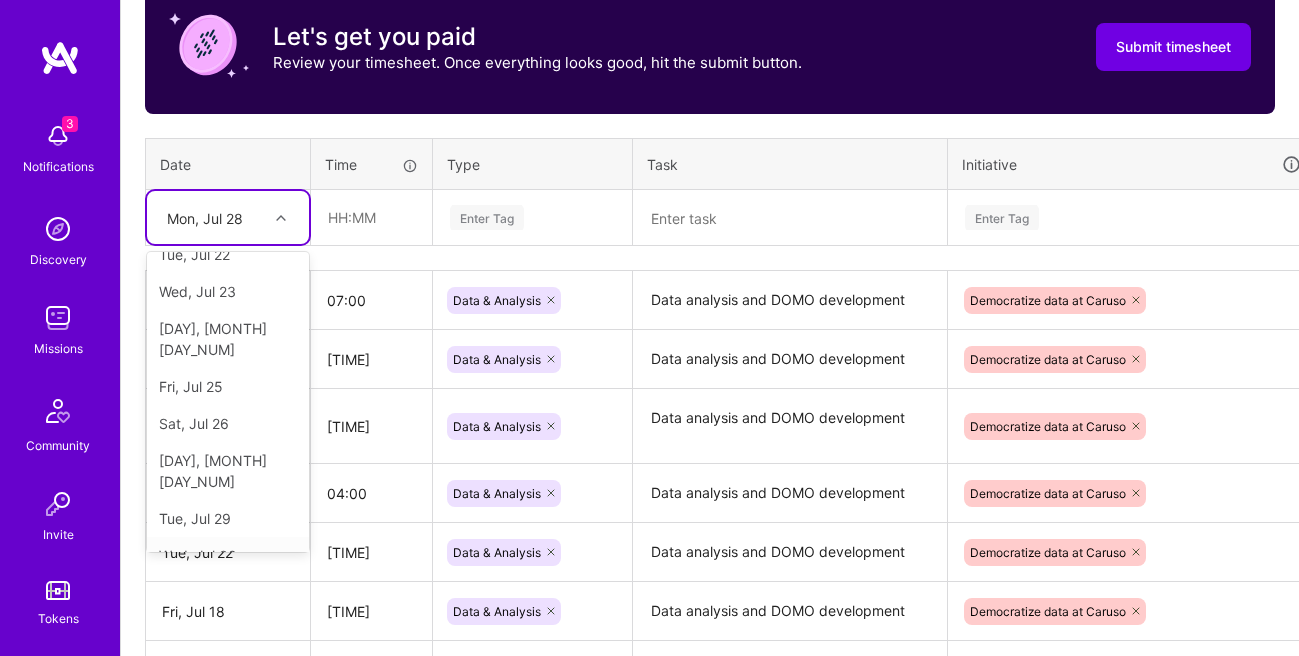 click on "Wed, Jul 30" at bounding box center (228, 555) 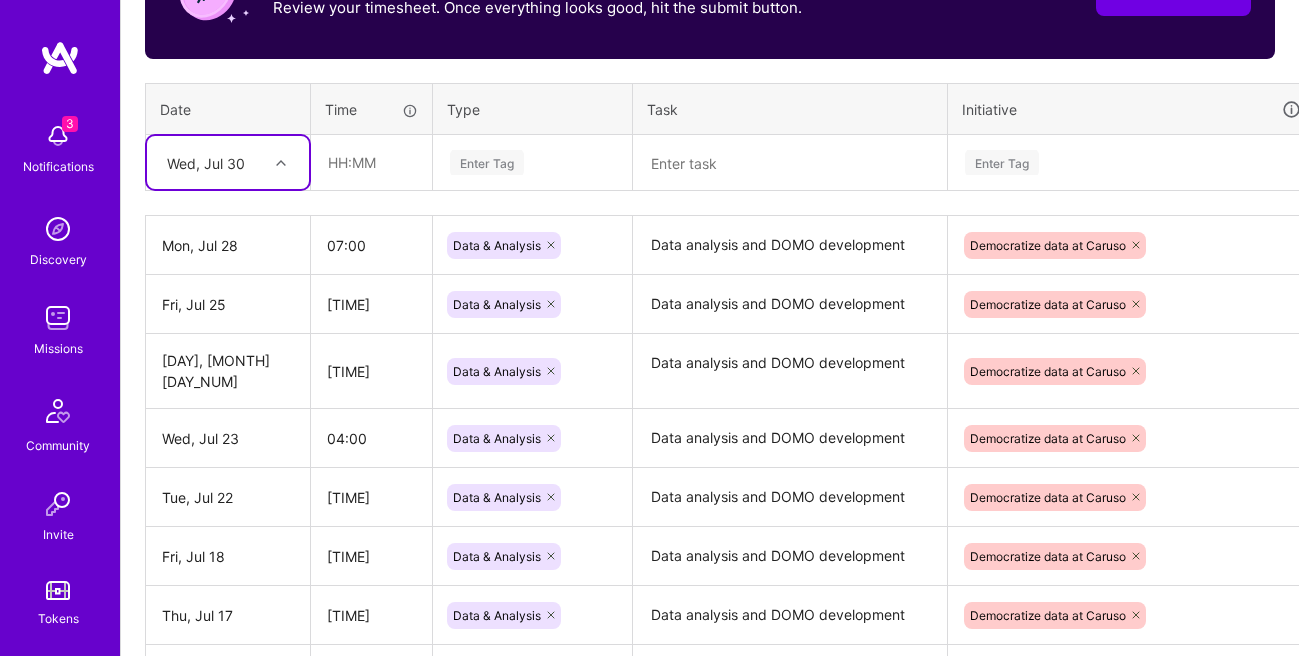 scroll, scrollTop: 718, scrollLeft: 0, axis: vertical 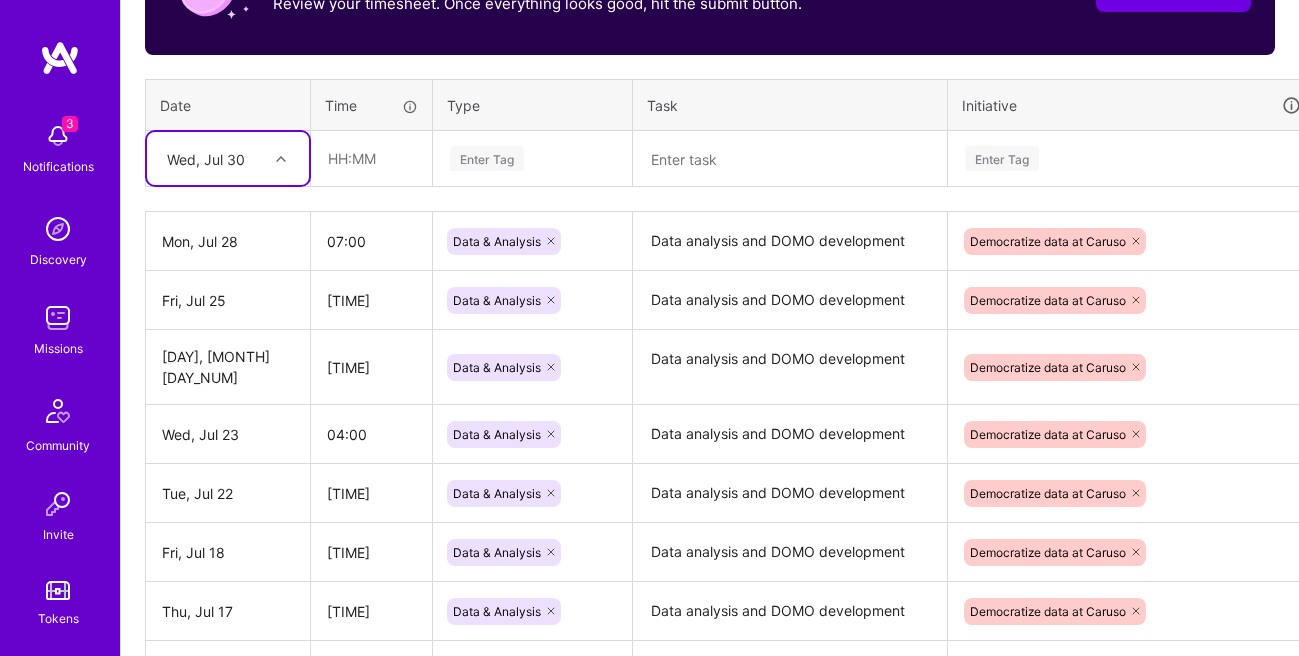 click on "Wed, Jul 30" at bounding box center (206, 158) 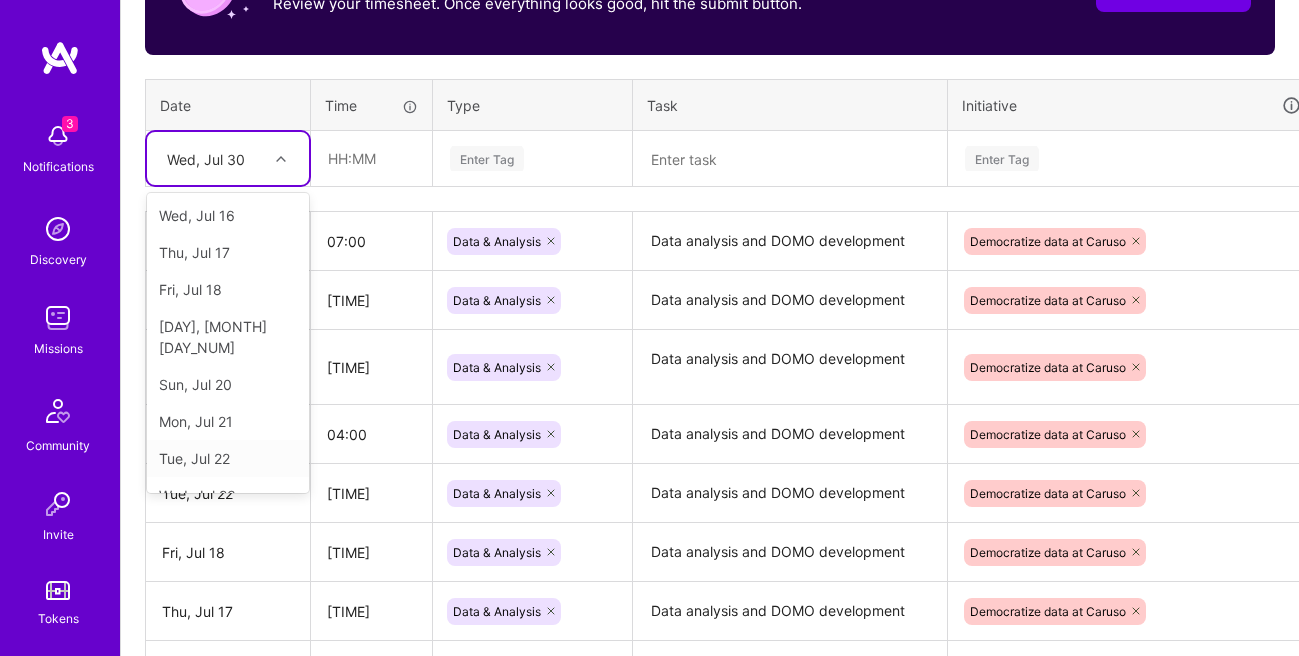 click on "Tue, Jul 22" at bounding box center [228, 458] 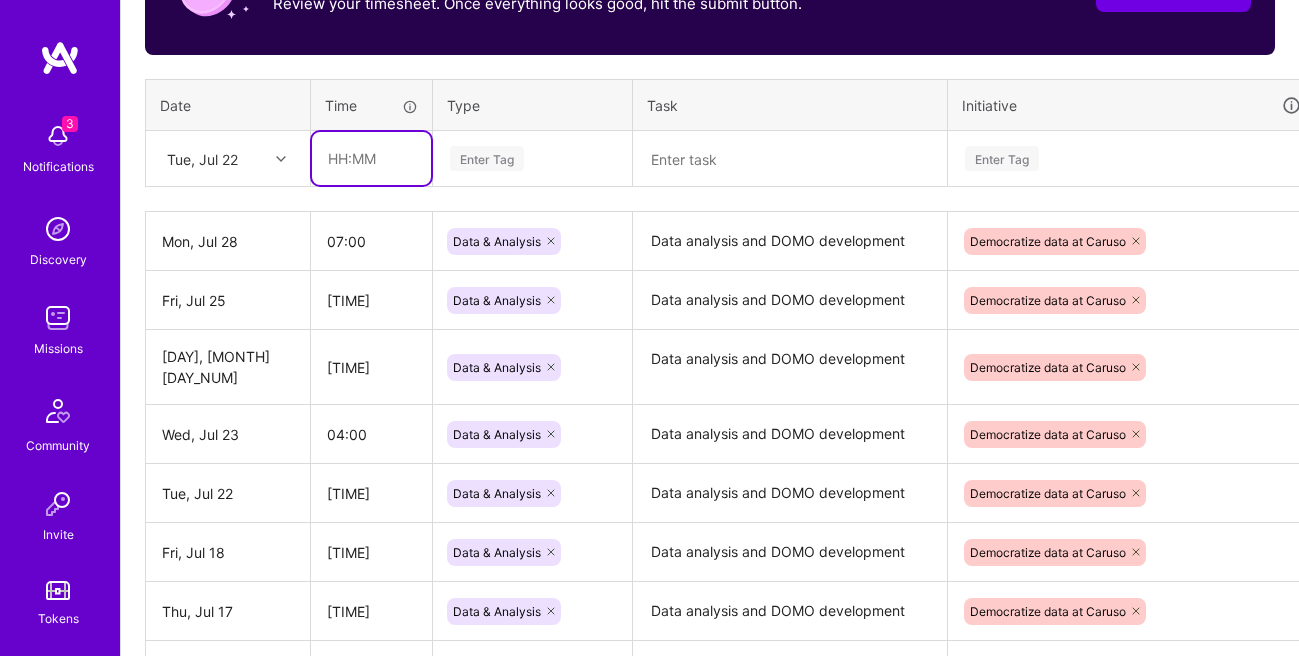 click at bounding box center [371, 158] 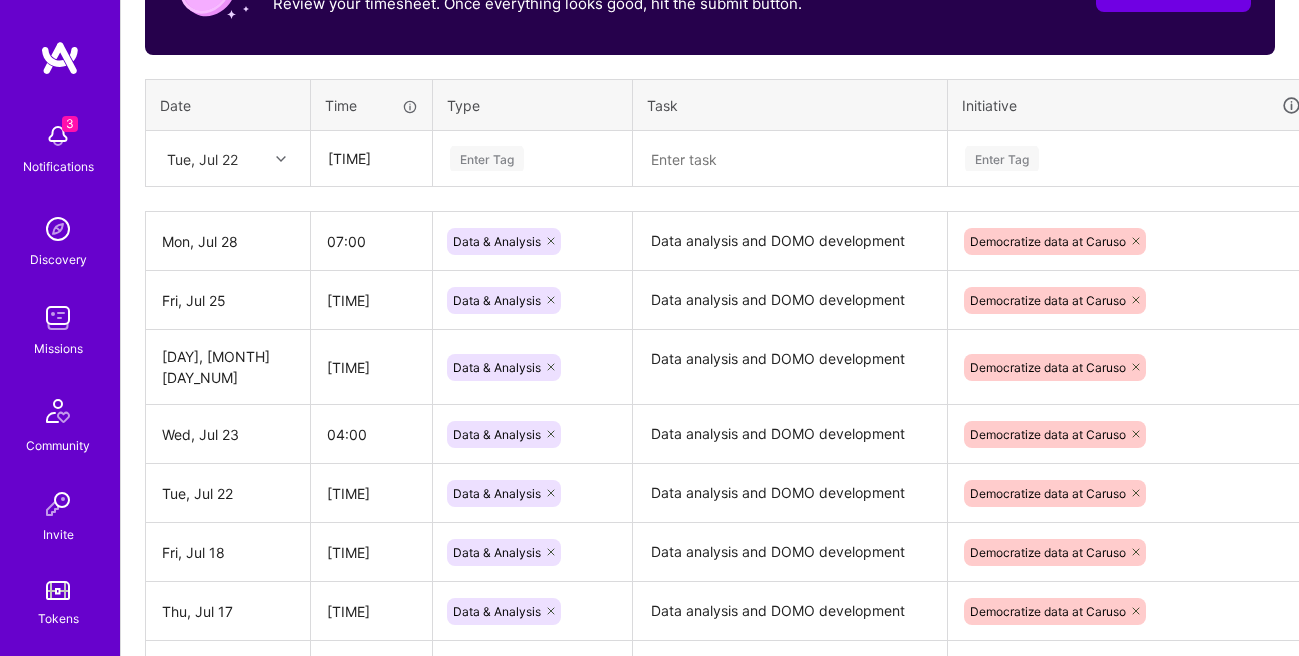 type on "04:00" 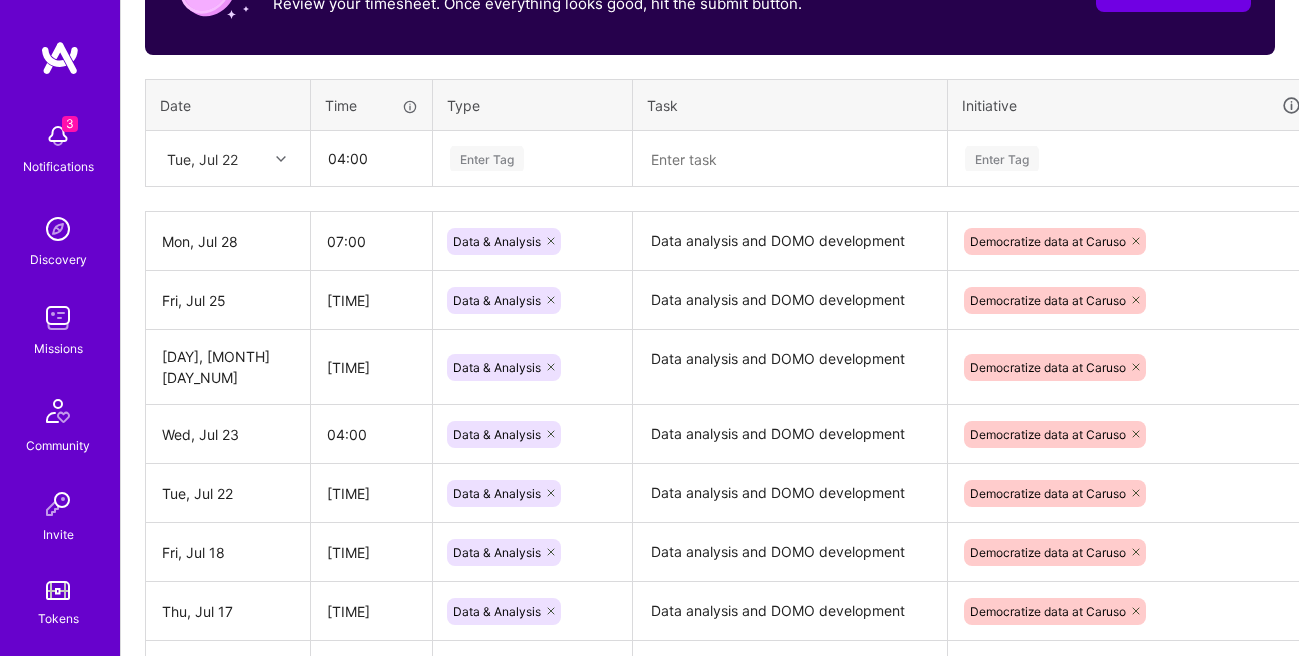 click on "Enter Tag" at bounding box center [487, 158] 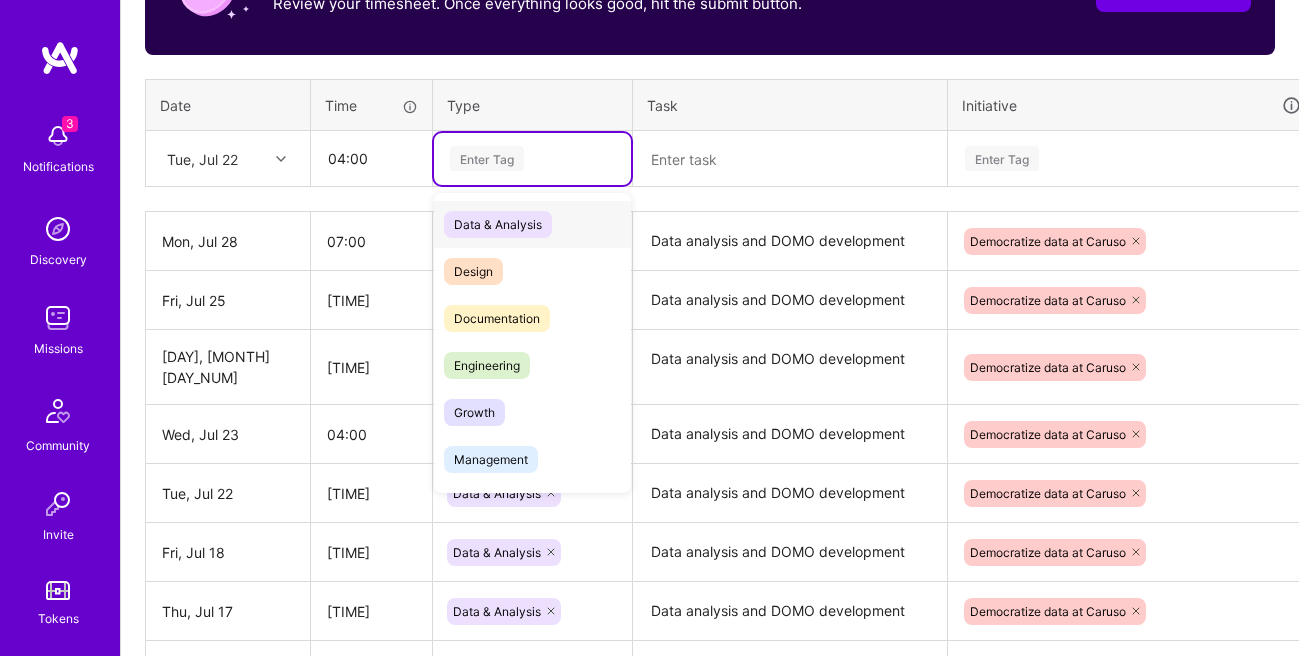 click on "Data & Analysis" at bounding box center (498, 224) 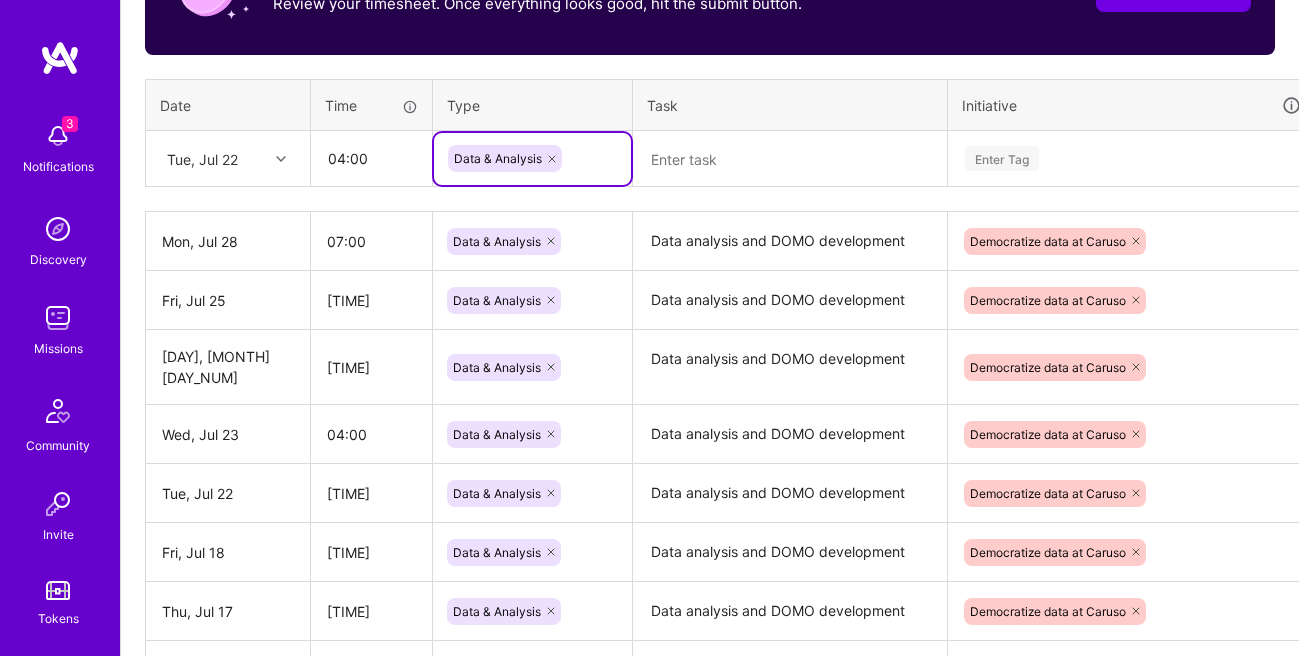 click at bounding box center [790, 159] 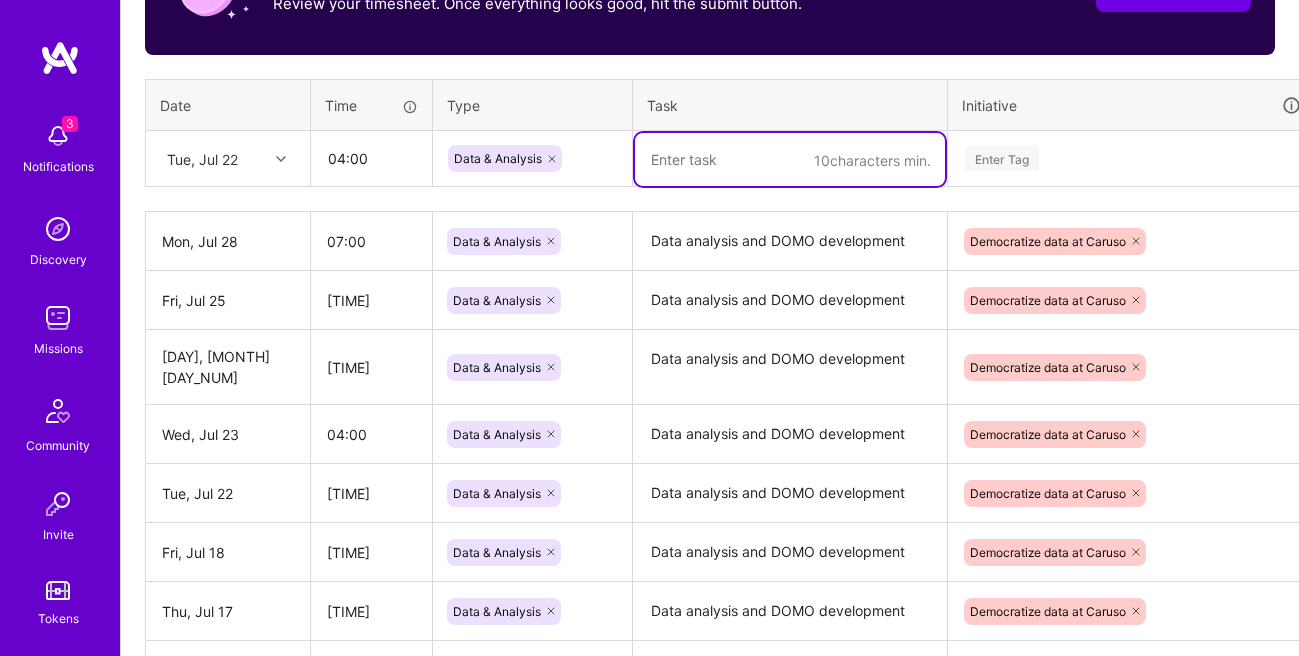 paste on "Data analysis and DOMO development" 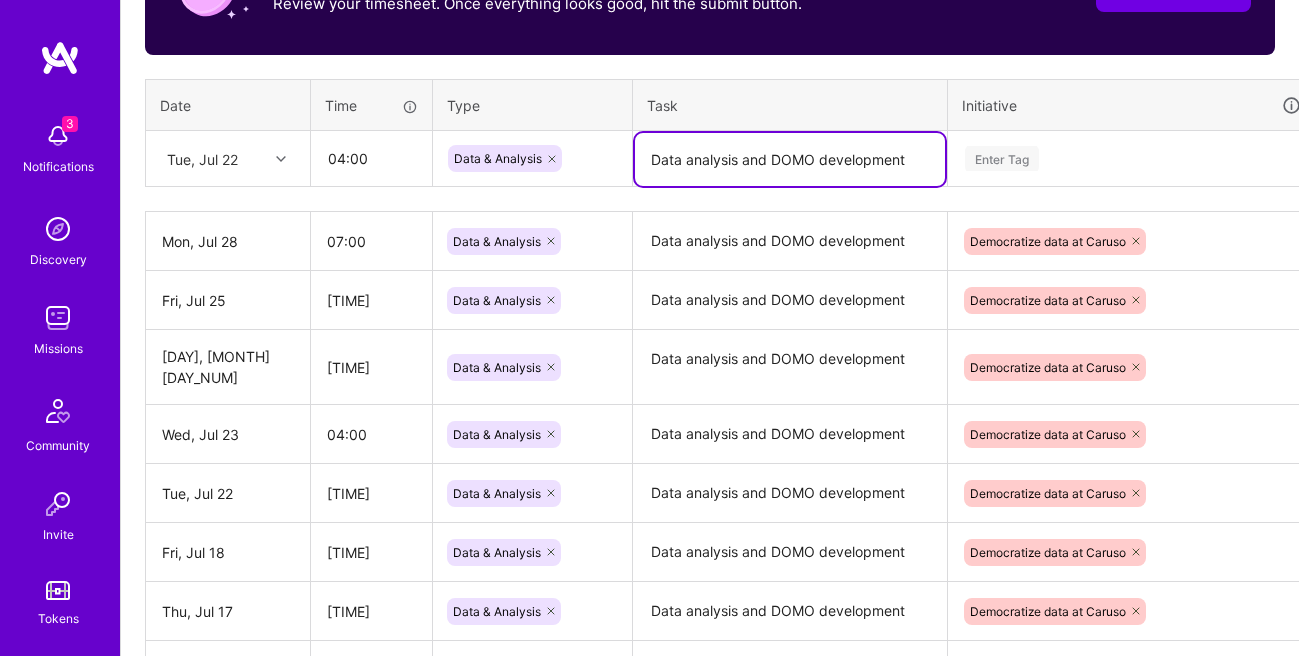 type on "Data analysis and DOMO development" 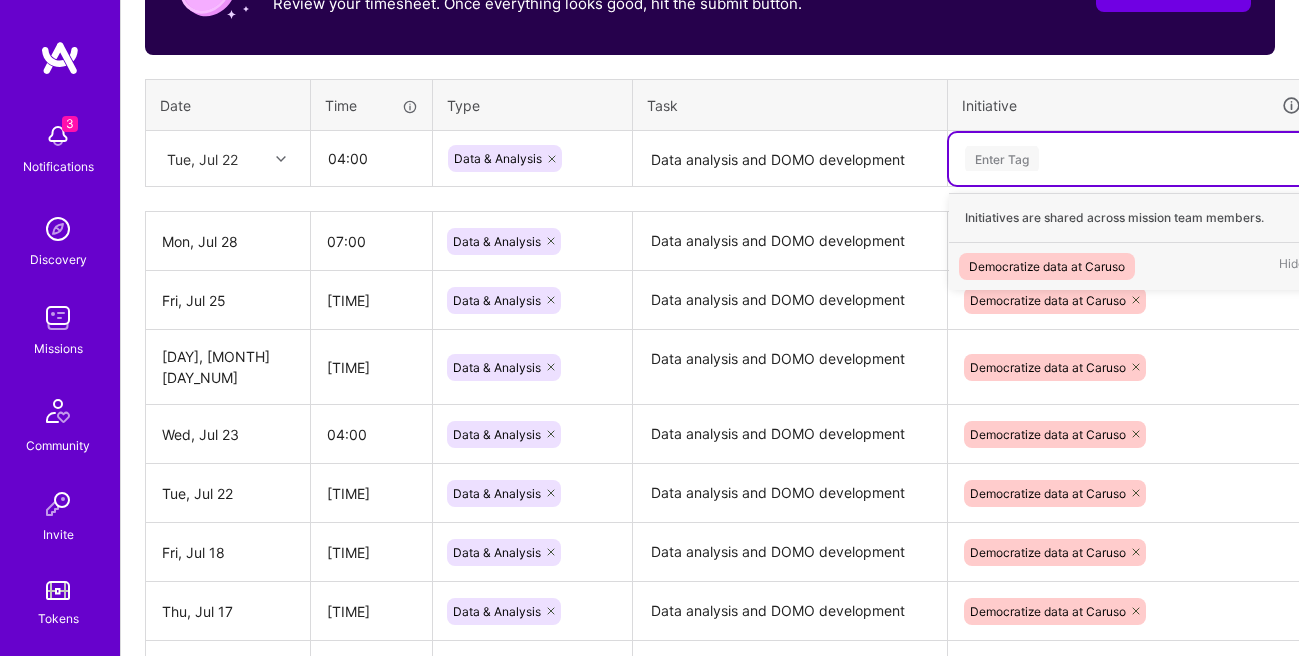 click on "Democratize data at Caruso" at bounding box center [1047, 266] 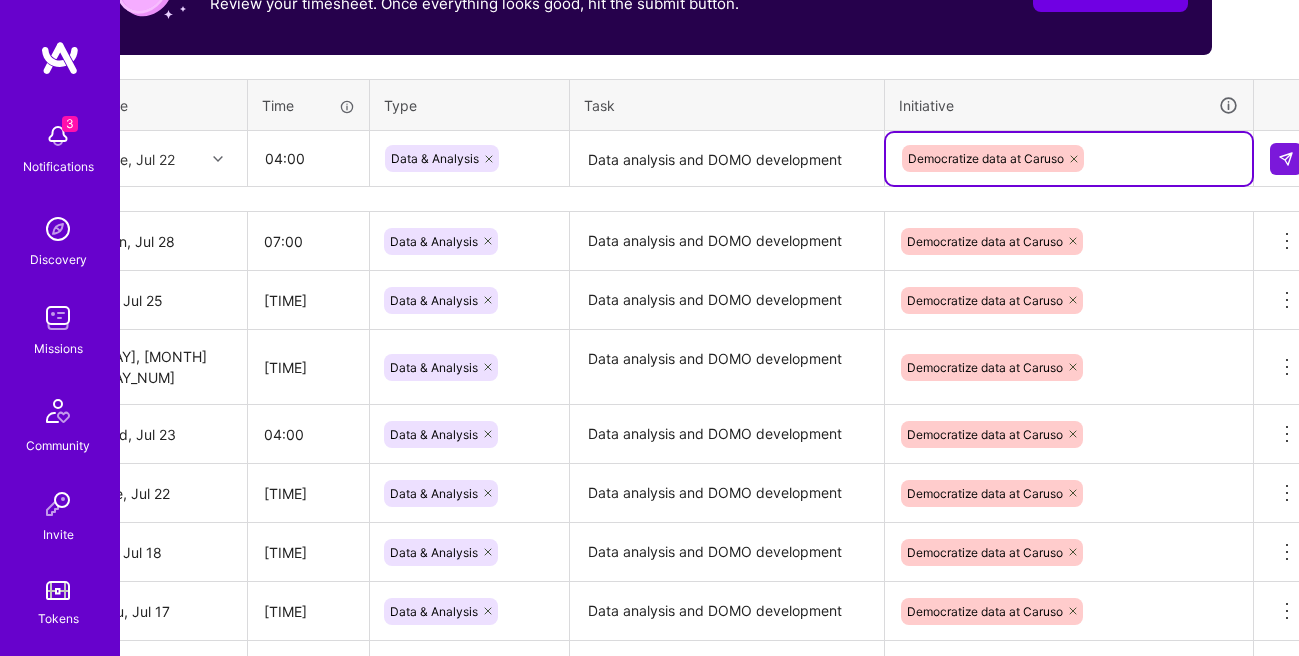 scroll, scrollTop: 718, scrollLeft: 85, axis: both 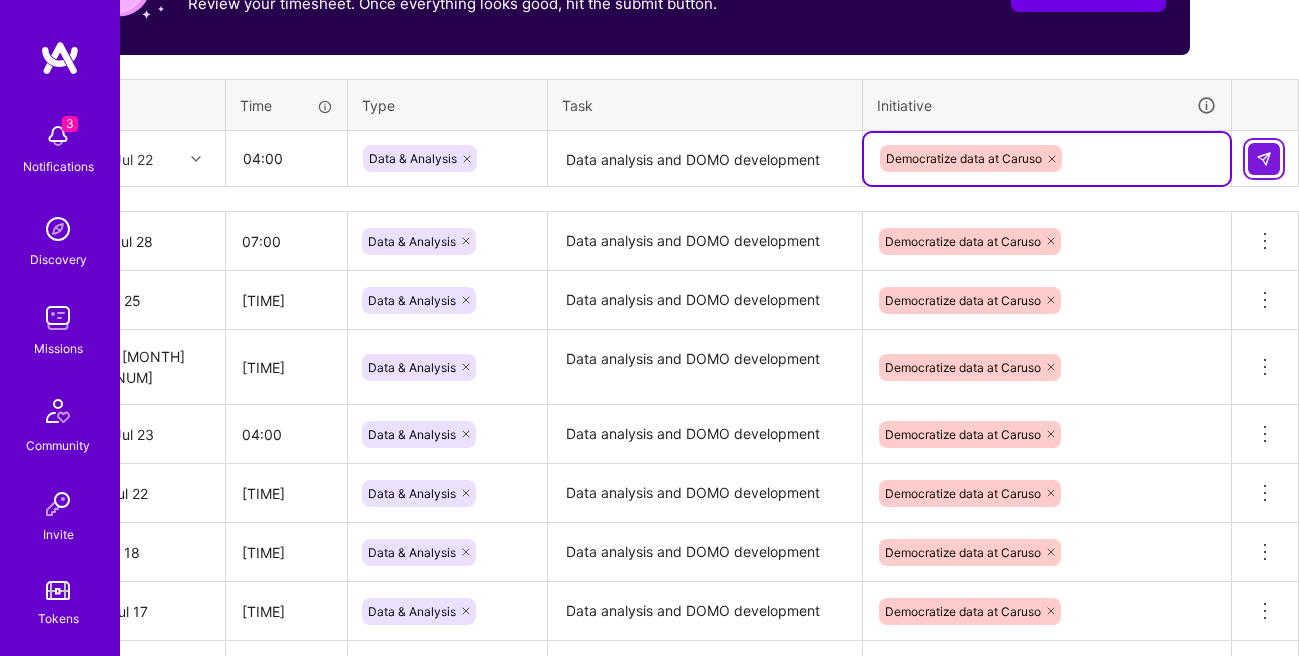 click at bounding box center (1264, 159) 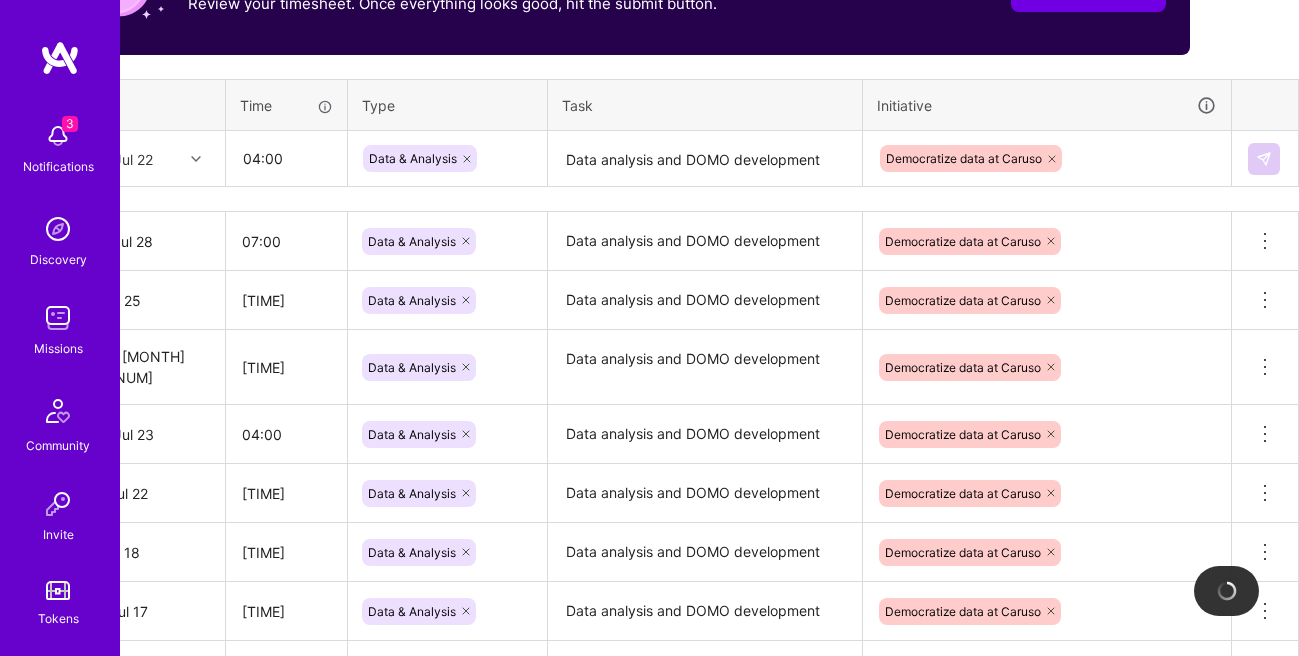 type 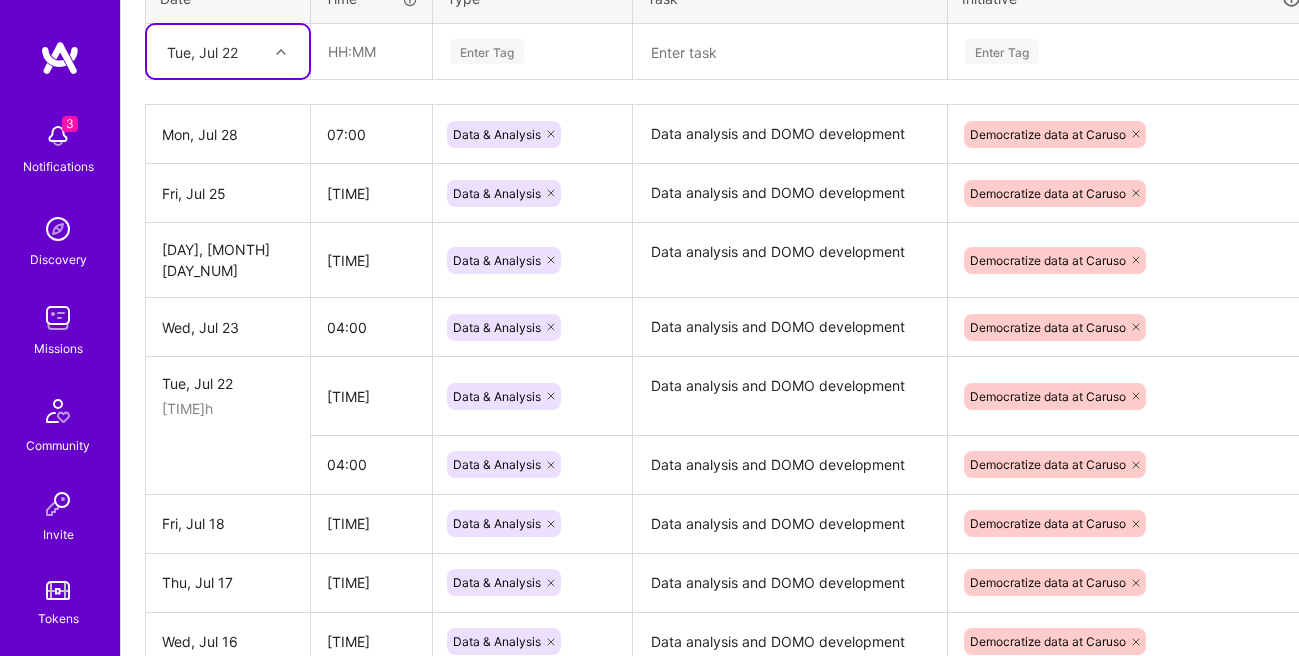 scroll, scrollTop: 825, scrollLeft: 85, axis: both 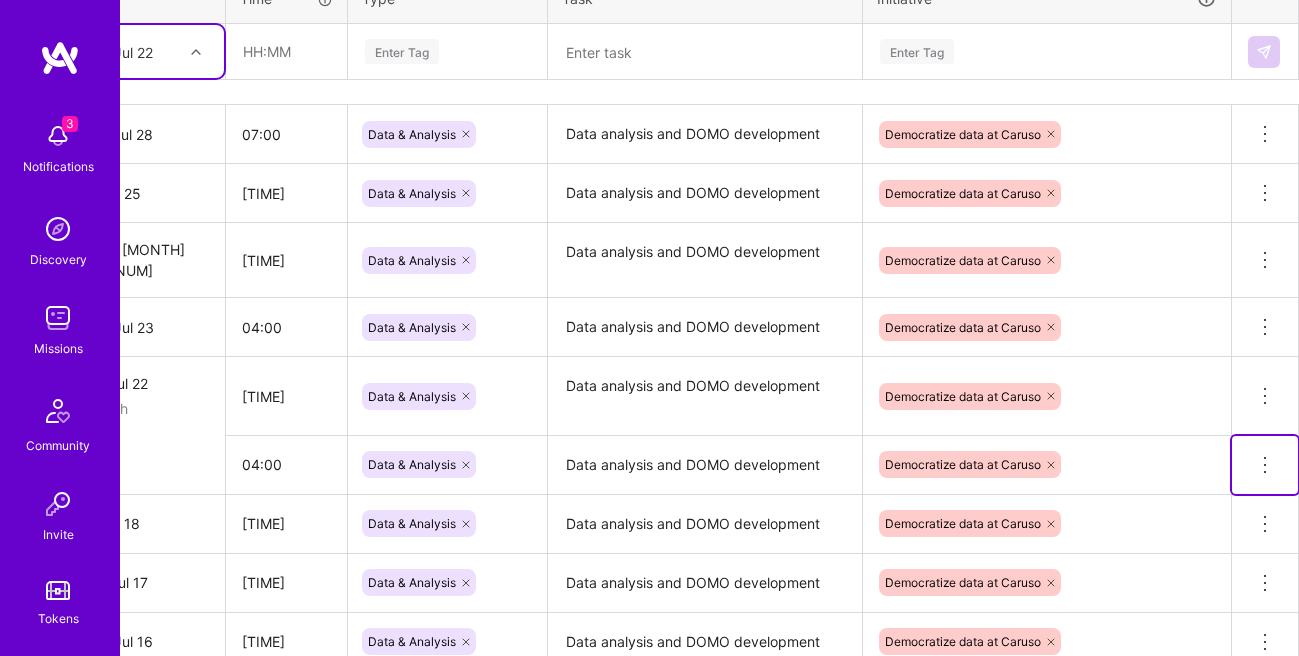 click 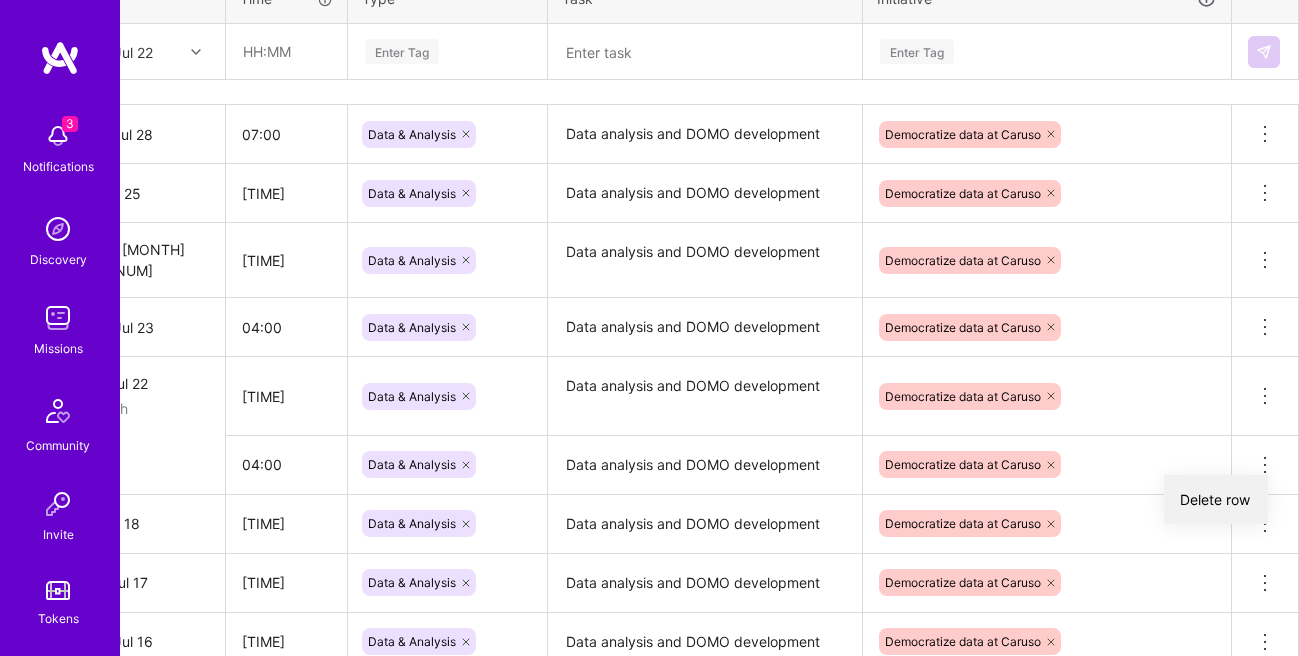 click on "Delete row" at bounding box center [1216, 499] 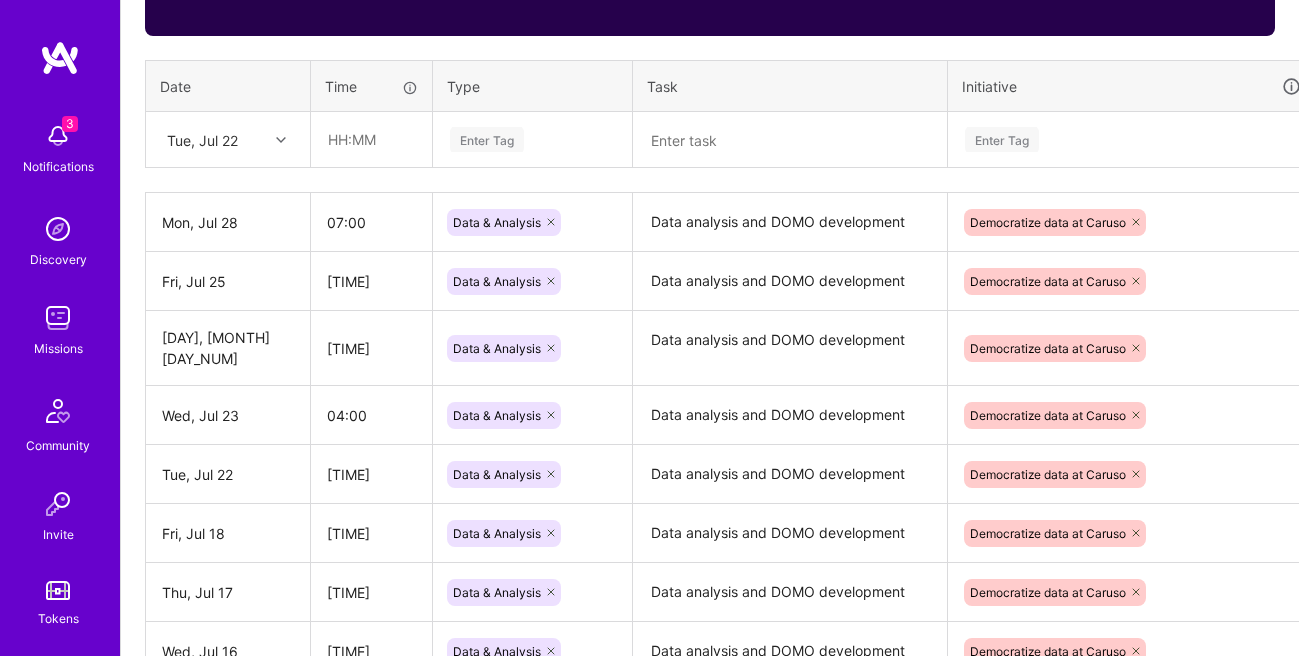 scroll, scrollTop: 653, scrollLeft: 0, axis: vertical 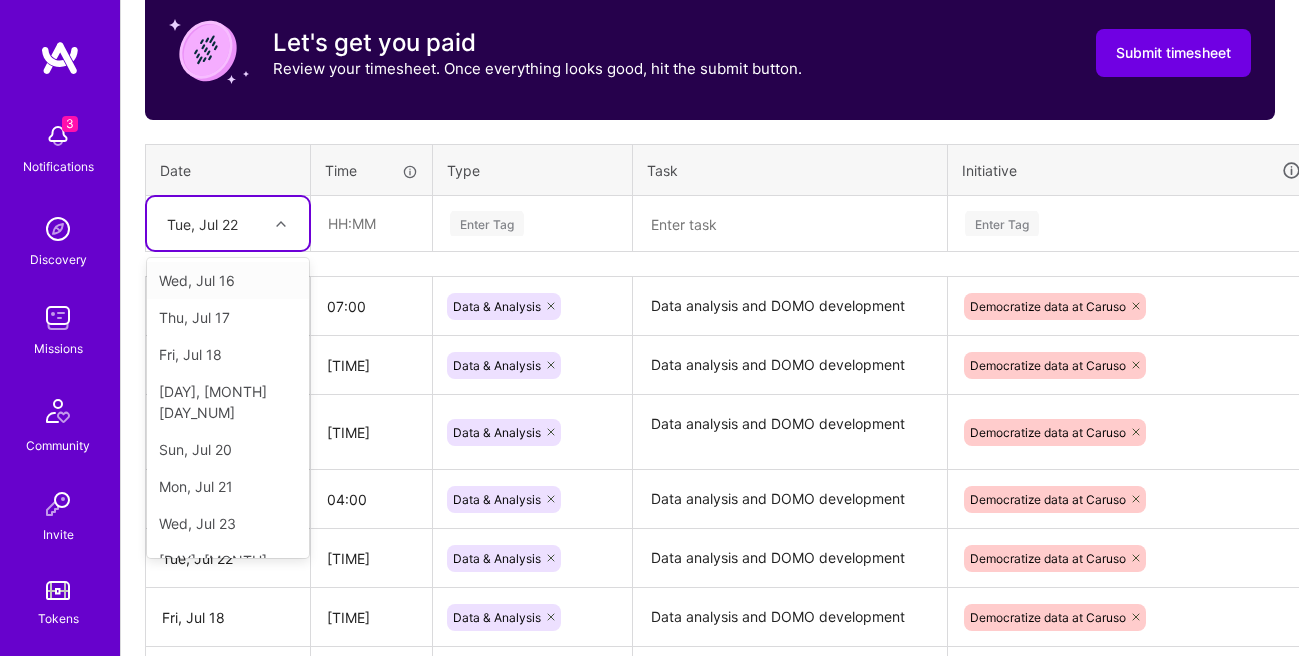 click at bounding box center (283, 224) 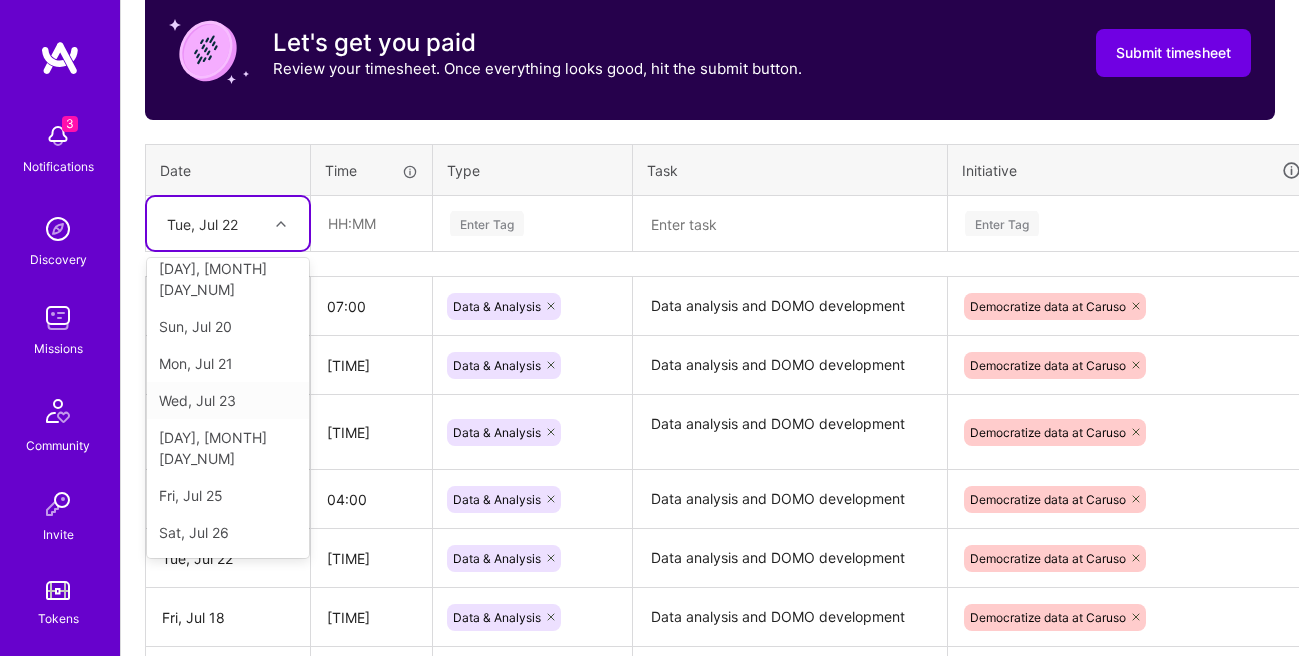 scroll, scrollTop: 263, scrollLeft: 0, axis: vertical 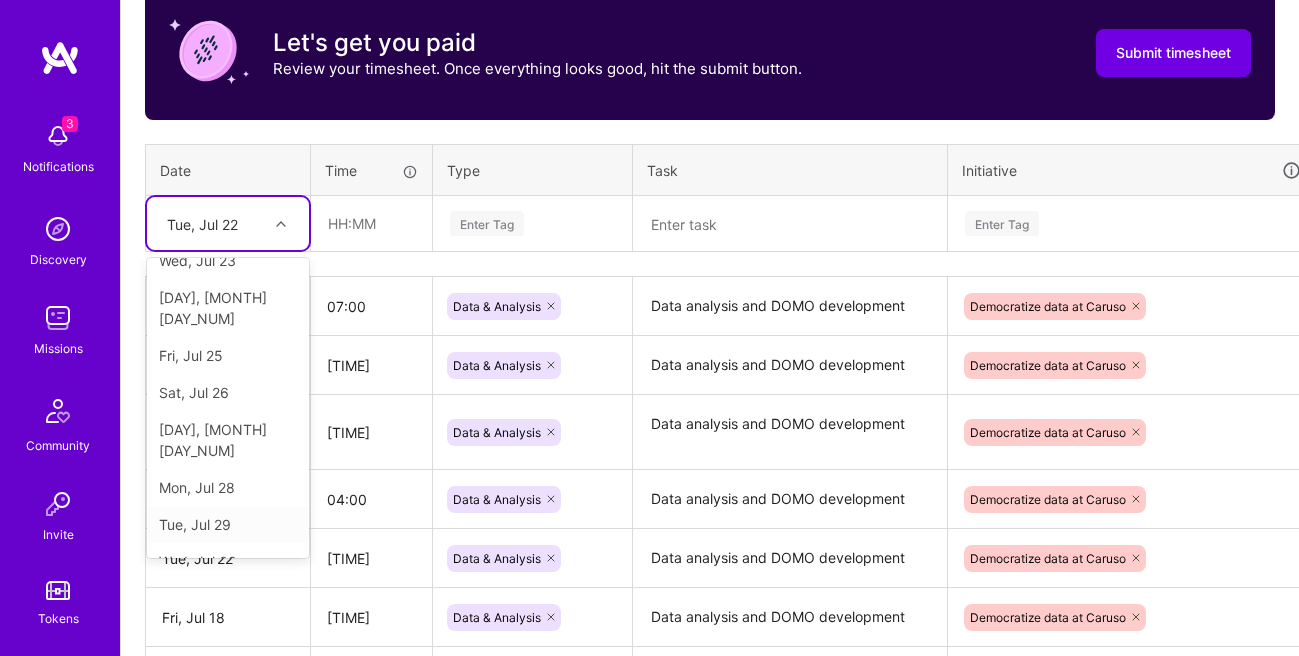 click on "Tue, Jul 29" at bounding box center (228, 524) 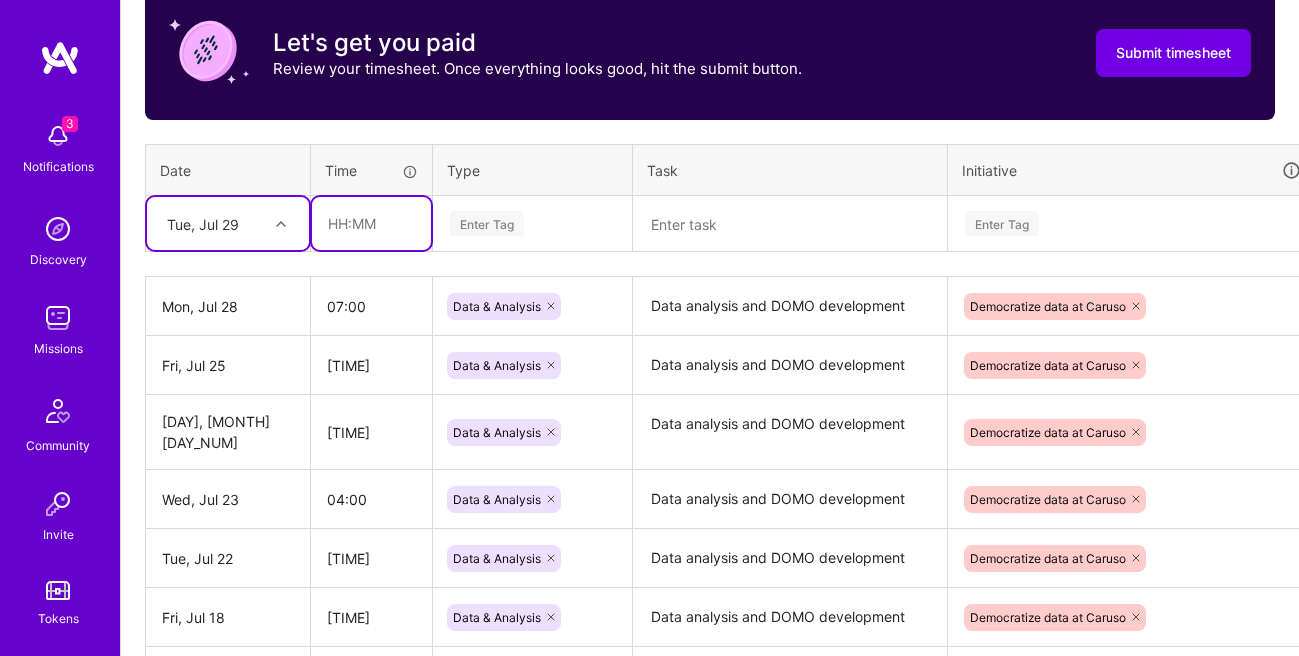 click at bounding box center (371, 223) 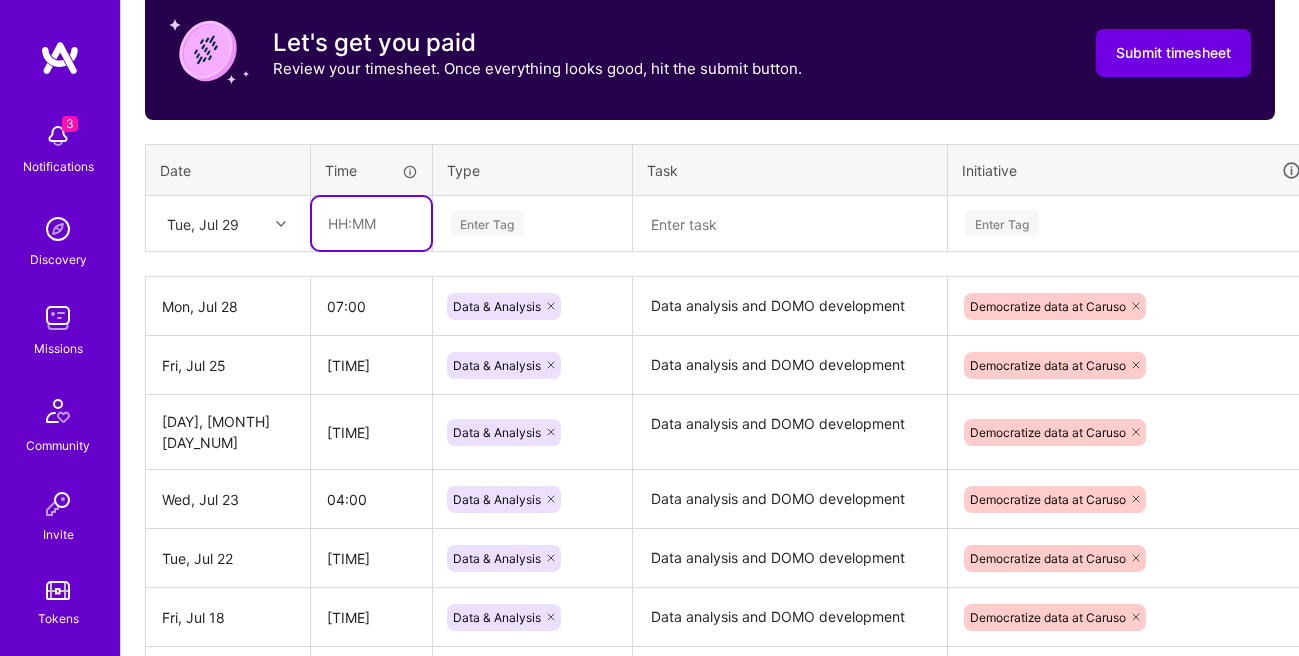 type on "[TIME]" 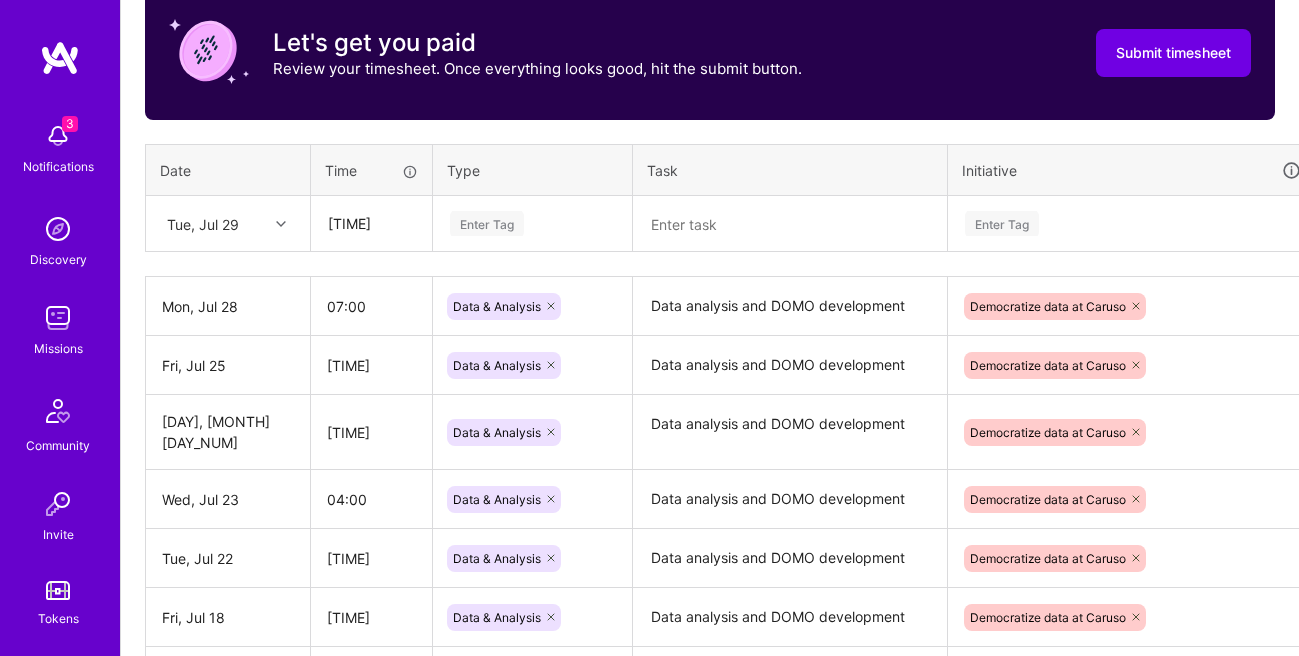 click on "Enter Tag" at bounding box center [487, 223] 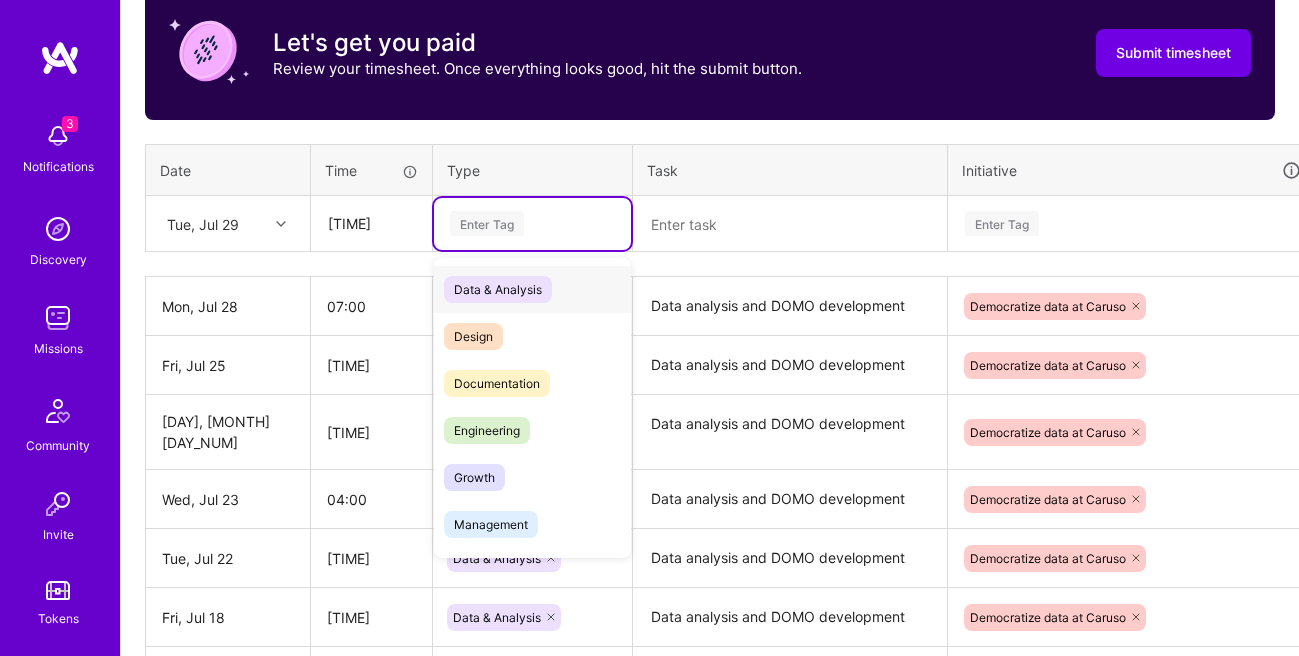 click on "Data & Analysis" at bounding box center [498, 289] 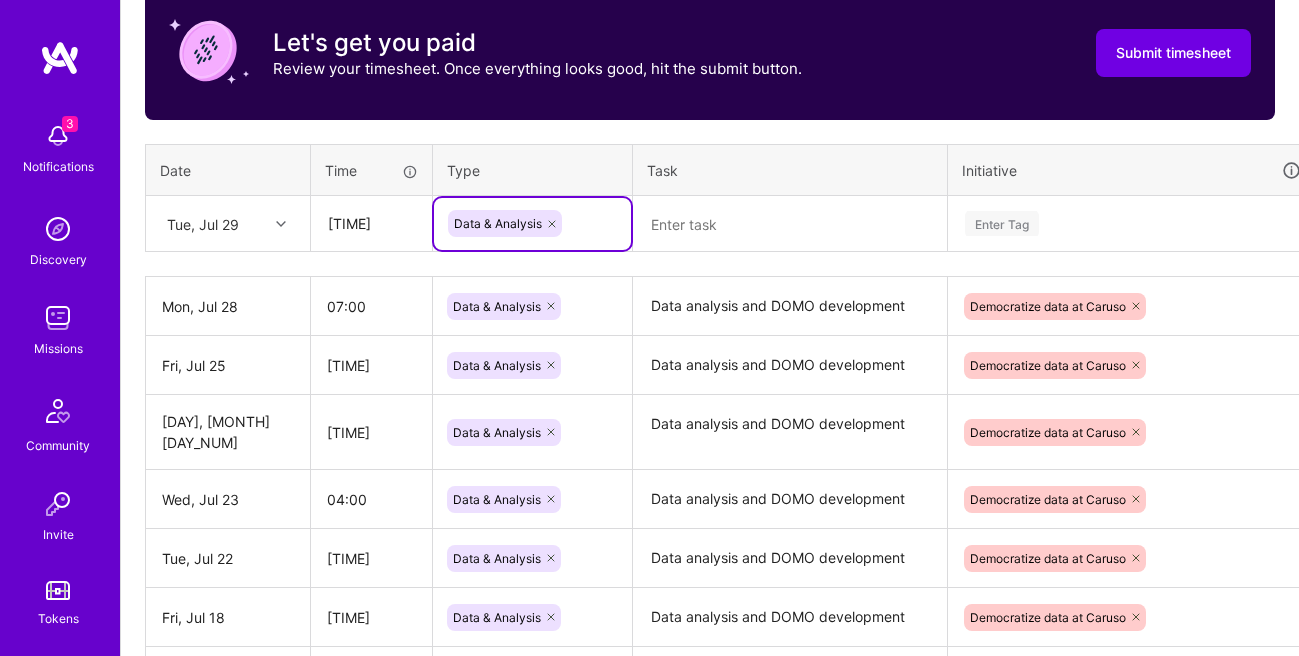 click at bounding box center [790, 224] 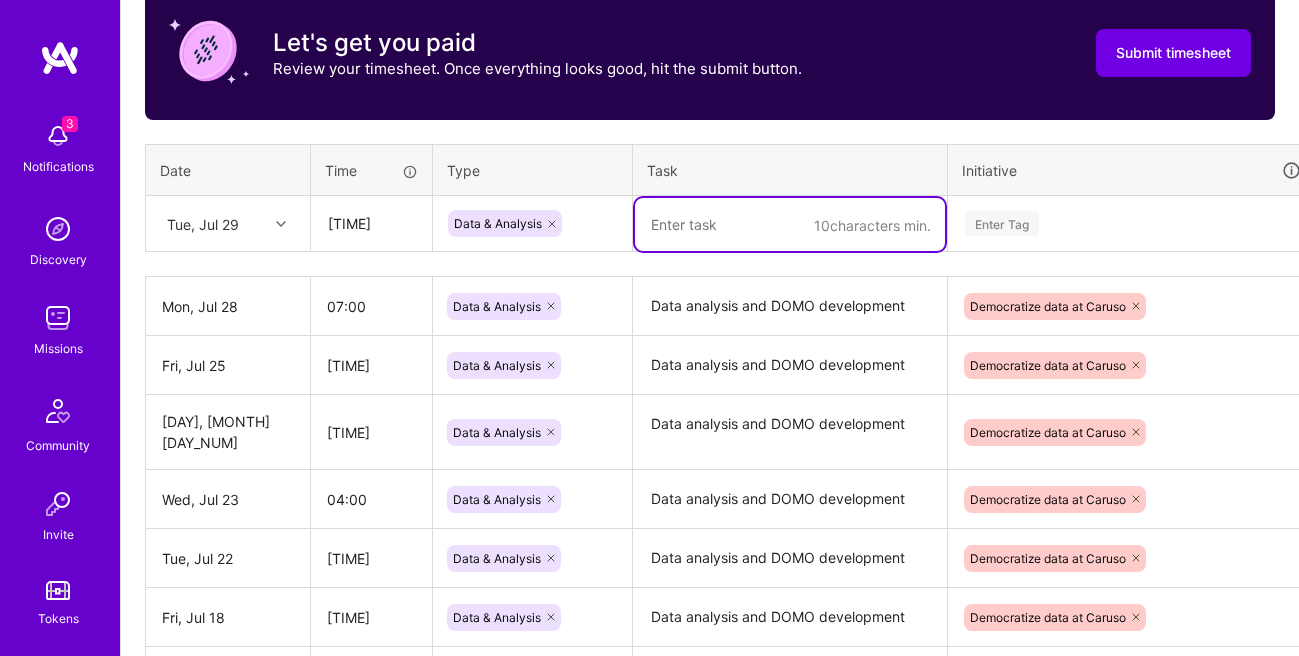paste on "Data analysis and DOMO development" 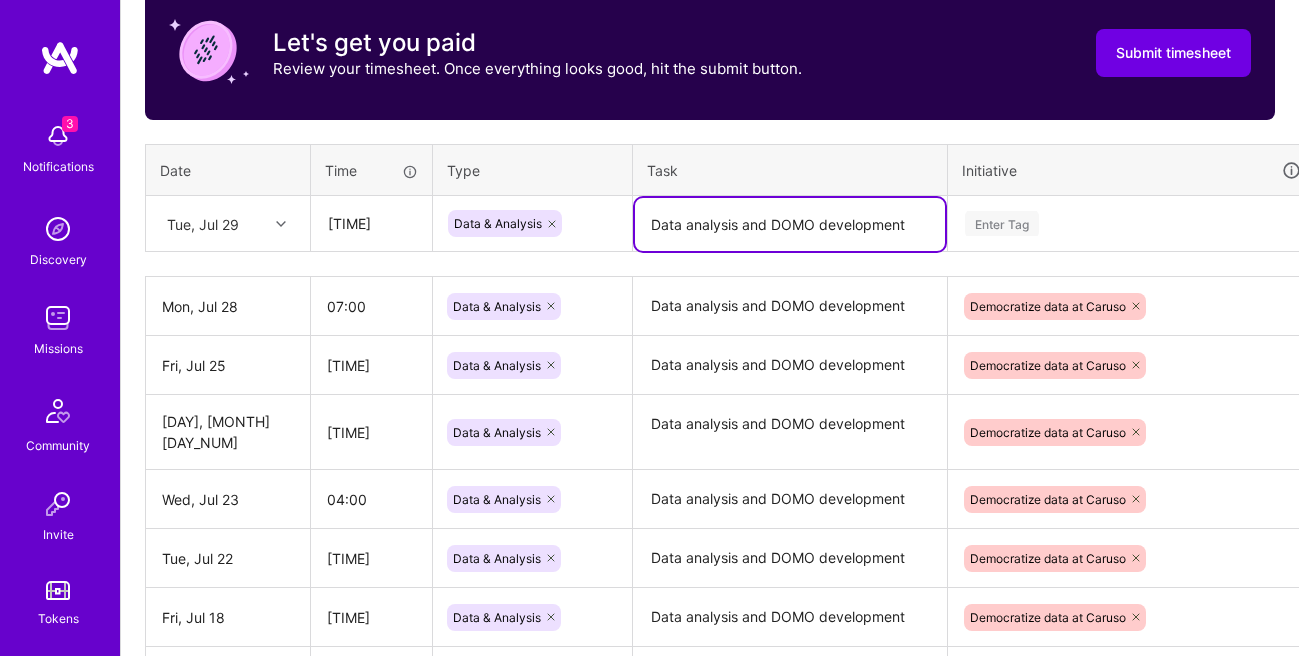 type on "Data analysis and DOMO development" 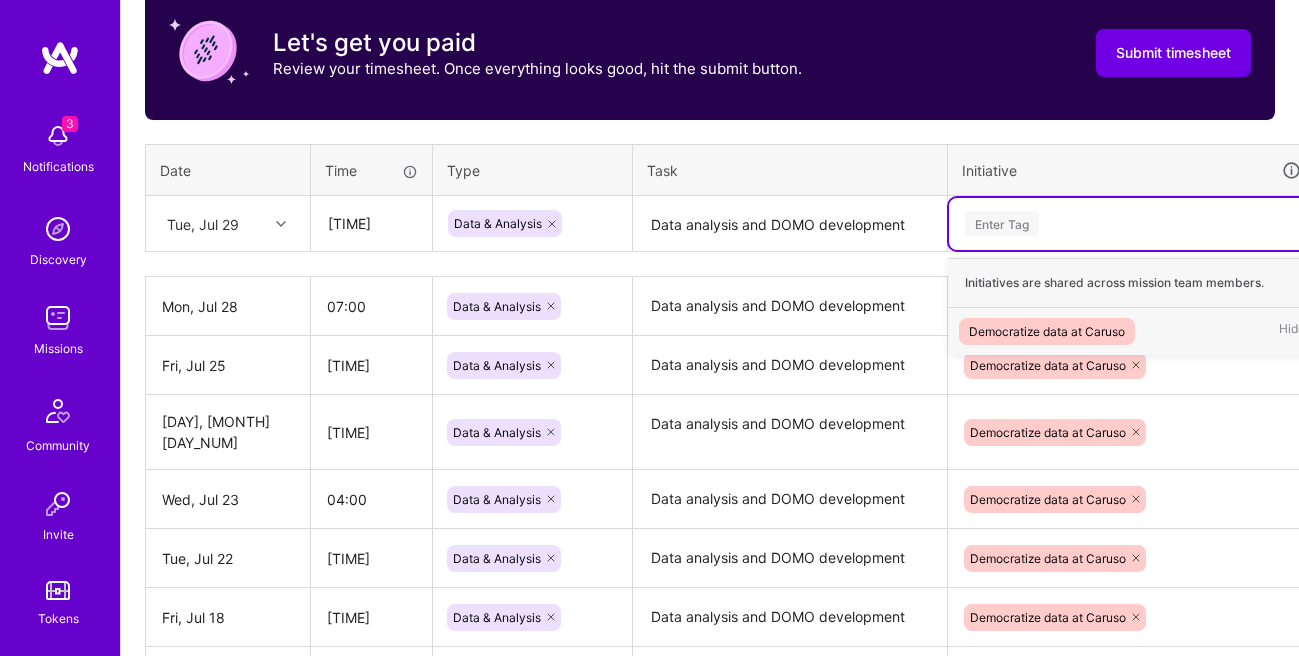 click on "Democratize data at Caruso" at bounding box center (1047, 331) 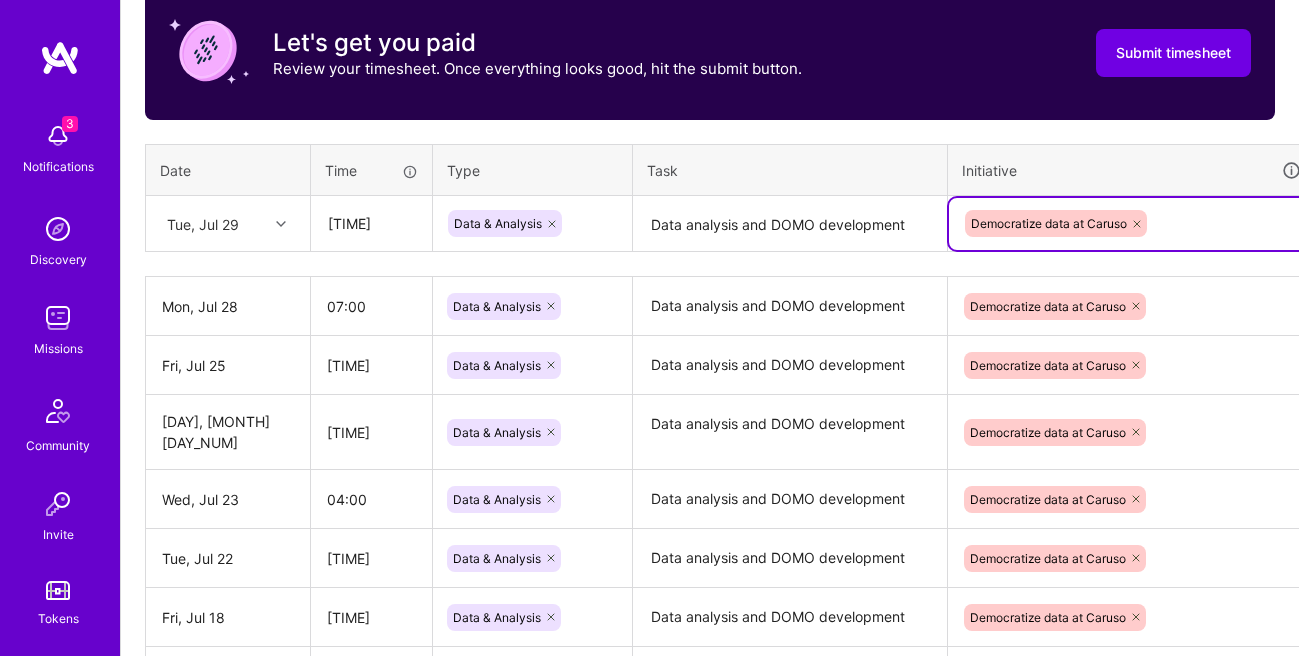 scroll, scrollTop: 653, scrollLeft: 85, axis: both 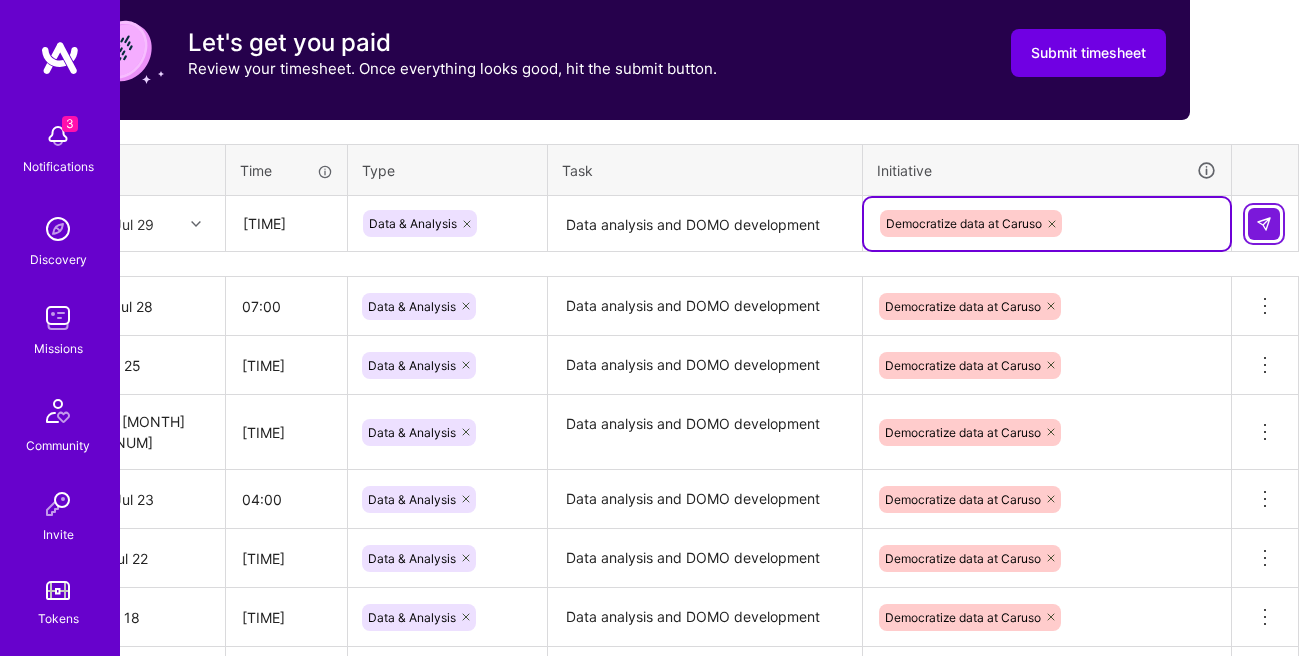 click at bounding box center [1264, 224] 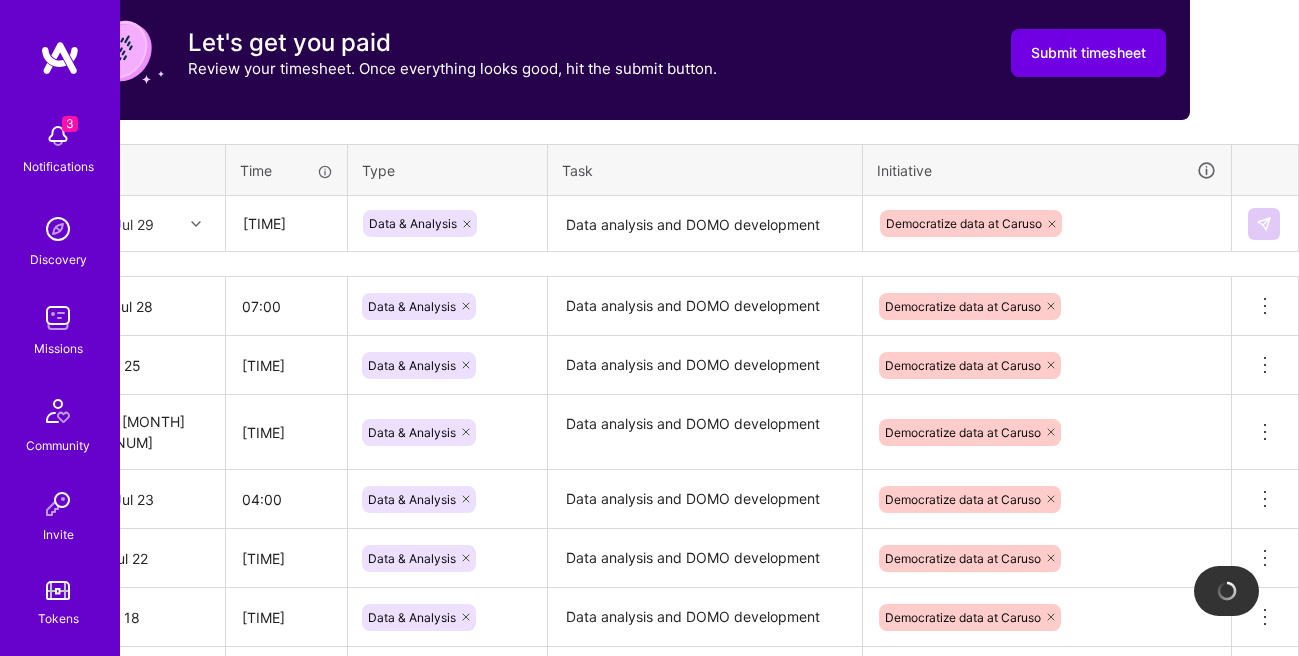 type 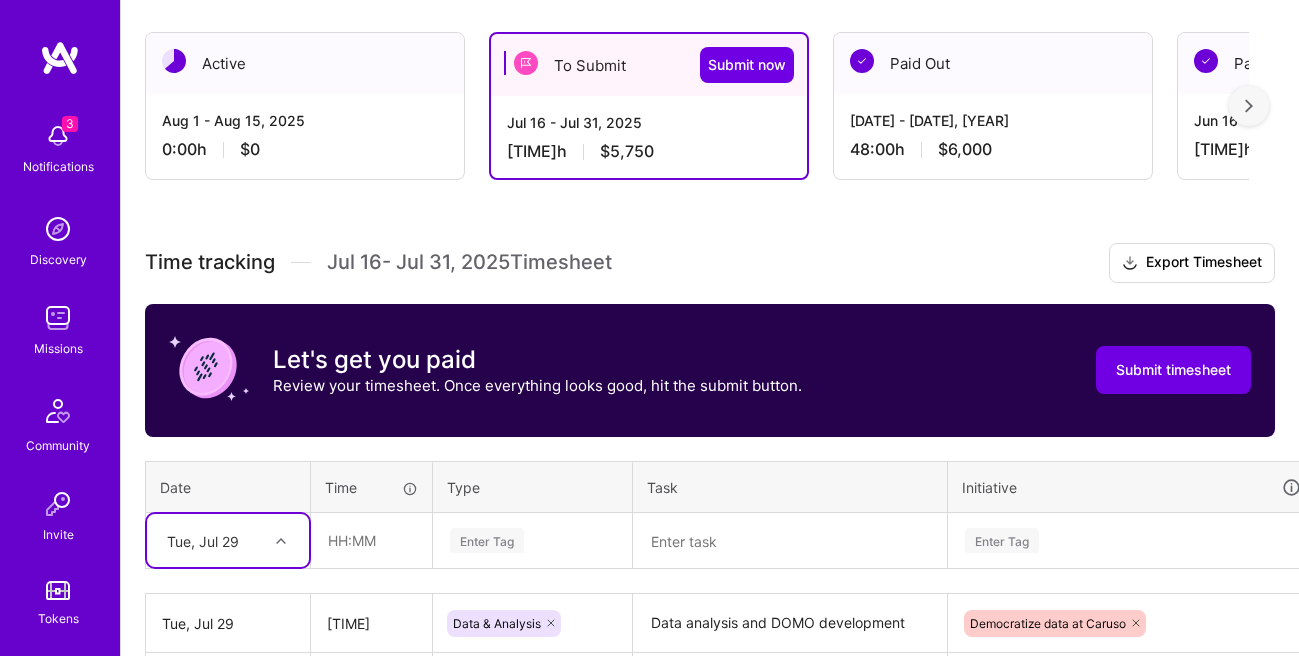 scroll, scrollTop: 335, scrollLeft: 0, axis: vertical 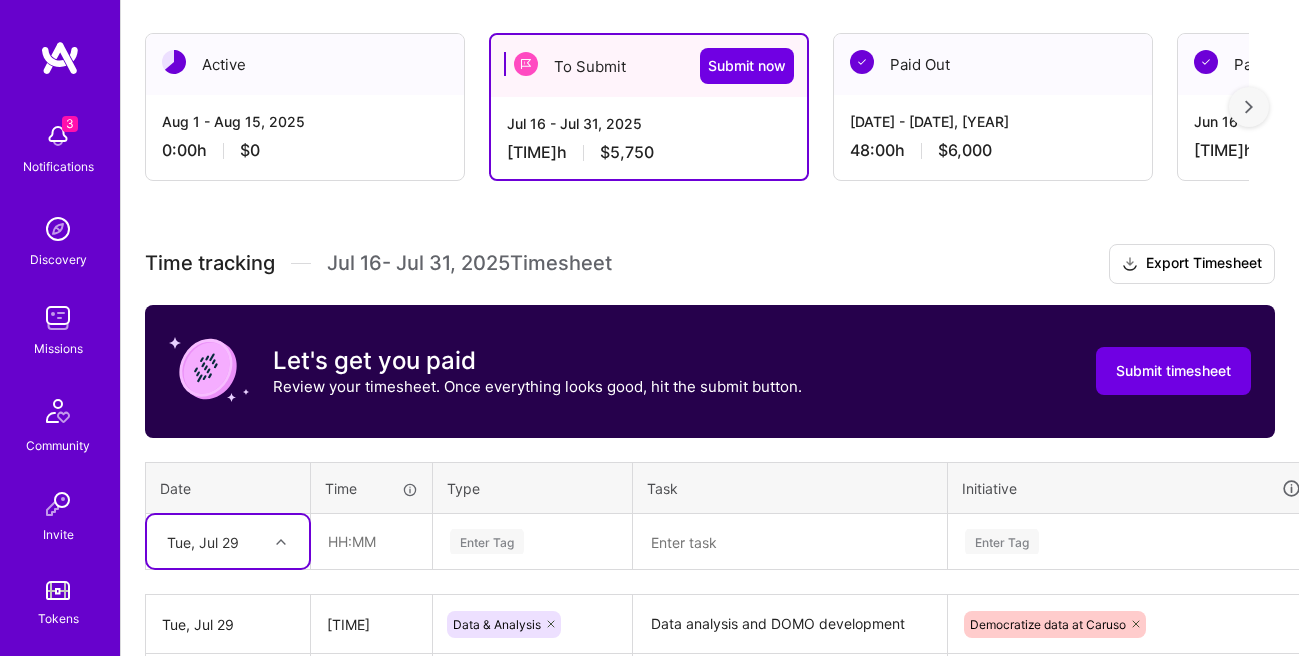 click on "option Tue, Jul 29, selected.   Select is focused ,type to refine list, press Down to open the menu,  Tue, Jul 29" at bounding box center [228, 541] 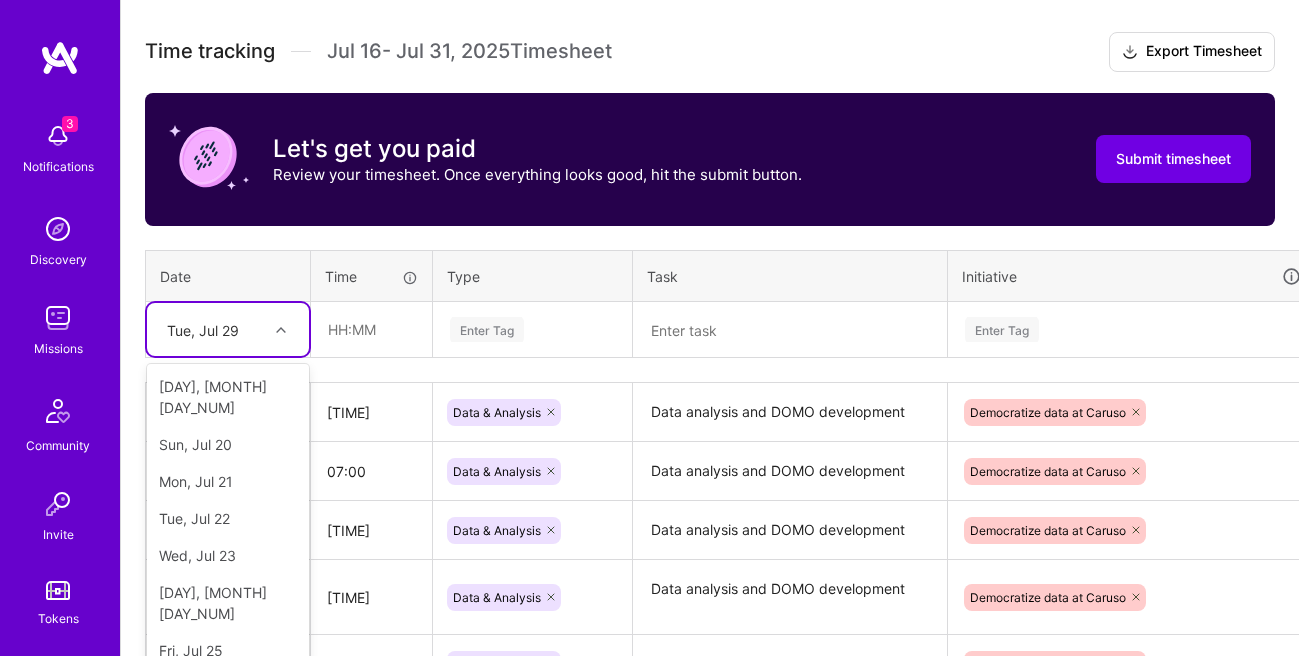 scroll, scrollTop: 263, scrollLeft: 0, axis: vertical 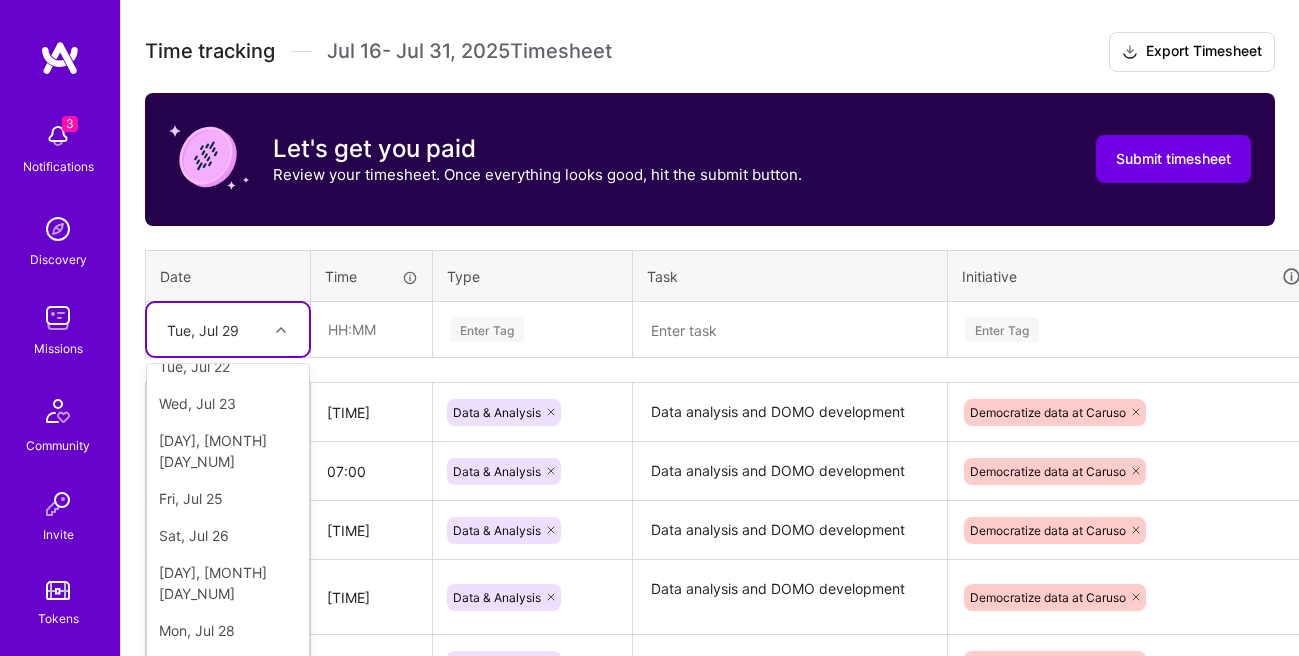click on "[DAY], [MONTH] [DAY_NUM]" at bounding box center (228, 715) 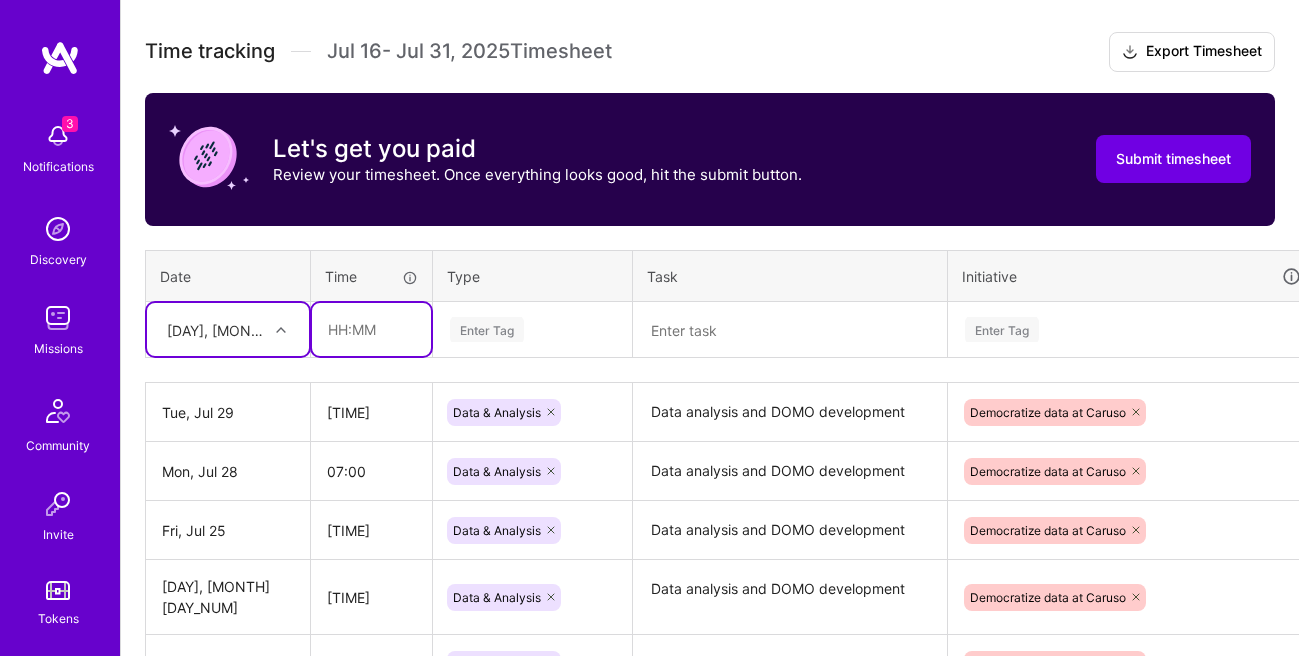 click at bounding box center (371, 329) 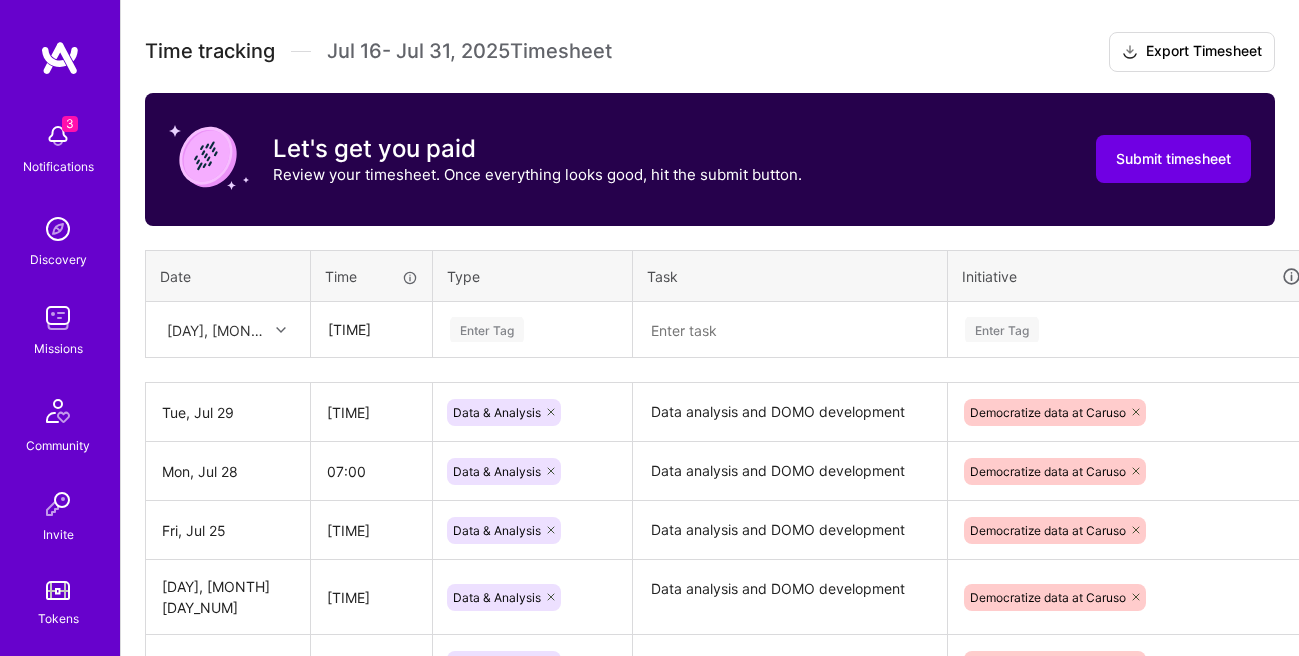 type on "03:00" 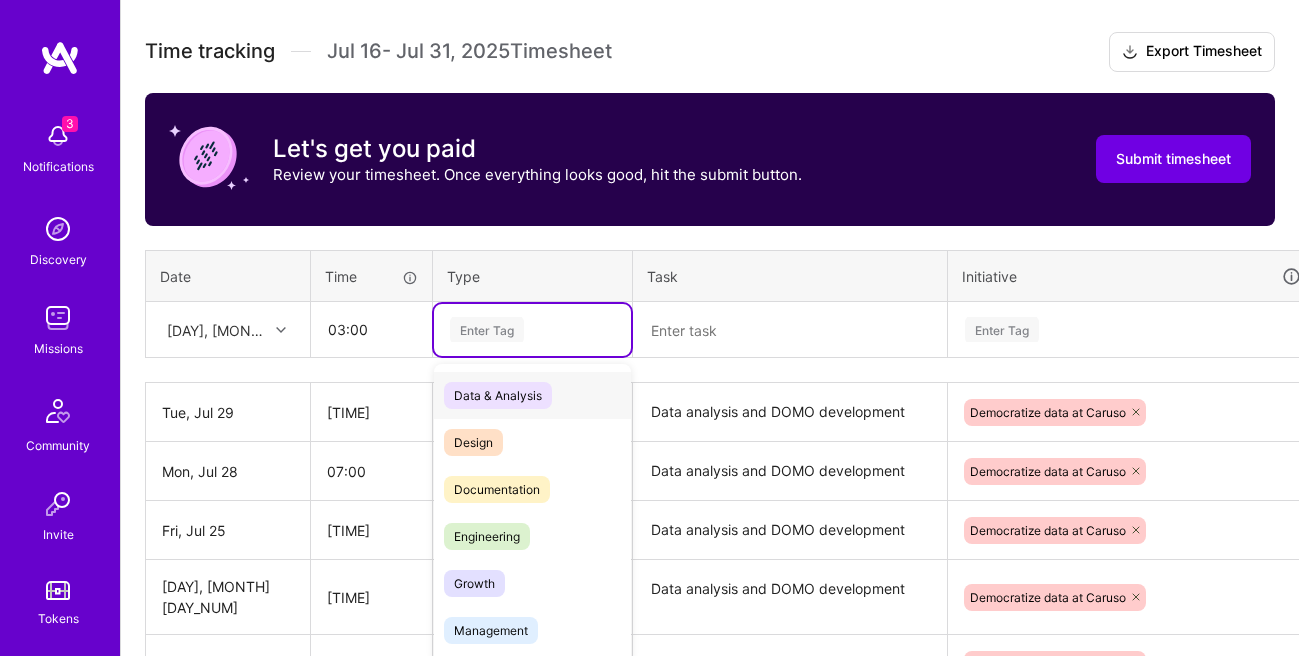 click on "Enter Tag" at bounding box center (532, 330) 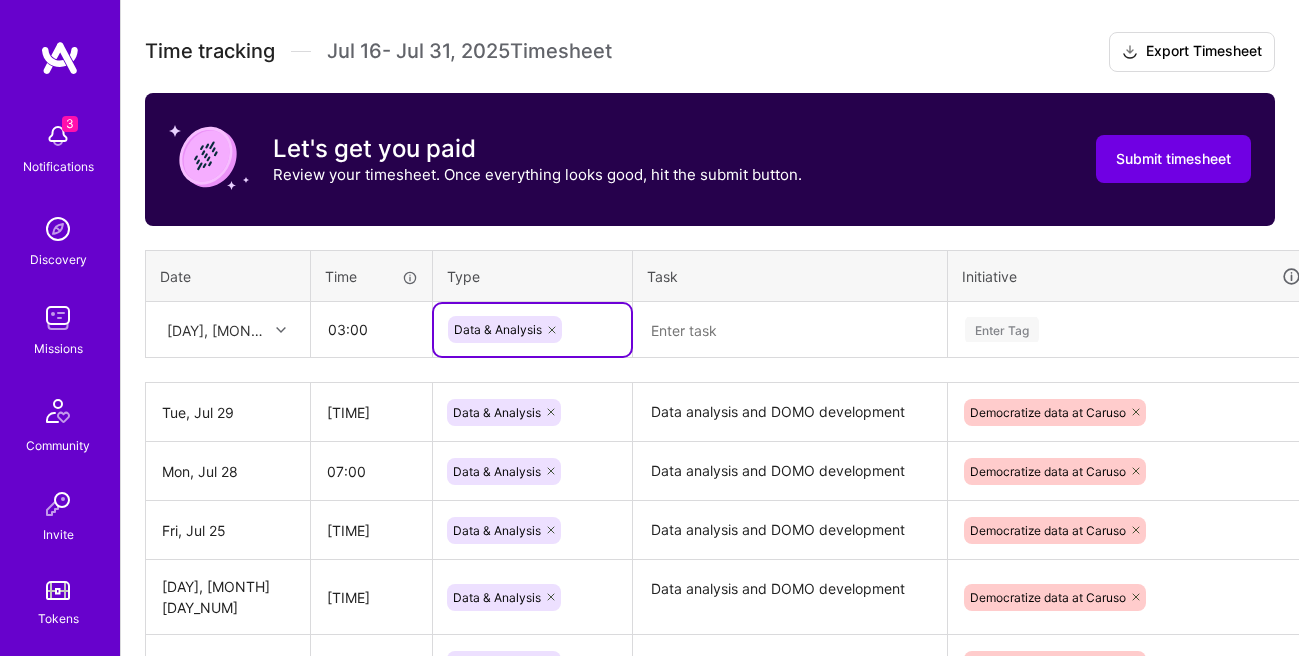 click at bounding box center (790, 330) 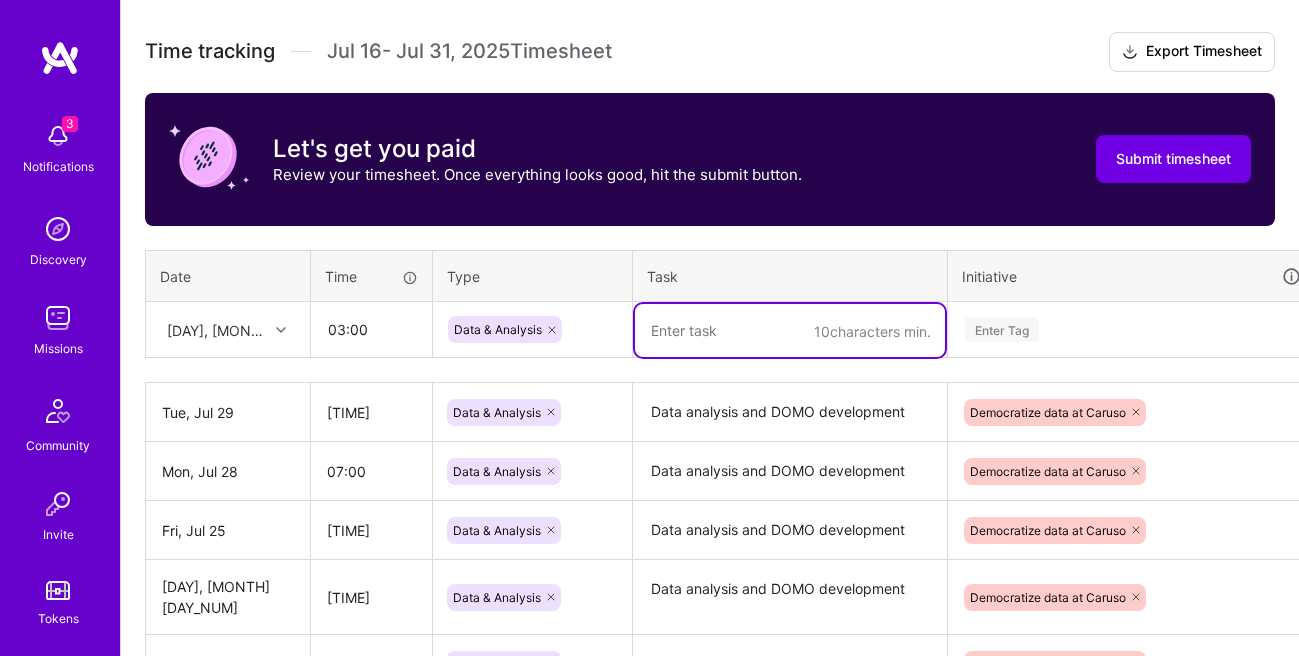 paste on "Data analysis and DOMO development" 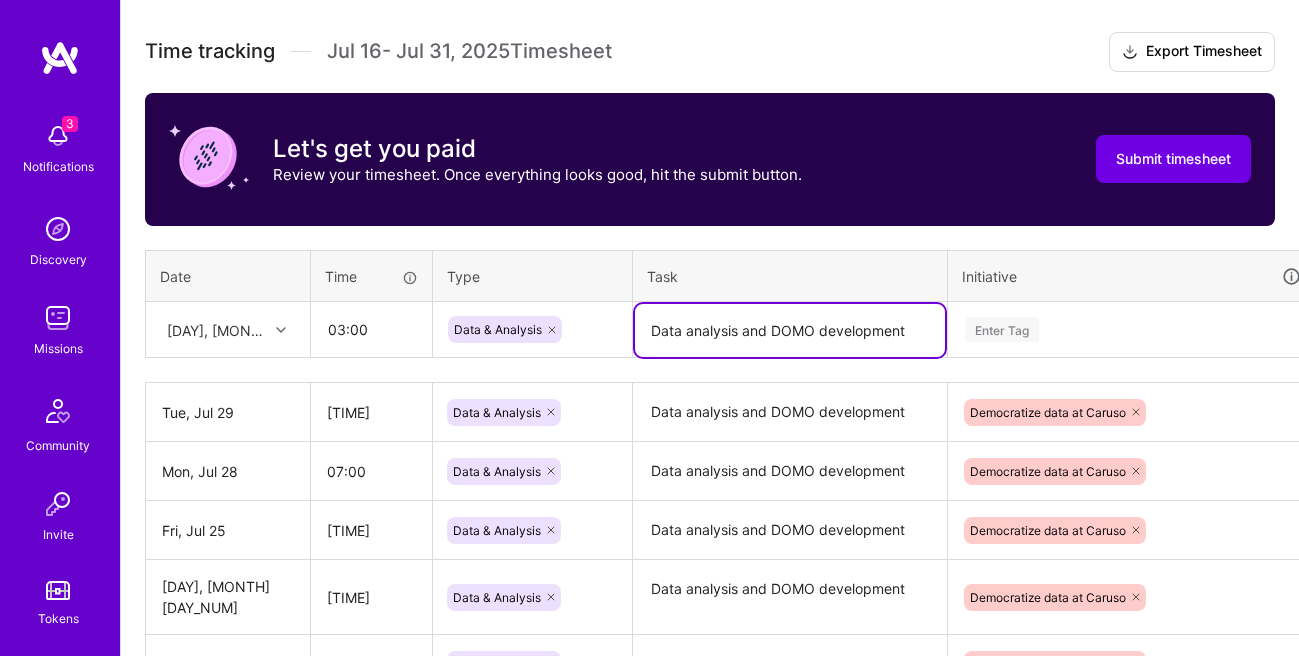 type on "Data analysis and DOMO development" 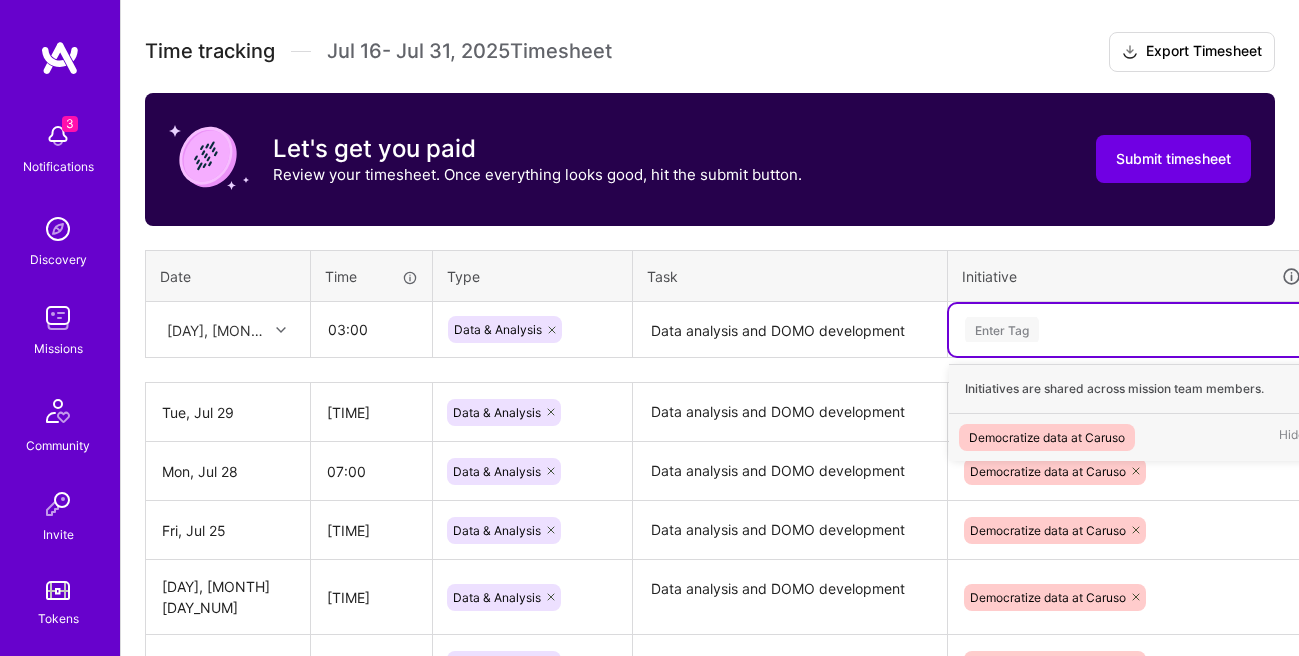click on "Democratize data at Caruso" at bounding box center [1047, 437] 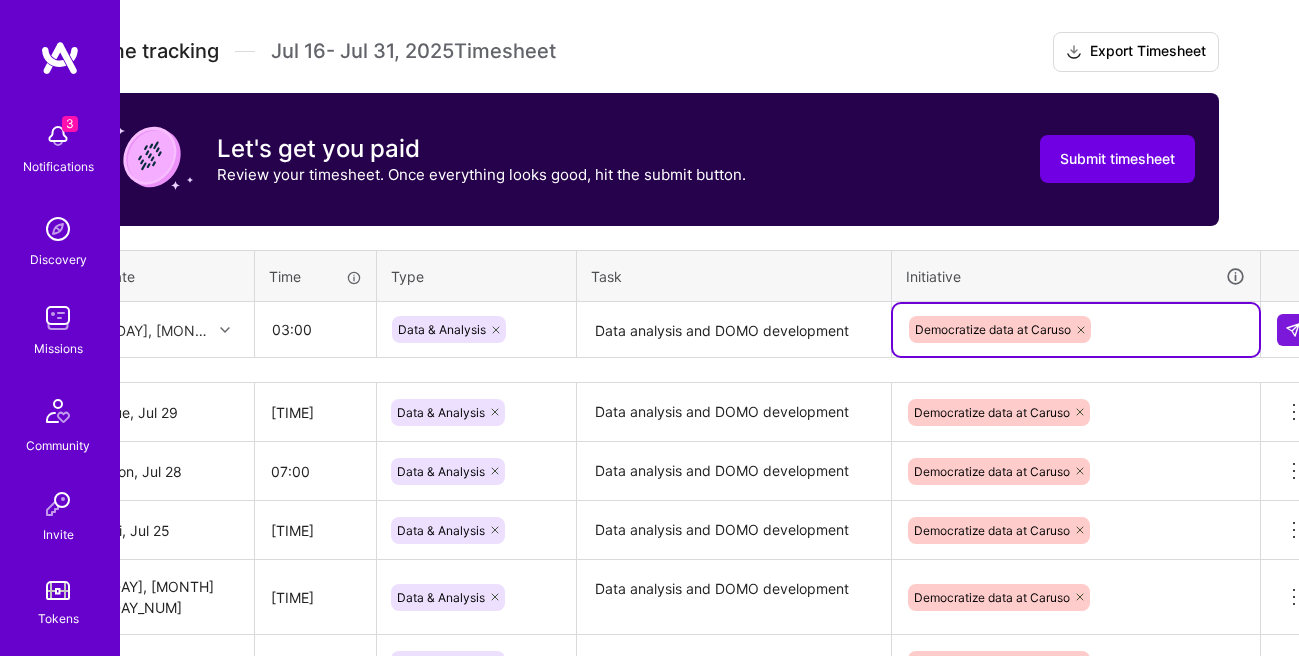 scroll, scrollTop: 547, scrollLeft: 85, axis: both 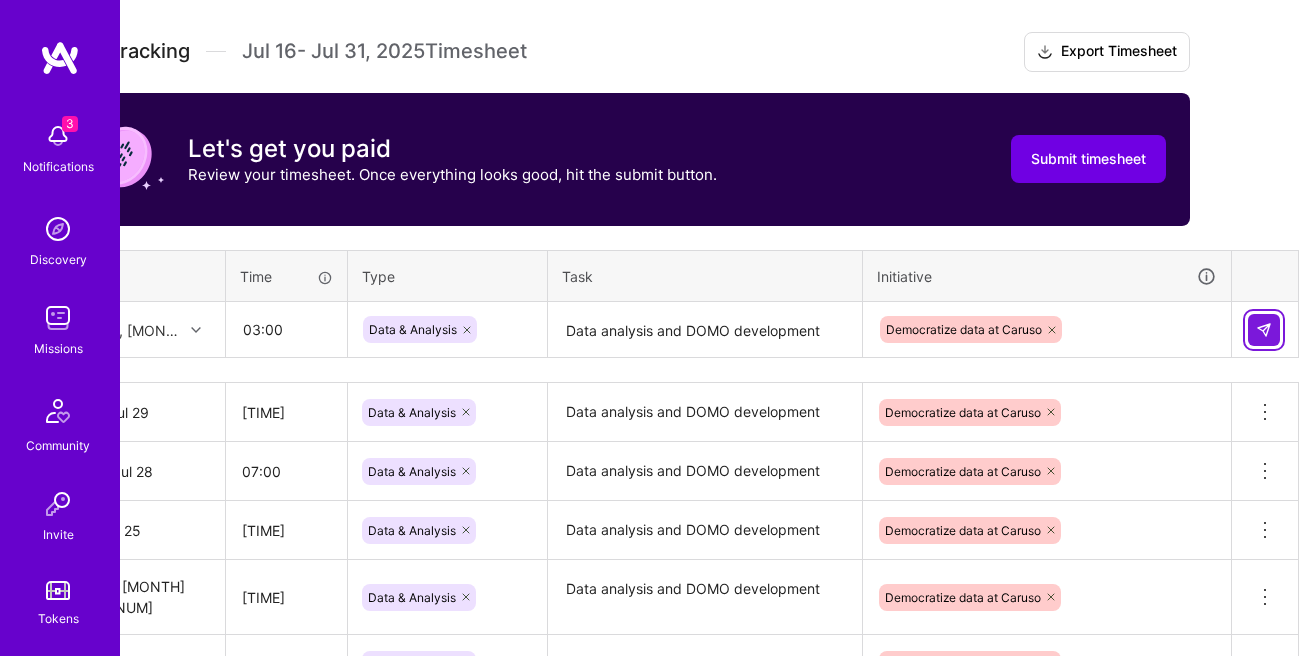 click at bounding box center [1264, 330] 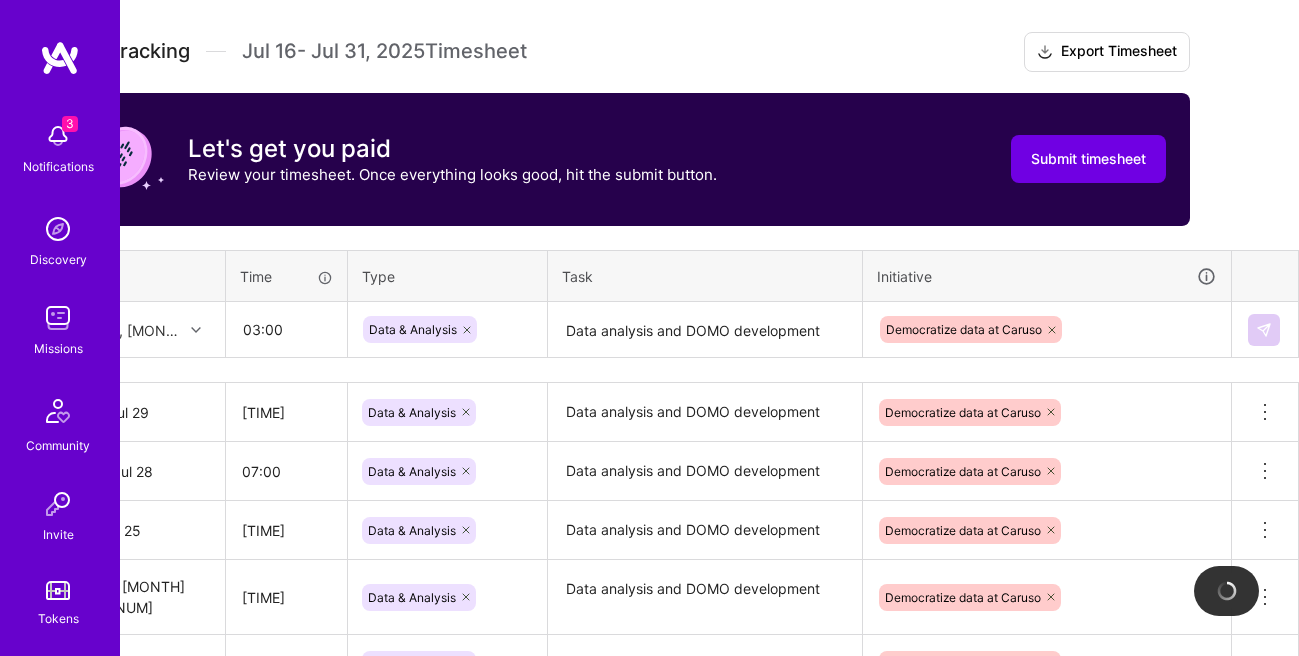 type 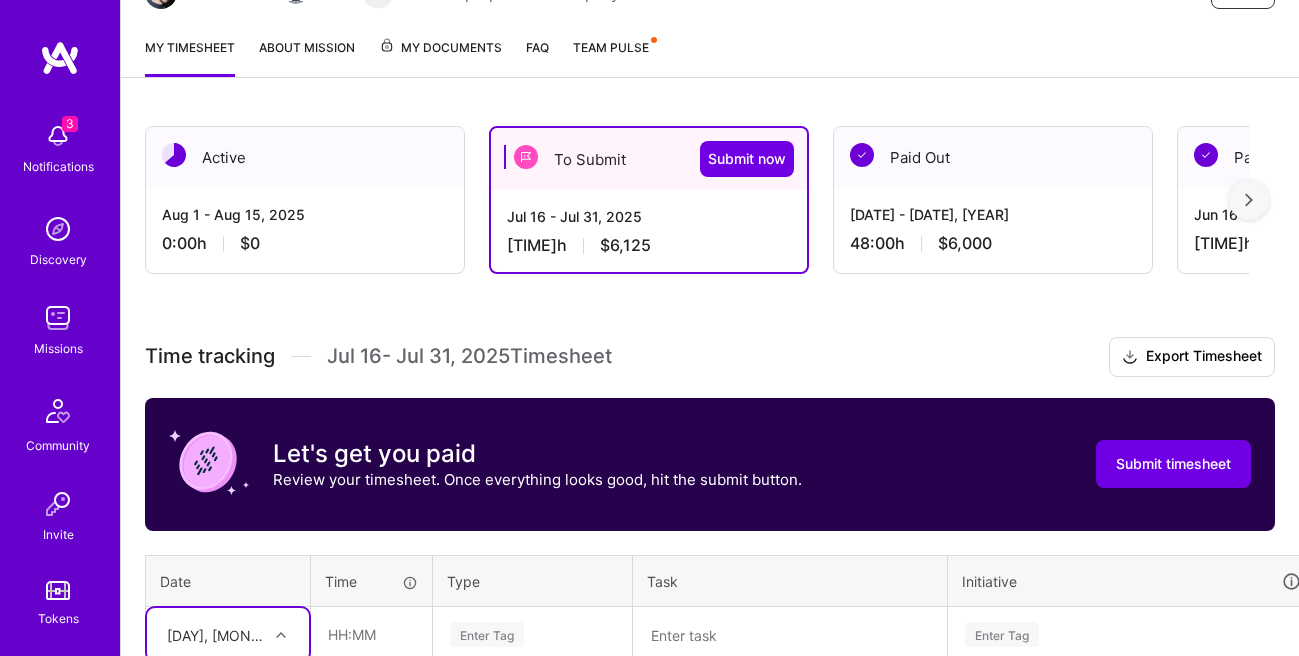 scroll, scrollTop: 246, scrollLeft: 0, axis: vertical 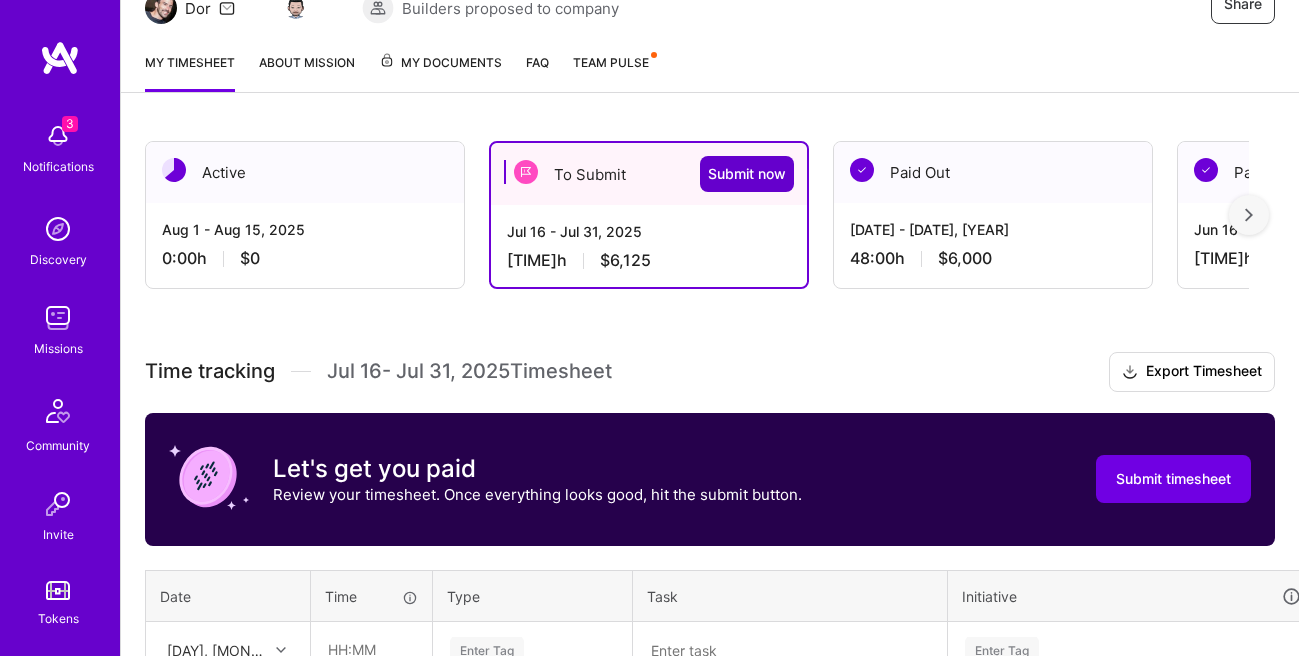 click on "Submit now" at bounding box center [747, 174] 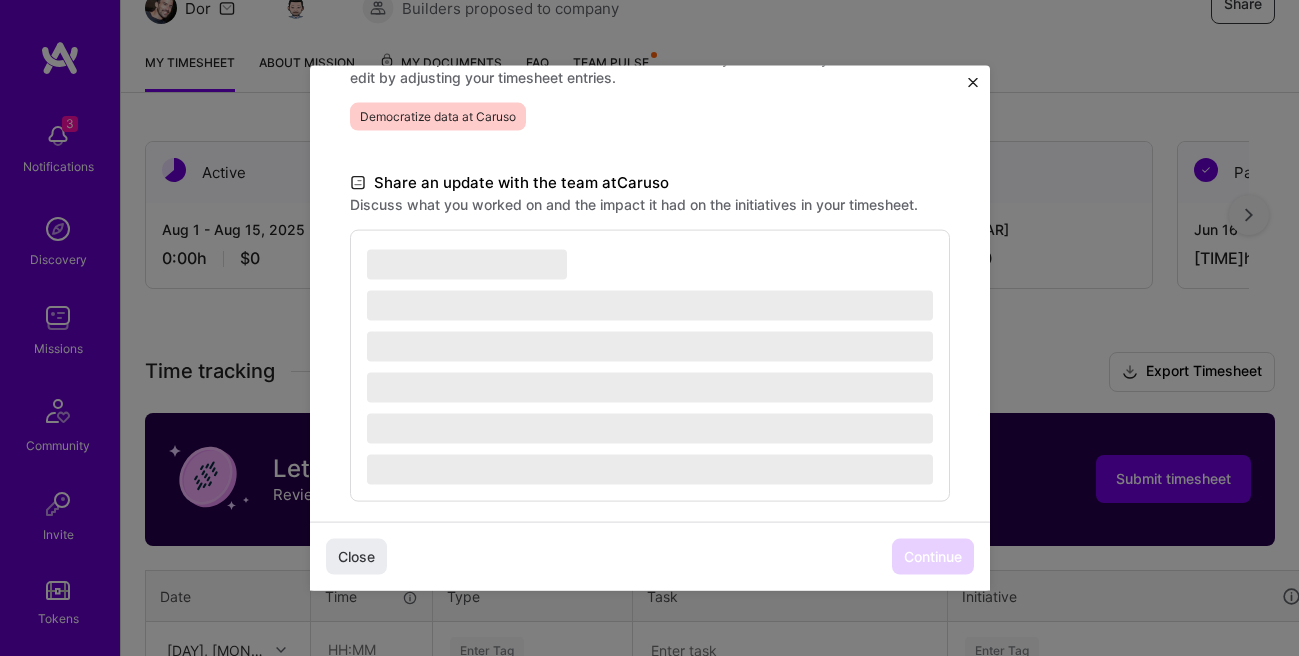 scroll, scrollTop: 527, scrollLeft: 0, axis: vertical 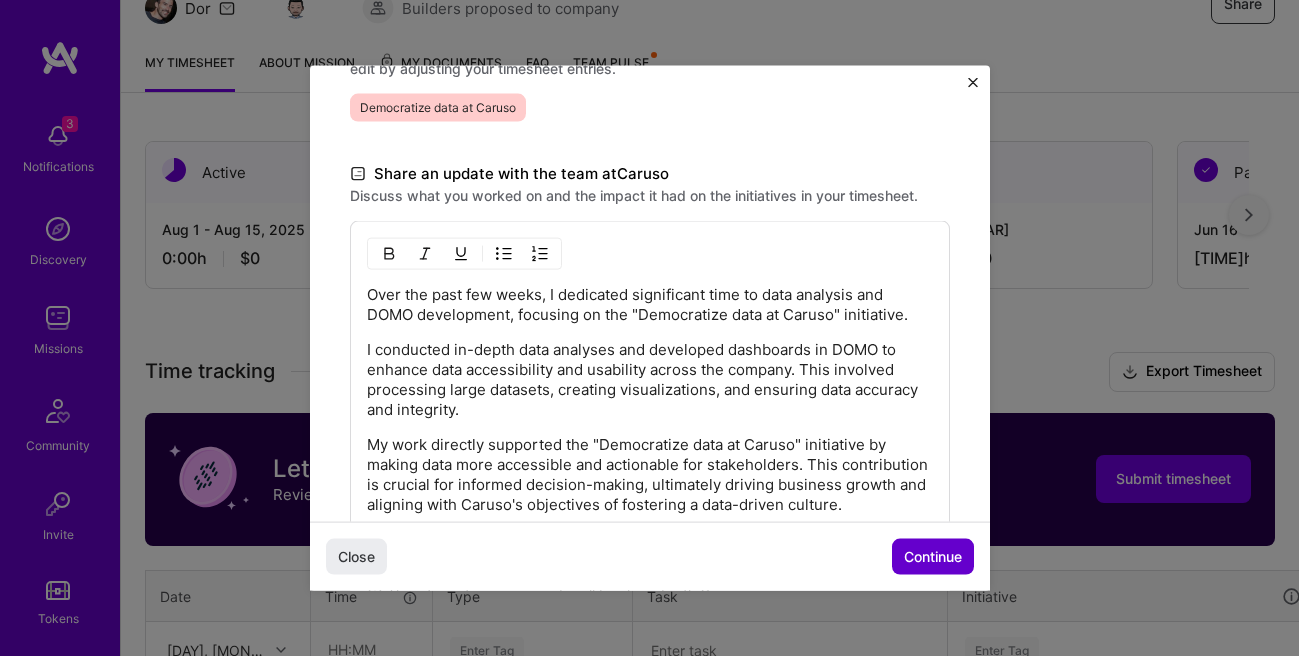 click on "Continue" at bounding box center [933, 556] 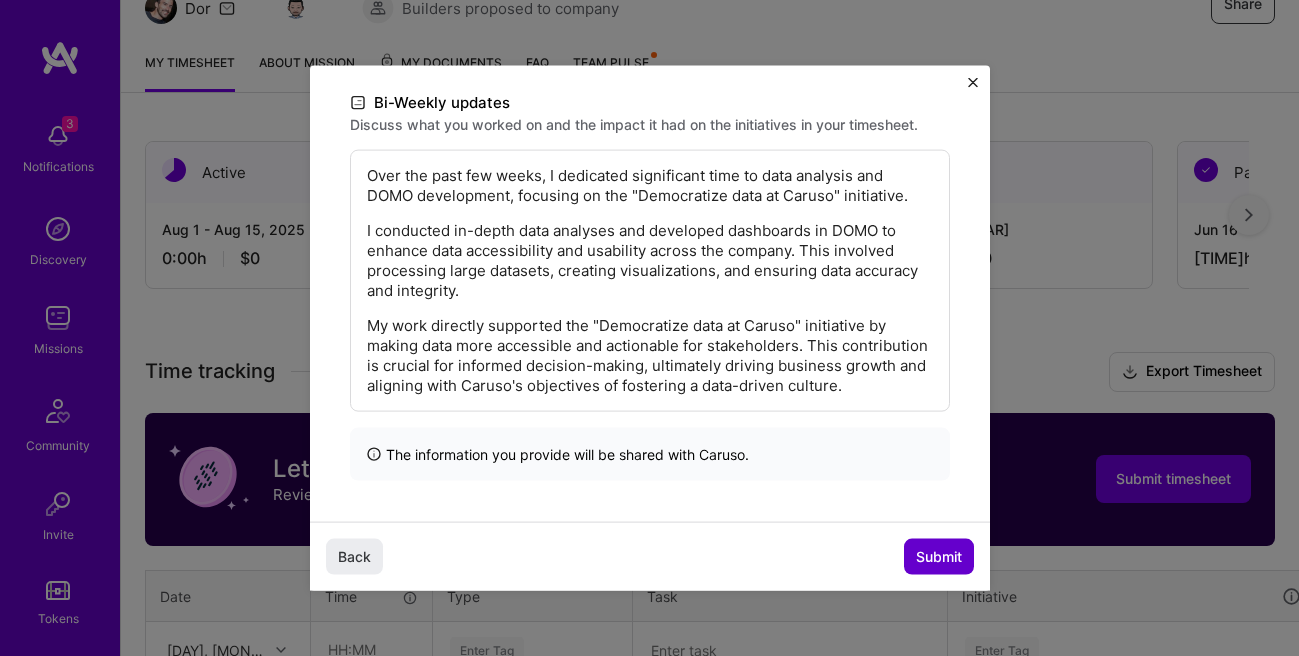 scroll, scrollTop: 327, scrollLeft: 0, axis: vertical 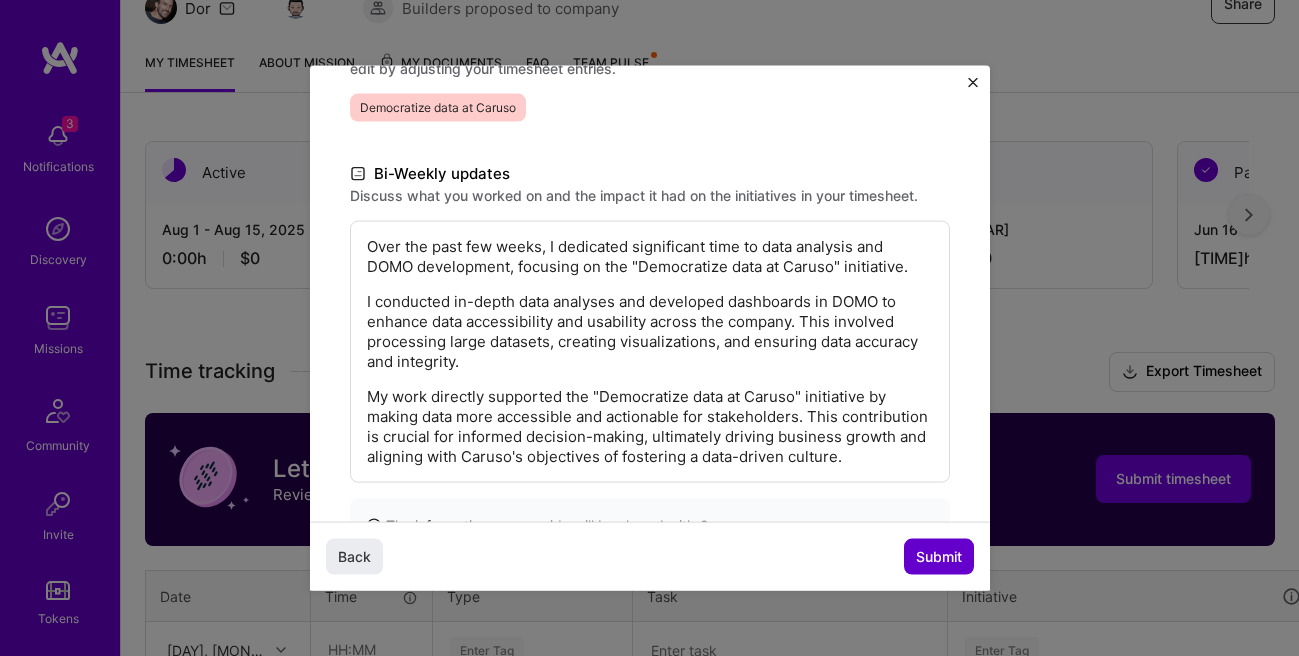 click on "Submit" at bounding box center [939, 556] 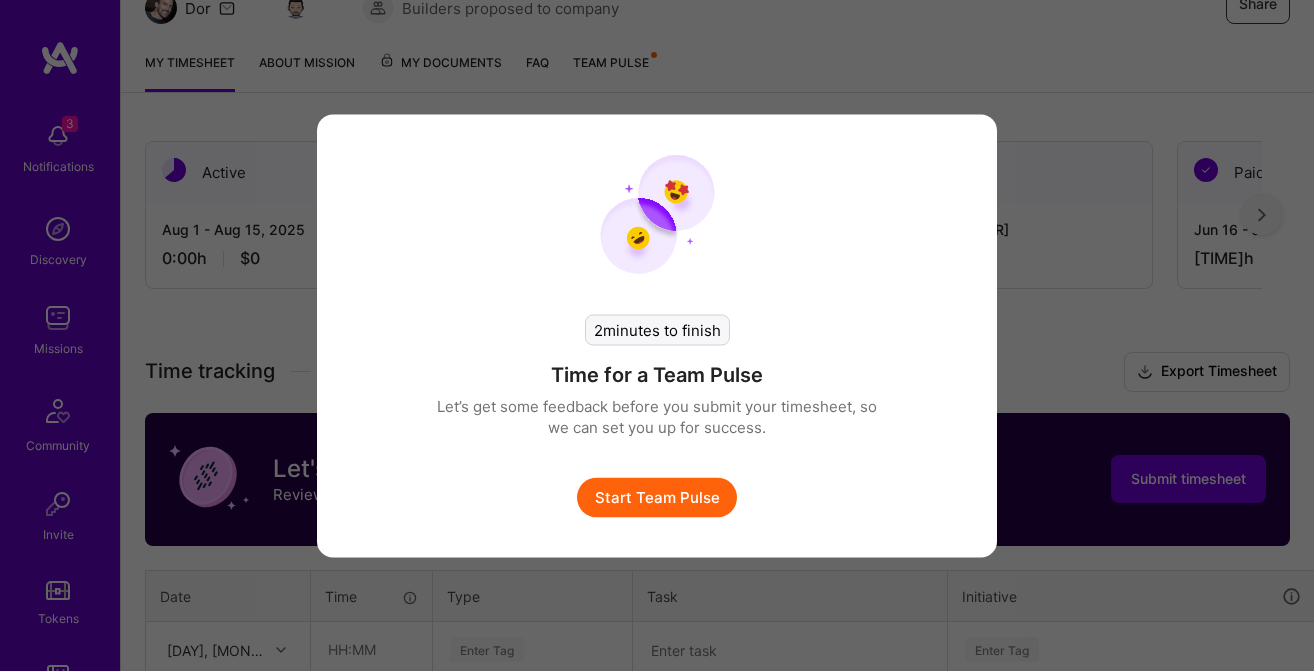 click on "Start Team Pulse" at bounding box center [657, 497] 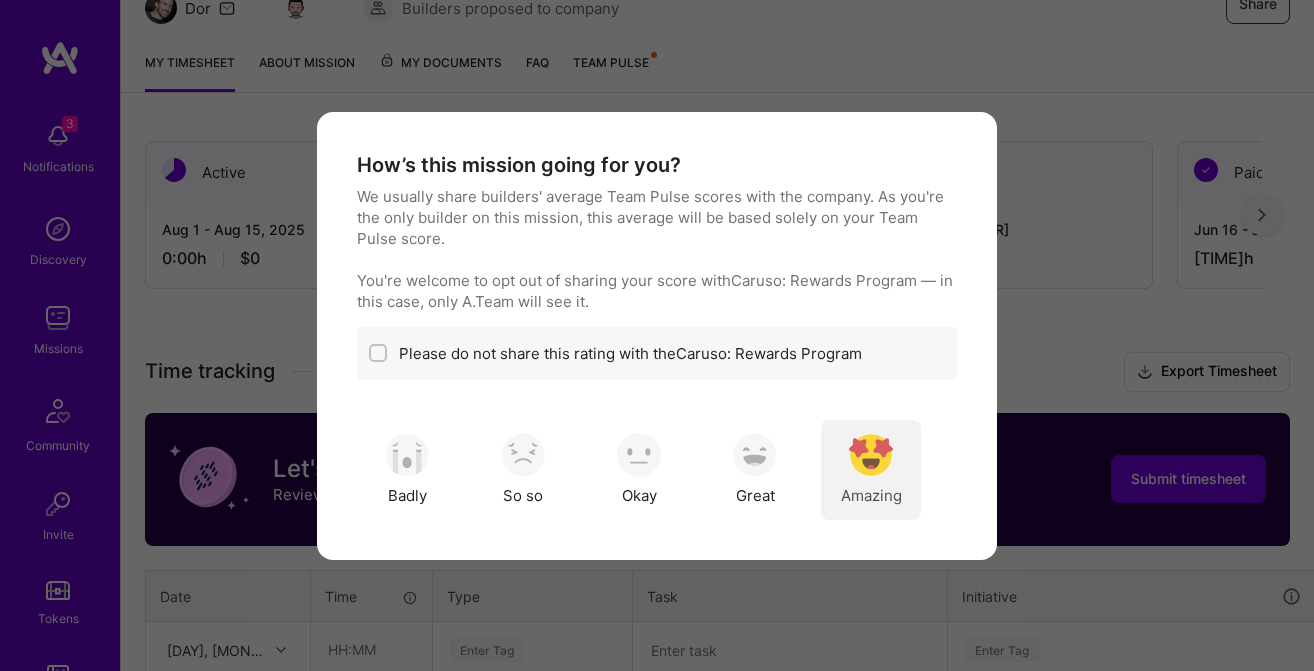 click on "Amazing" at bounding box center [871, 495] 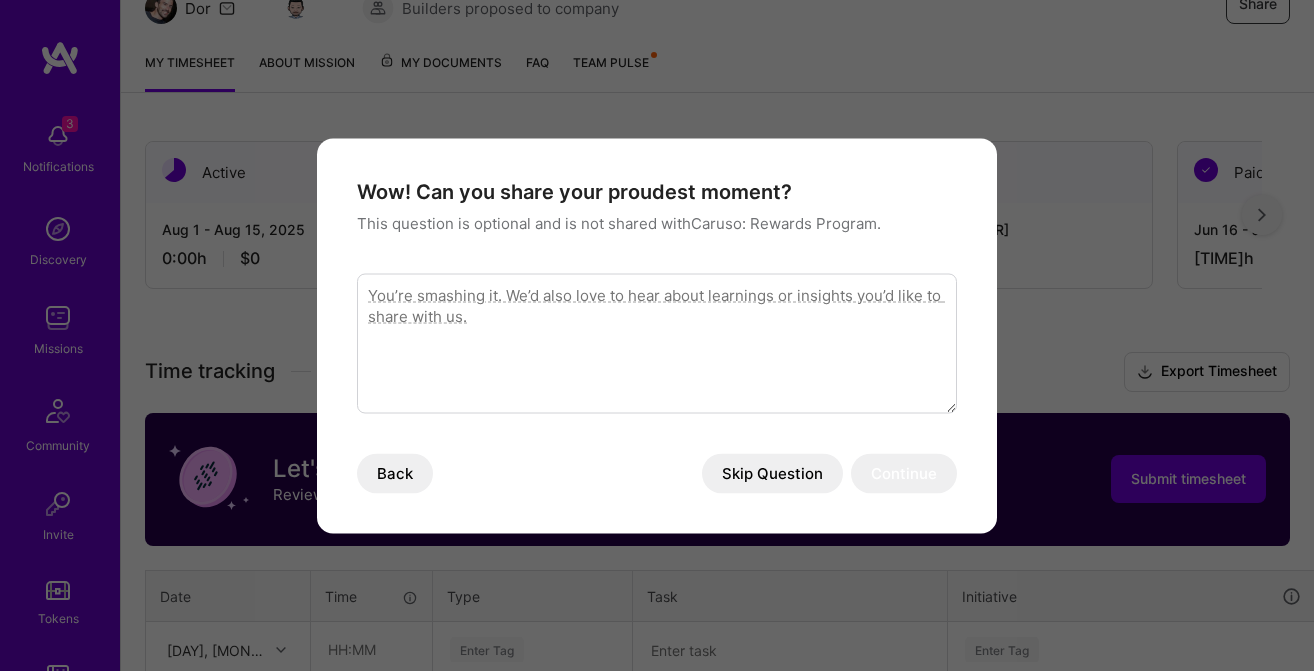 click on "Skip Question" at bounding box center (772, 473) 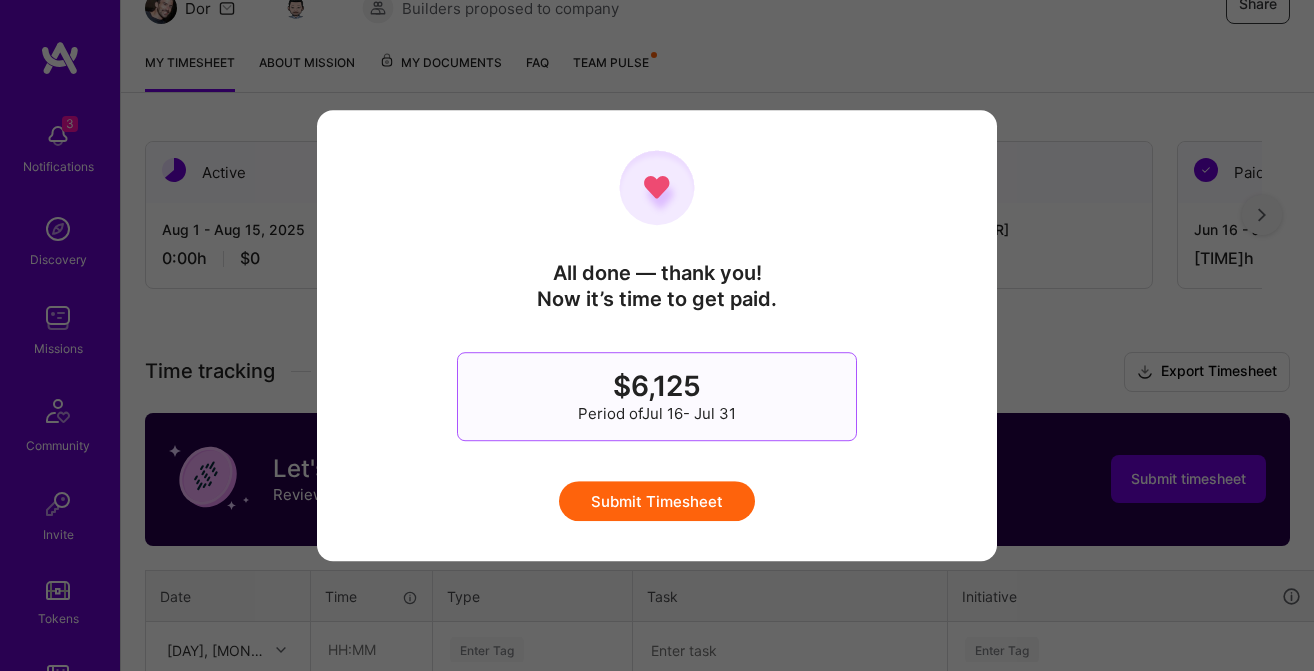 click on "Submit Timesheet" at bounding box center (657, 501) 